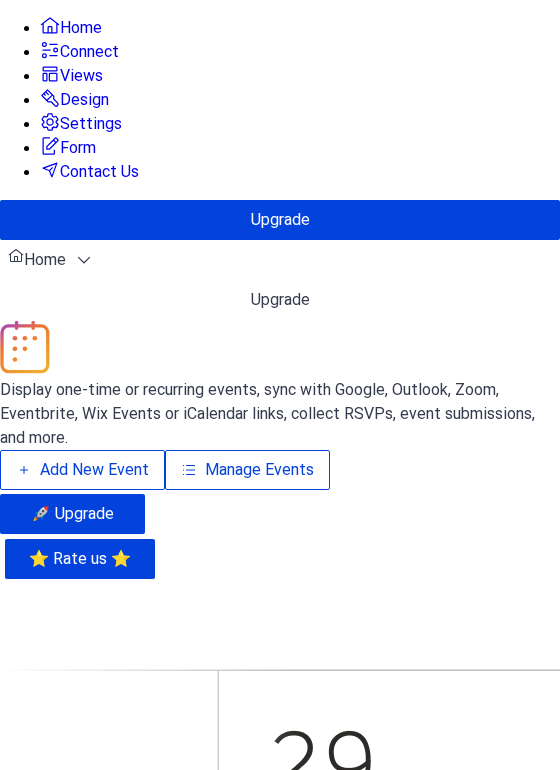 scroll, scrollTop: 0, scrollLeft: 0, axis: both 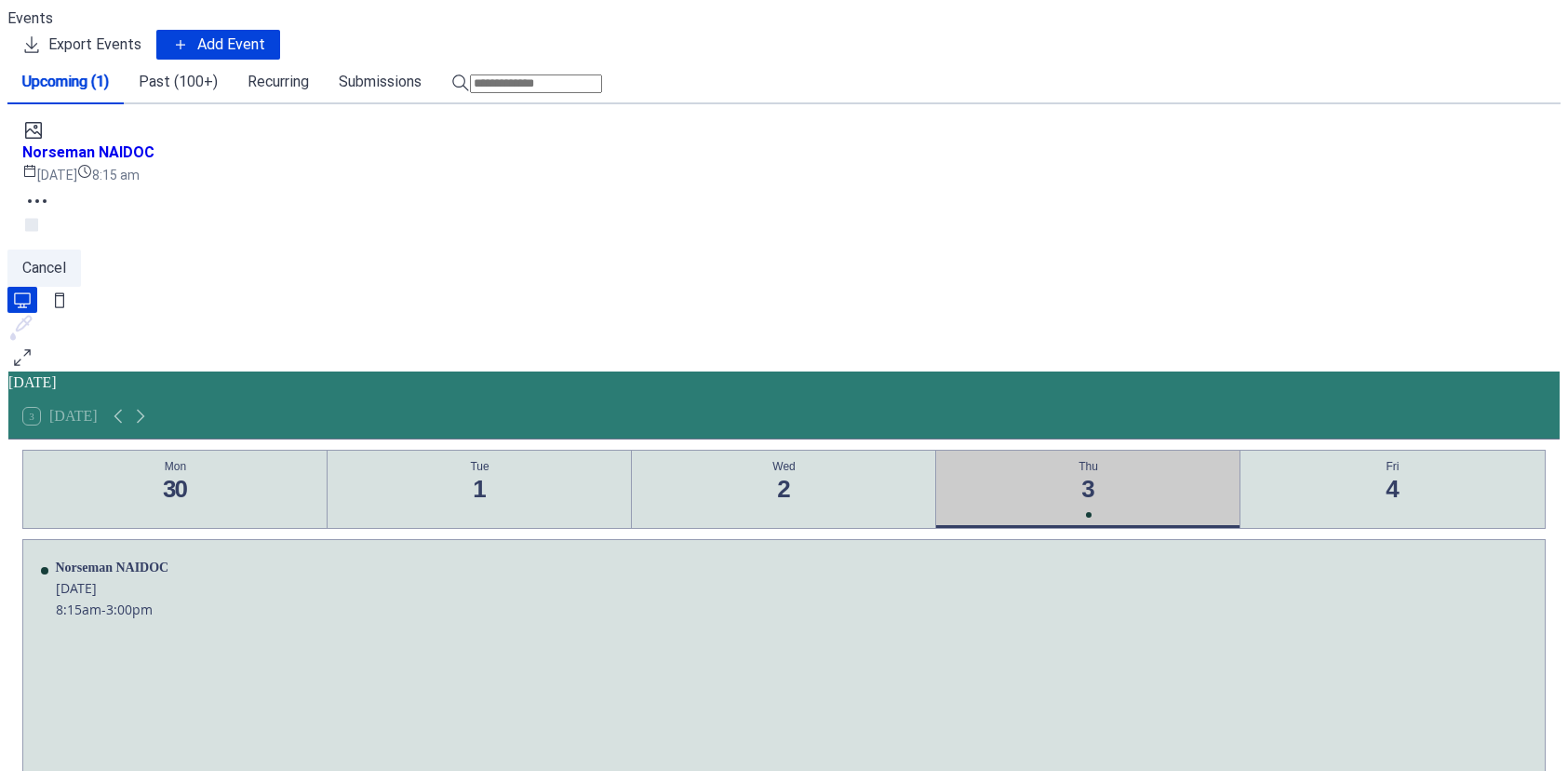 click on "Past  (100+)" at bounding box center (178, 82) 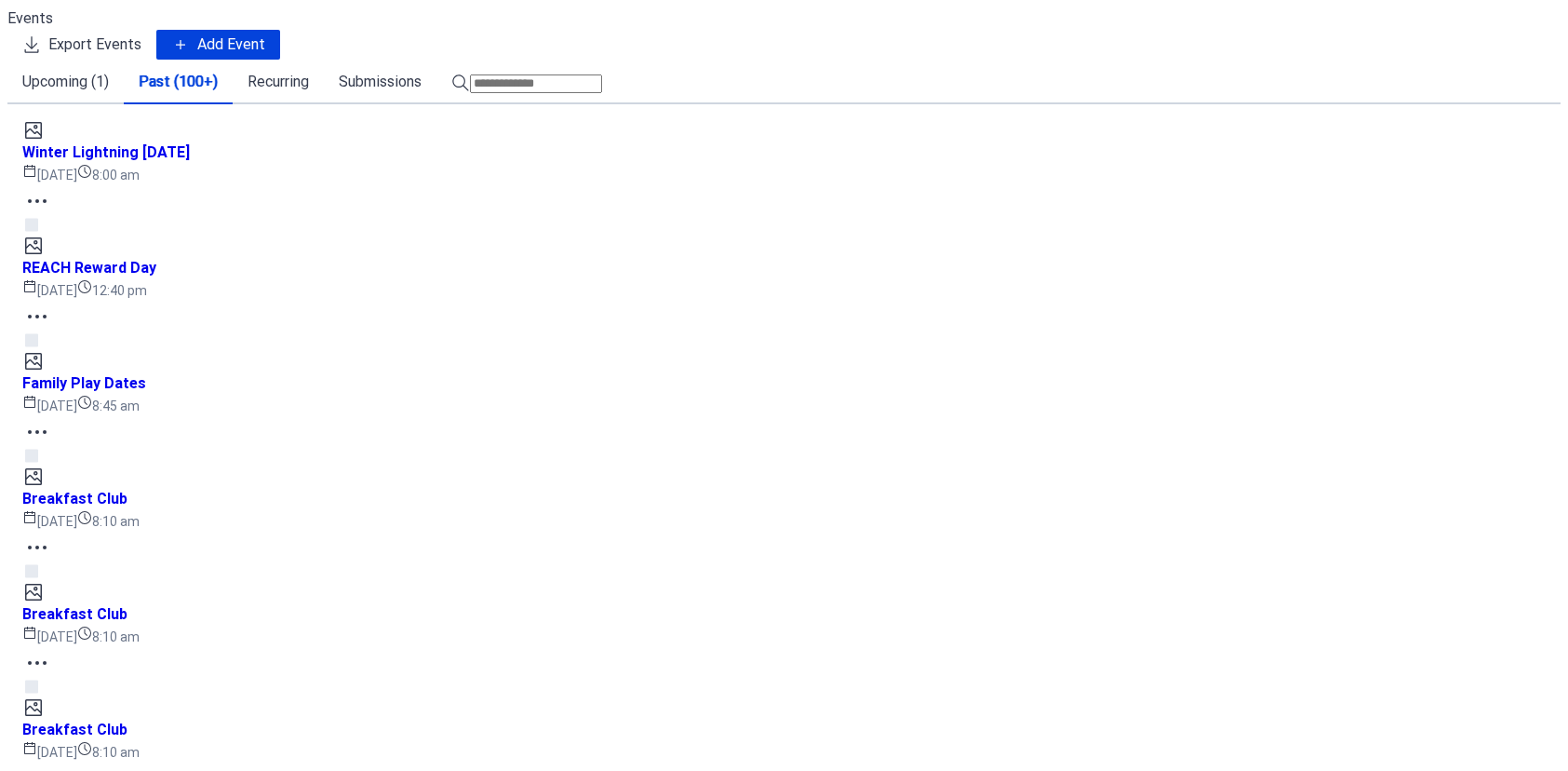 scroll, scrollTop: 5433, scrollLeft: 0, axis: vertical 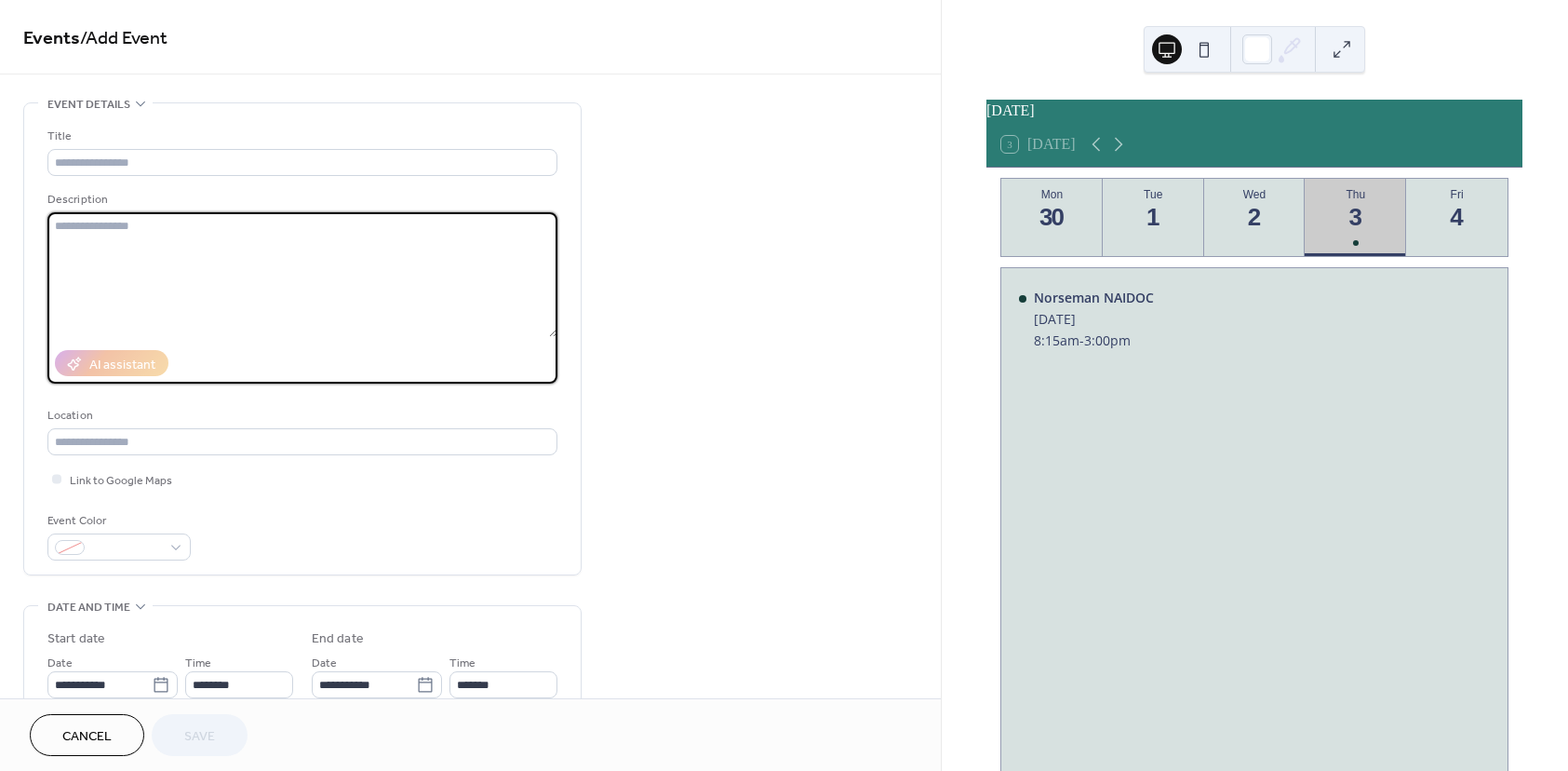 click at bounding box center (302, 275) 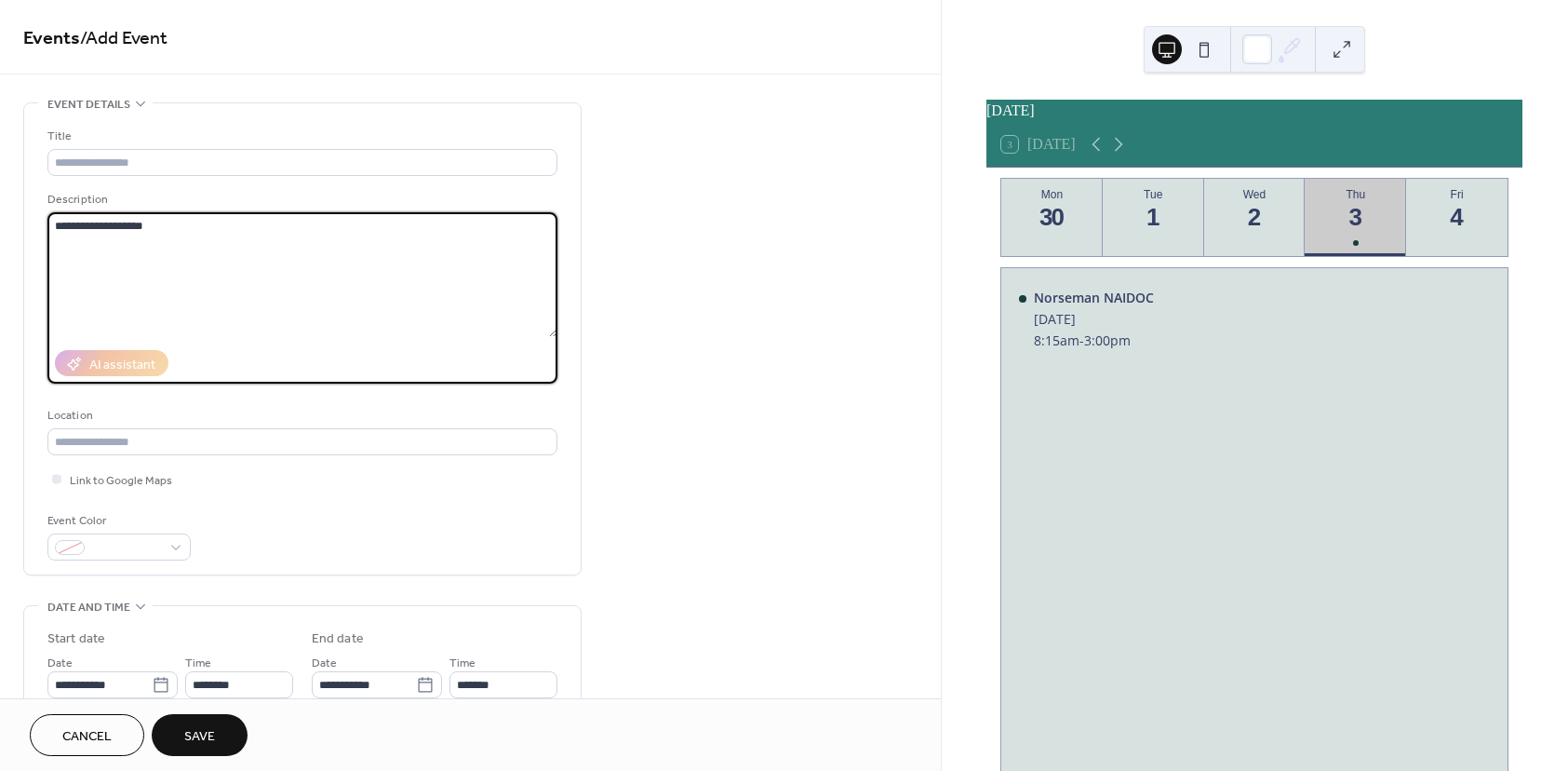 click on "**********" at bounding box center [302, 275] 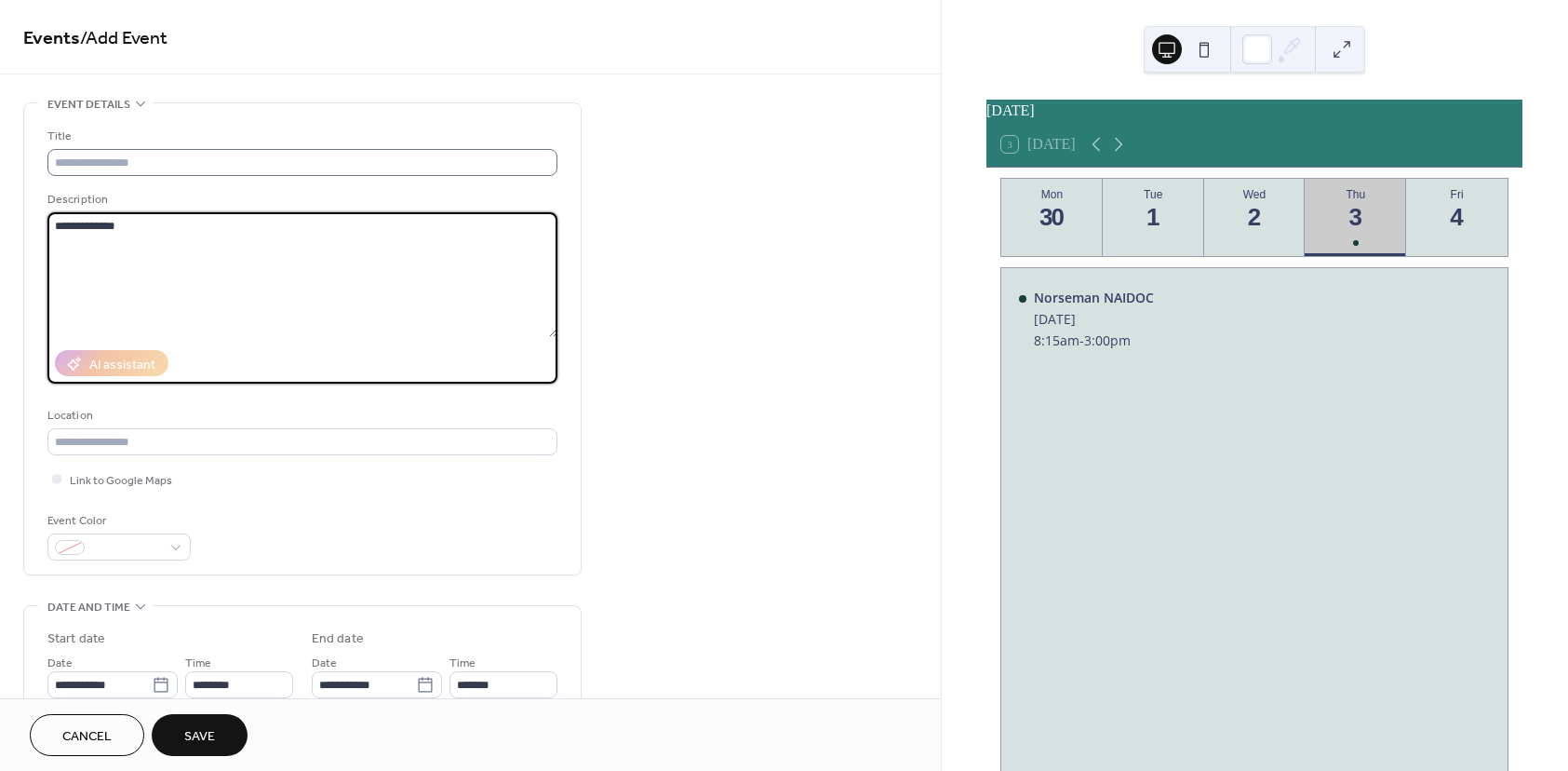 type on "**********" 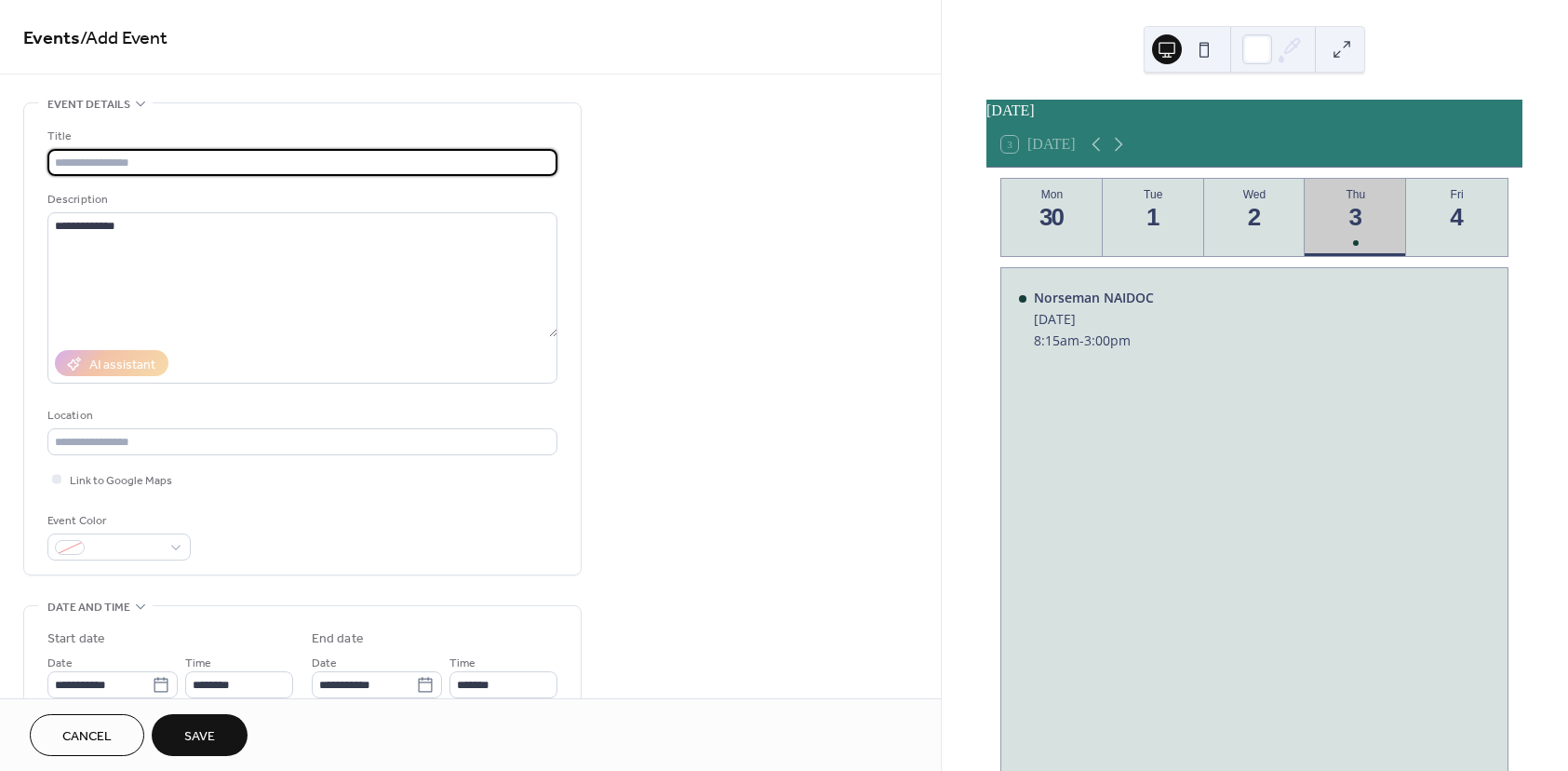 click at bounding box center (302, 162) 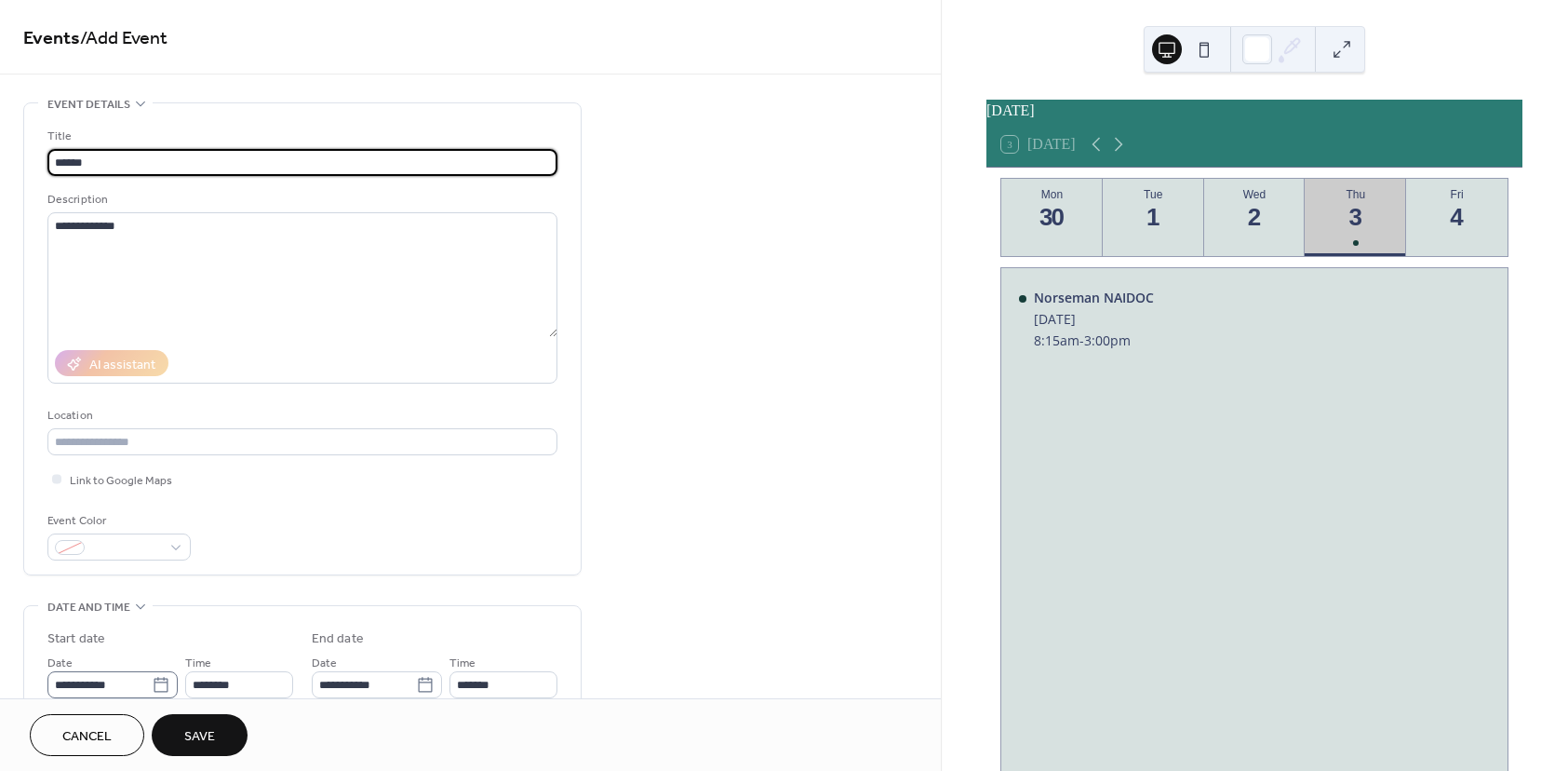 type on "******" 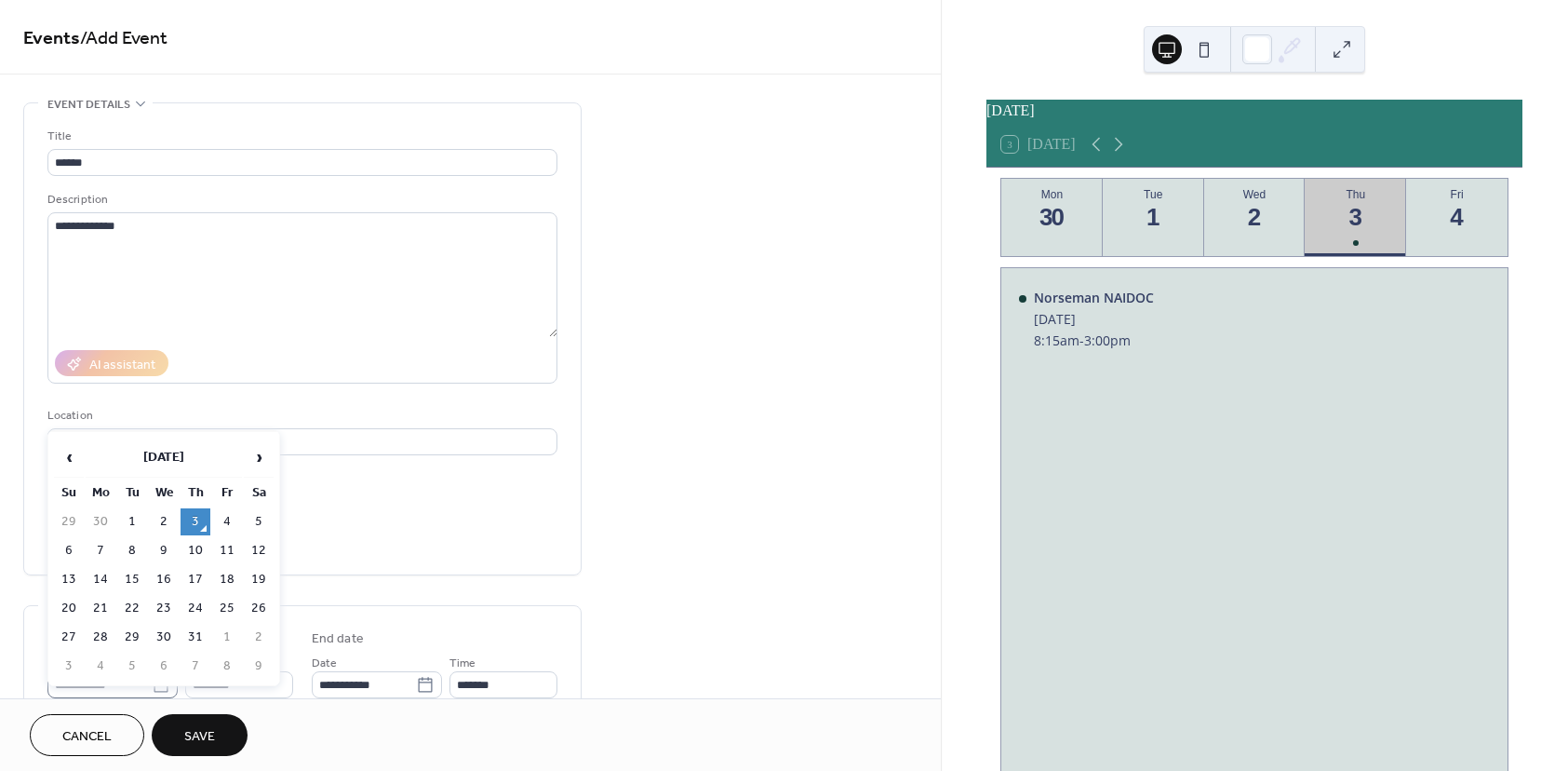 click on "**********" at bounding box center [784, 386] 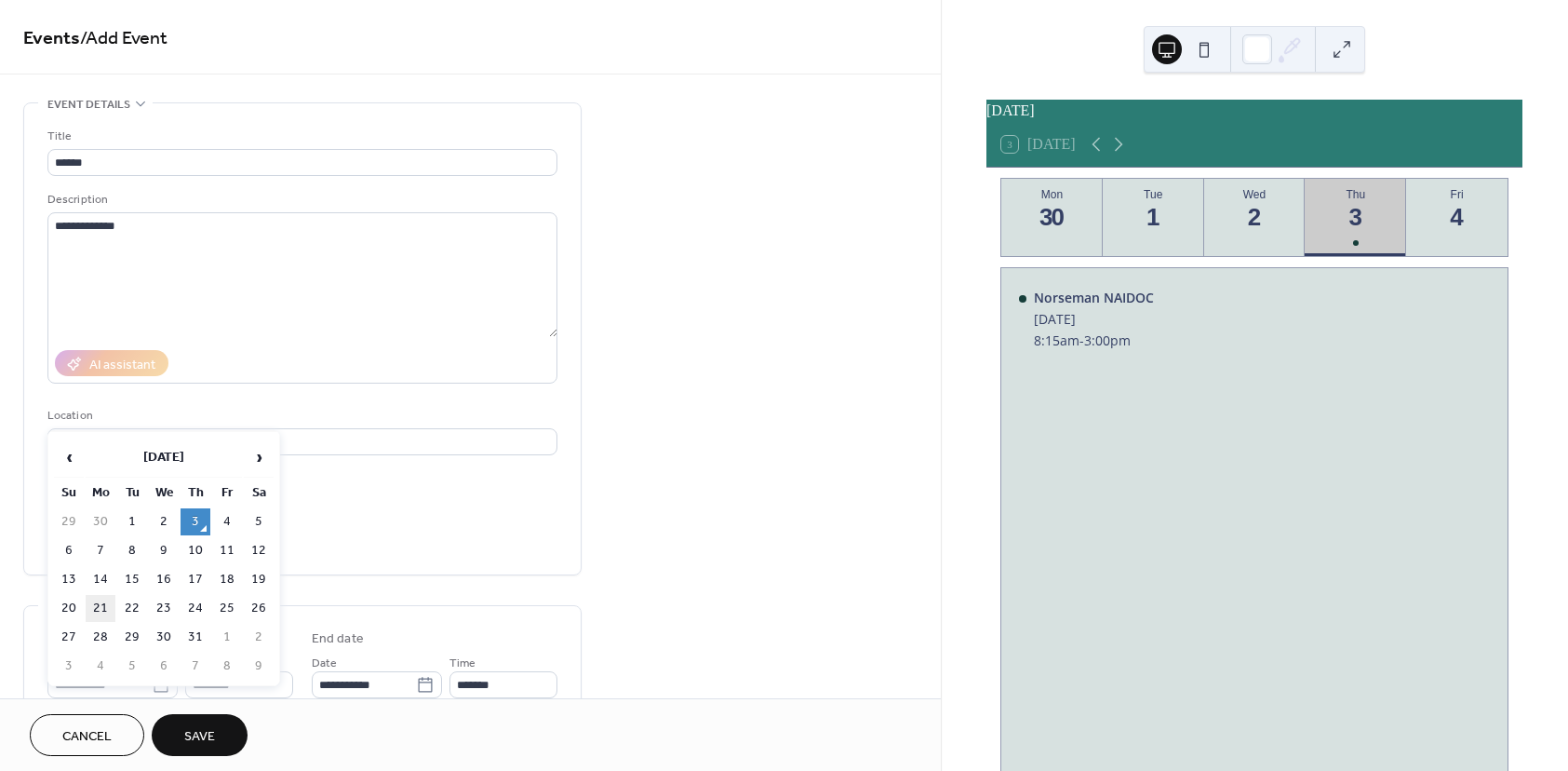 click on "21" at bounding box center [101, 608] 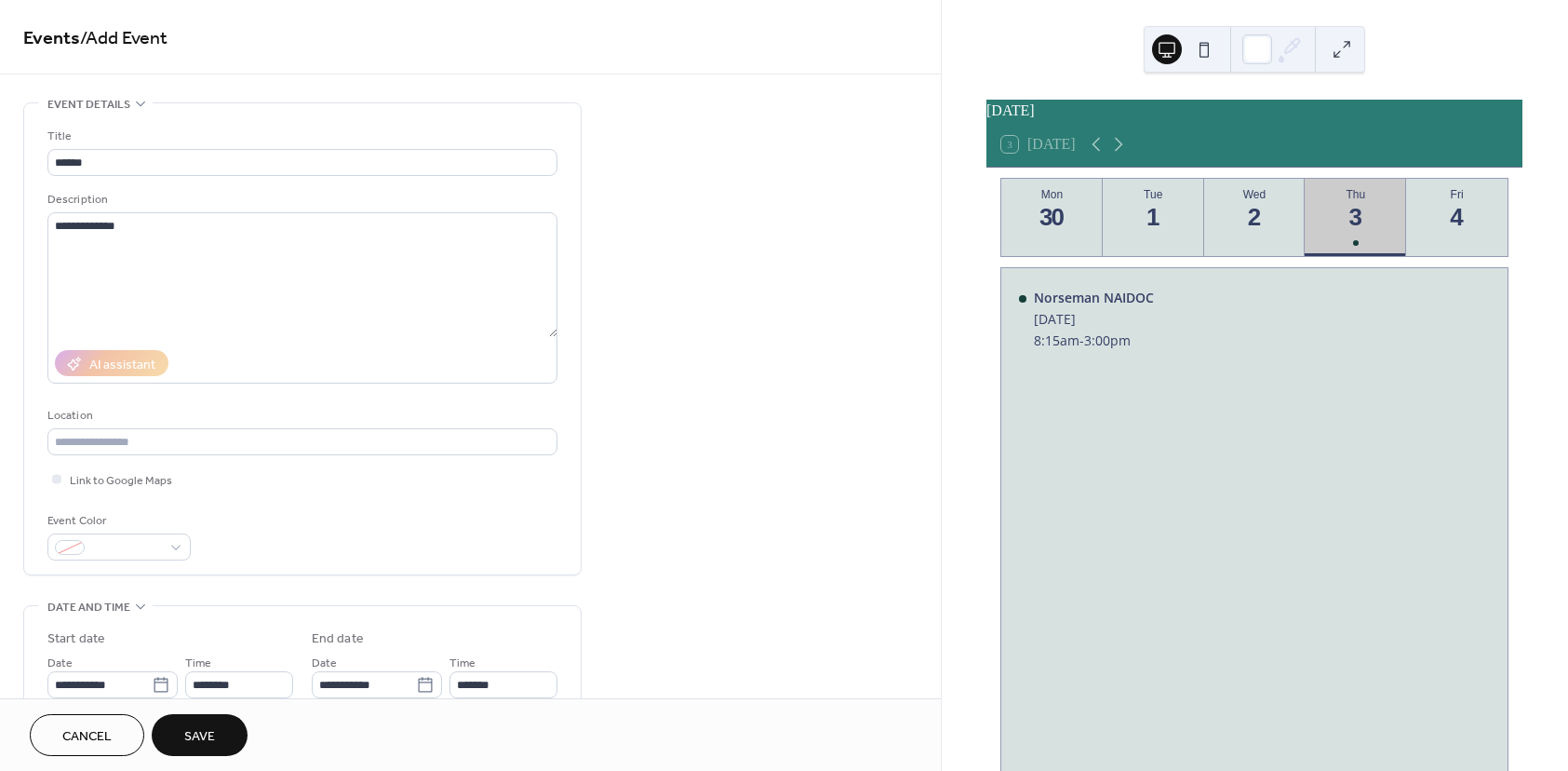 type on "**********" 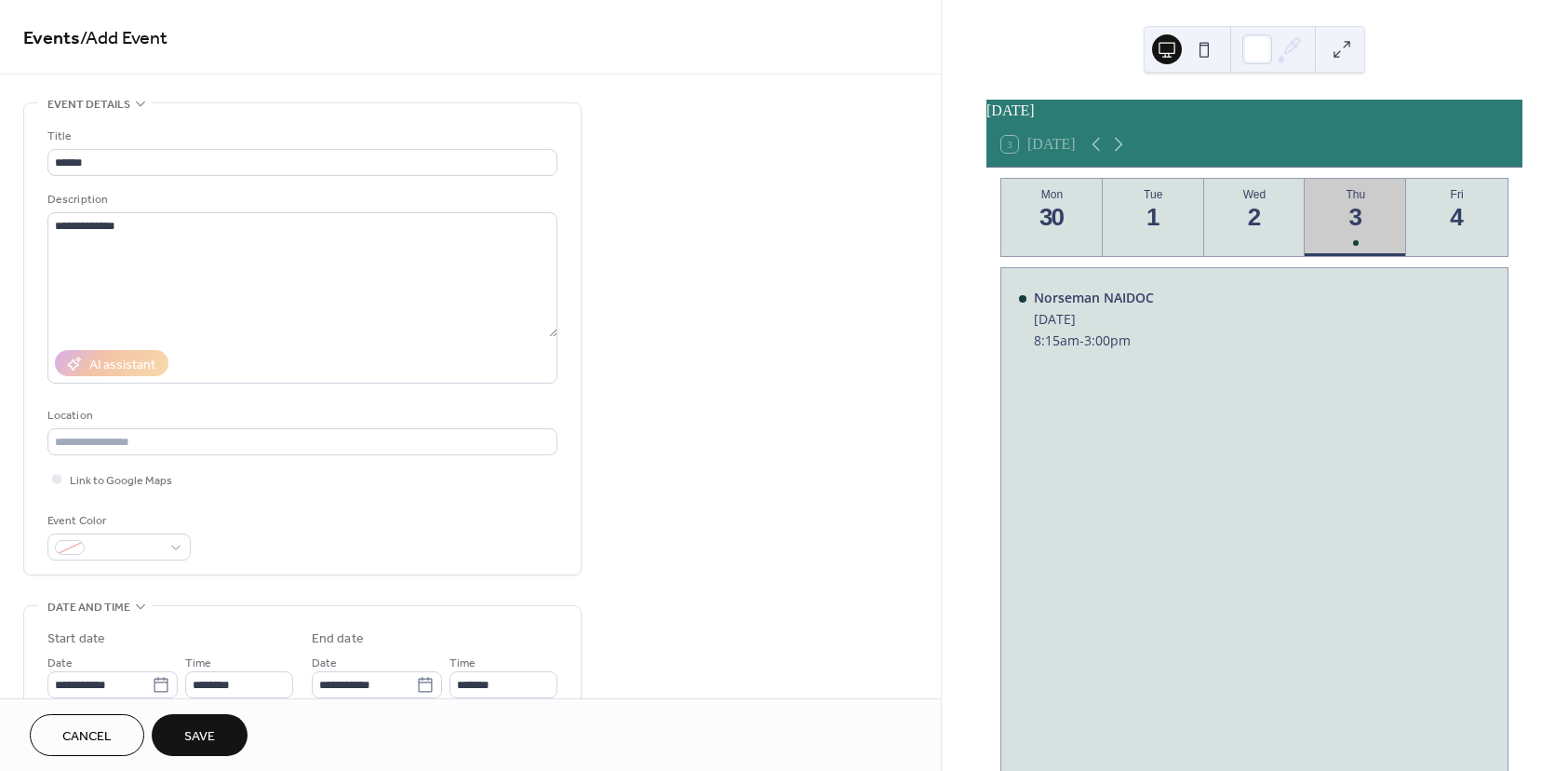 type on "**********" 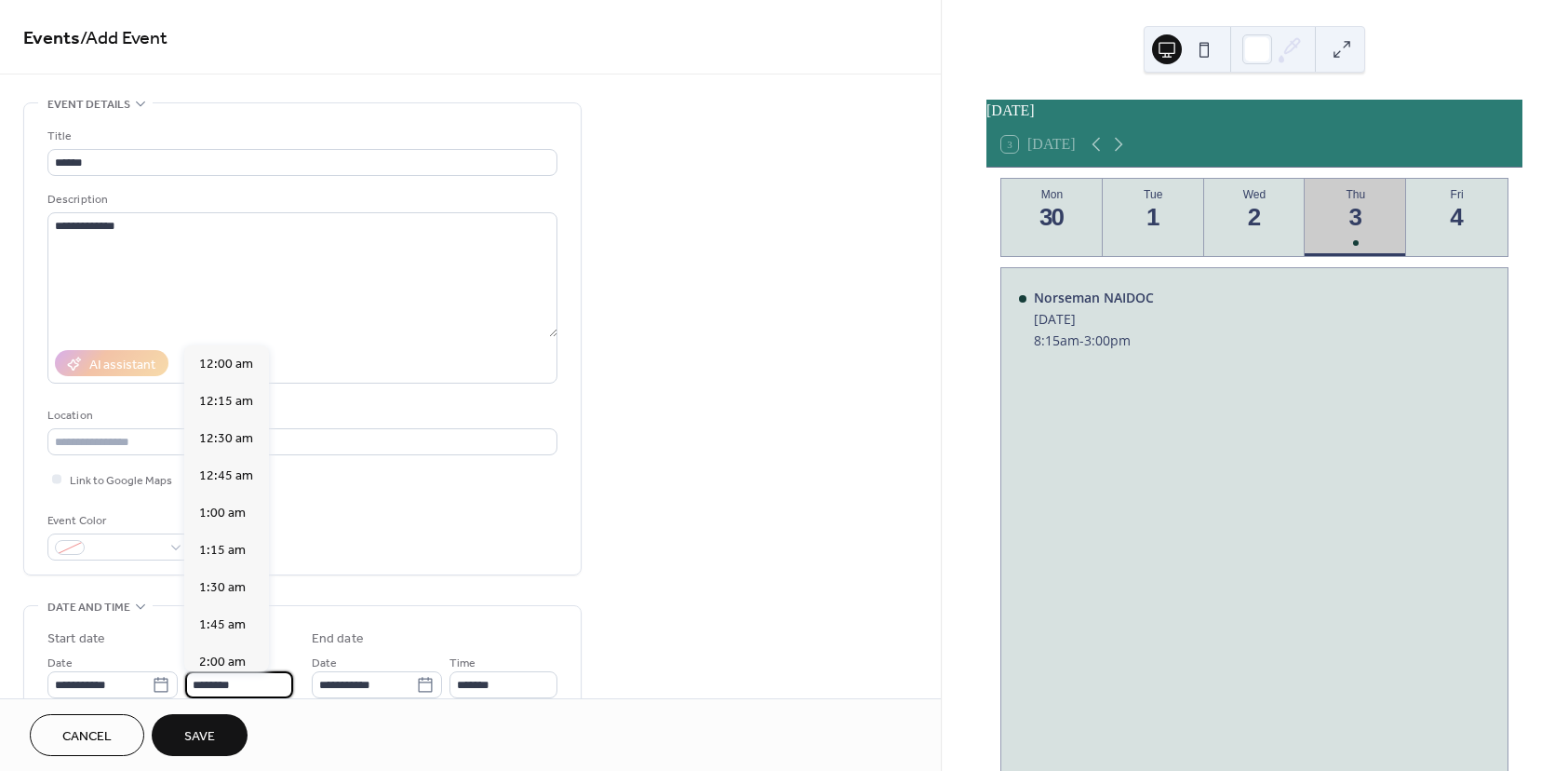click on "********" at bounding box center (239, 684) 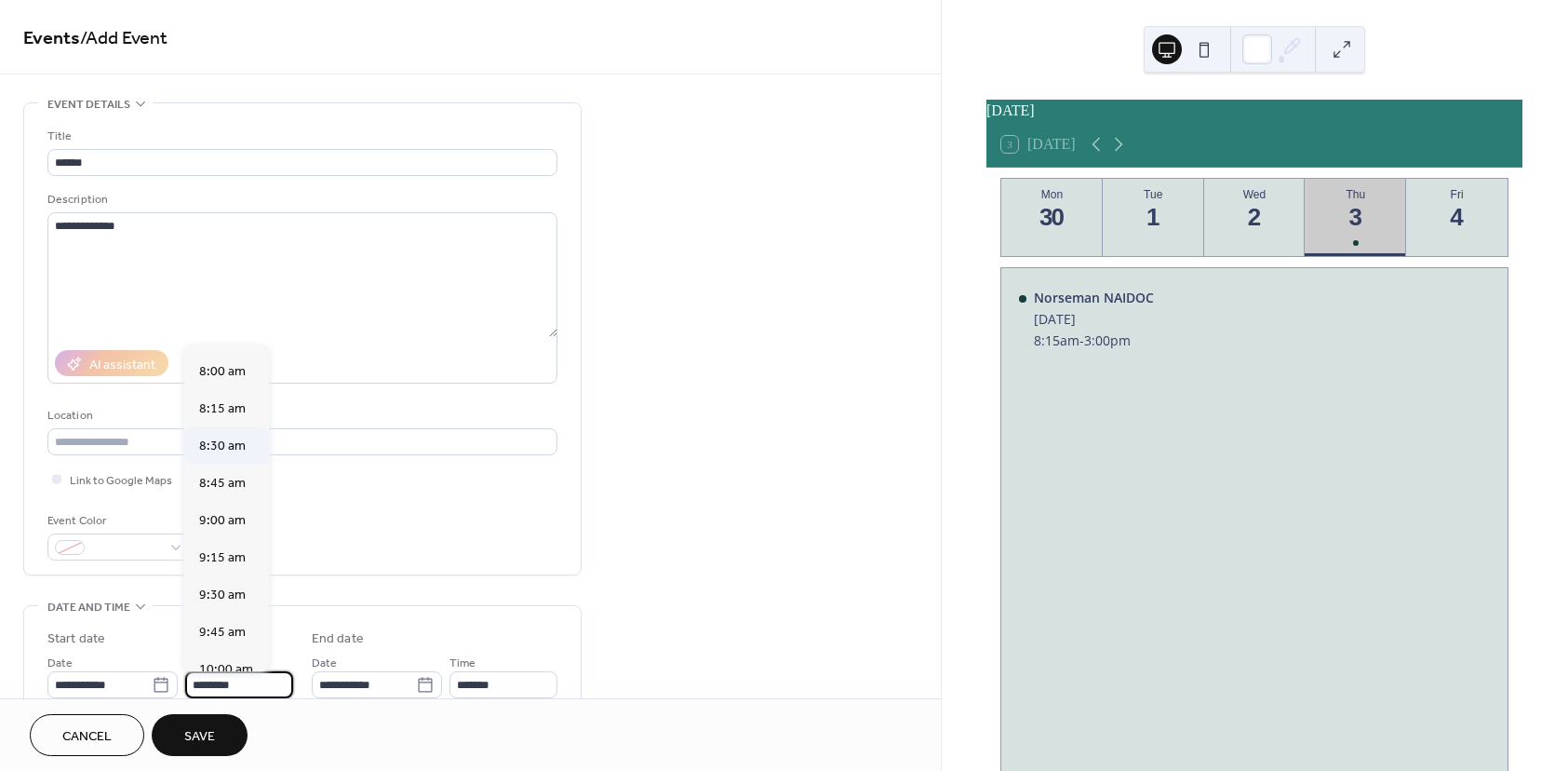 scroll, scrollTop: 1181, scrollLeft: 0, axis: vertical 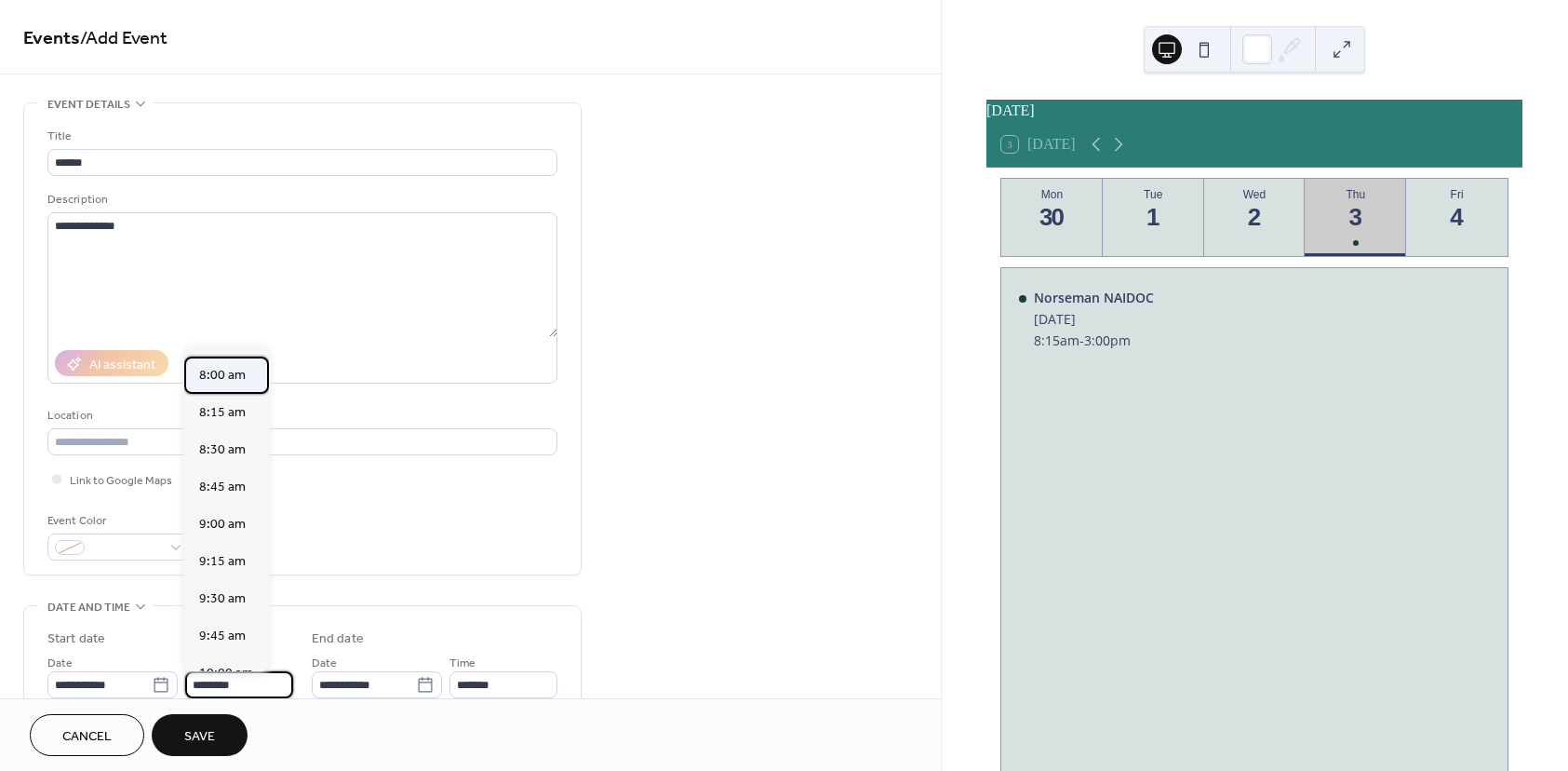 click on "8:00 am" at bounding box center (222, 375) 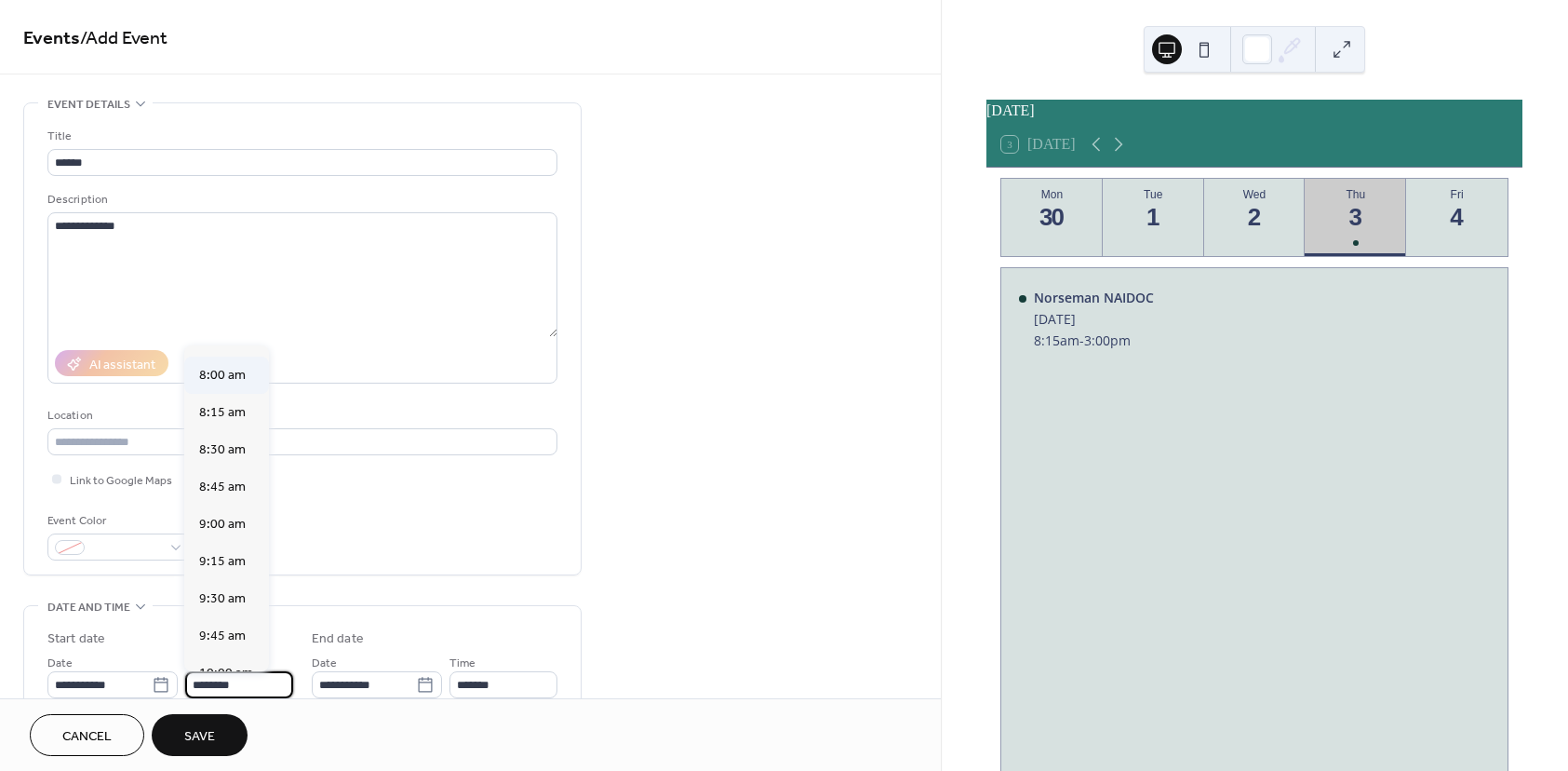 type on "*******" 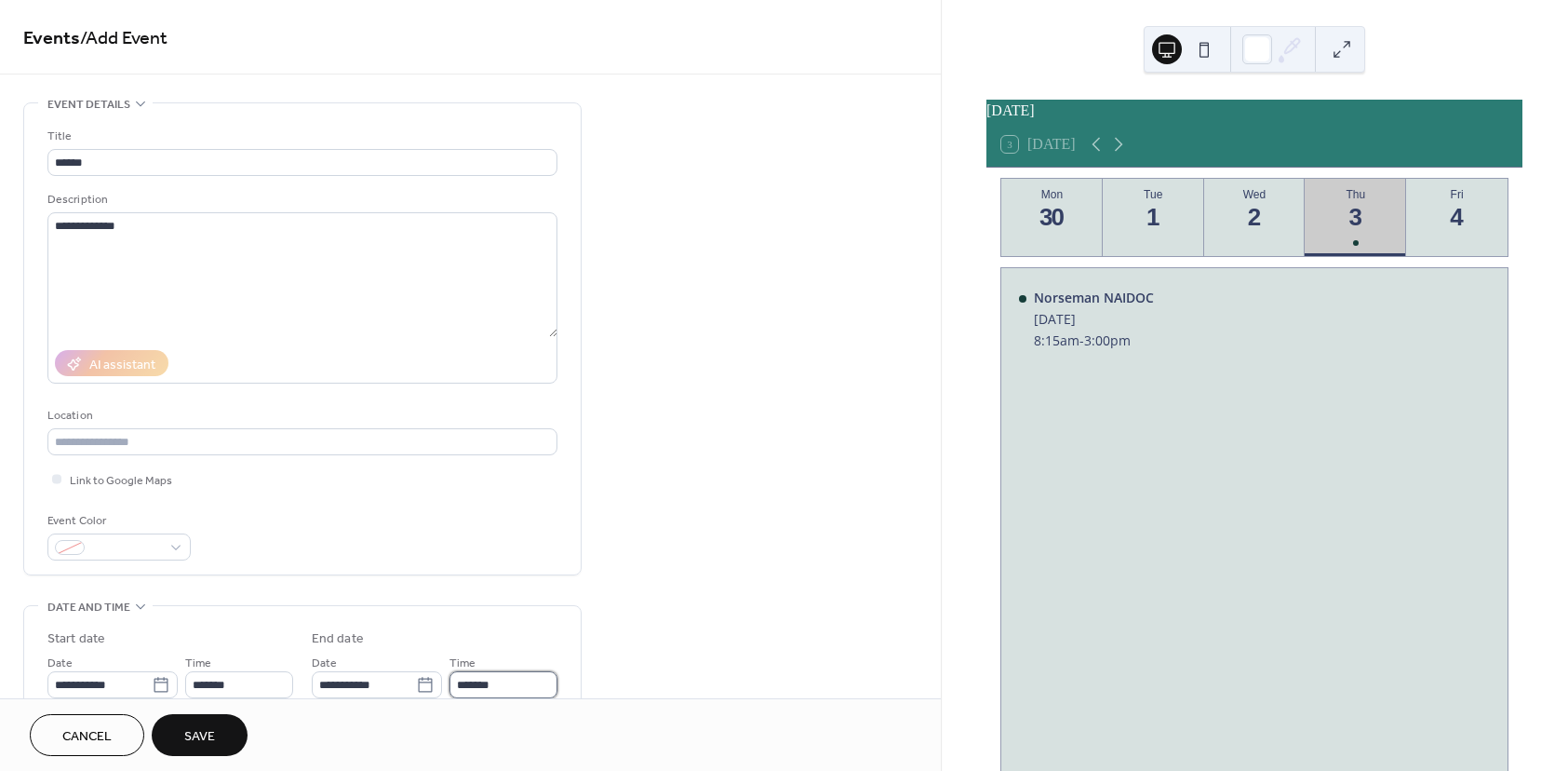 click on "*******" at bounding box center (503, 684) 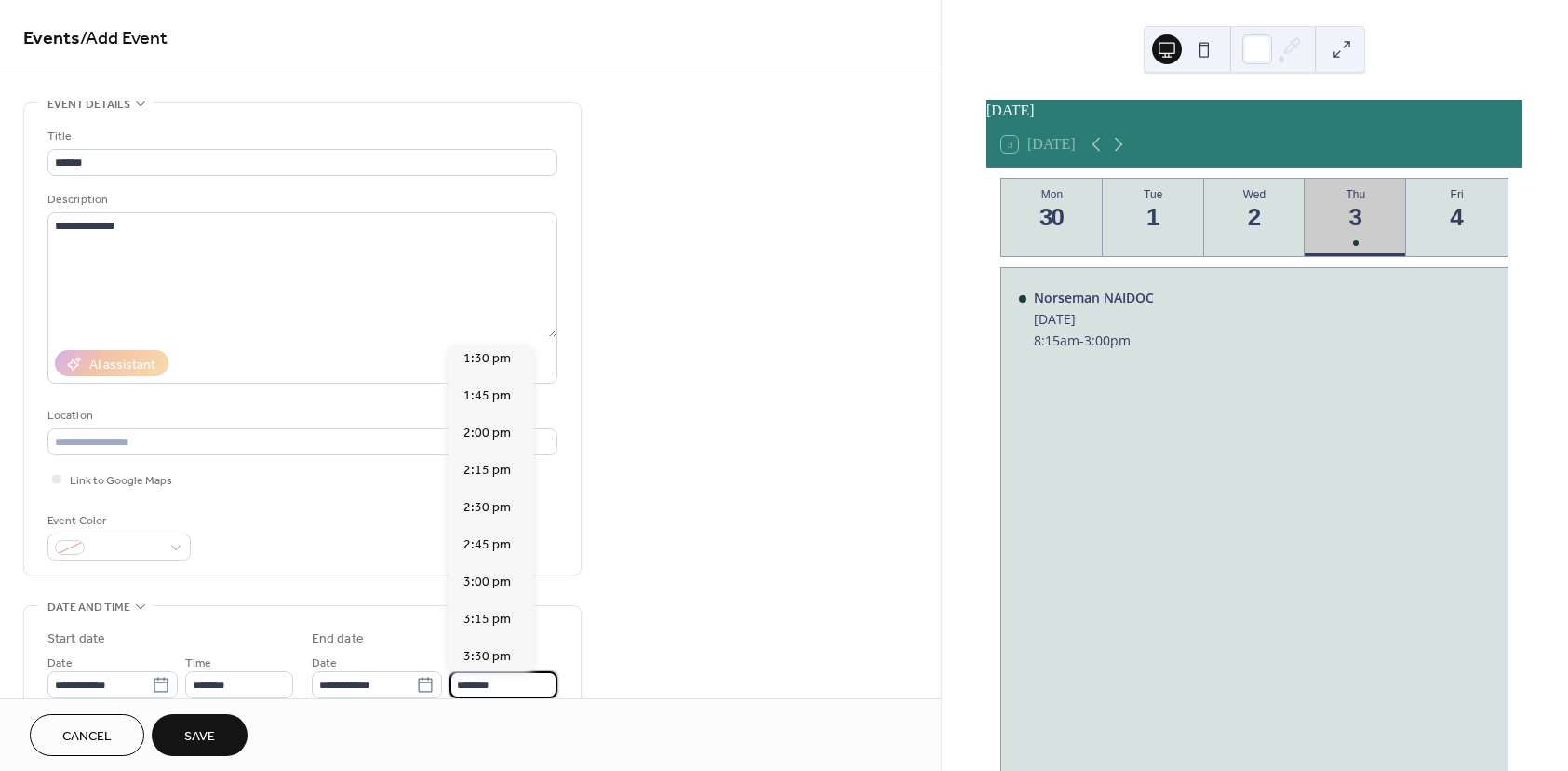 scroll, scrollTop: 931, scrollLeft: 0, axis: vertical 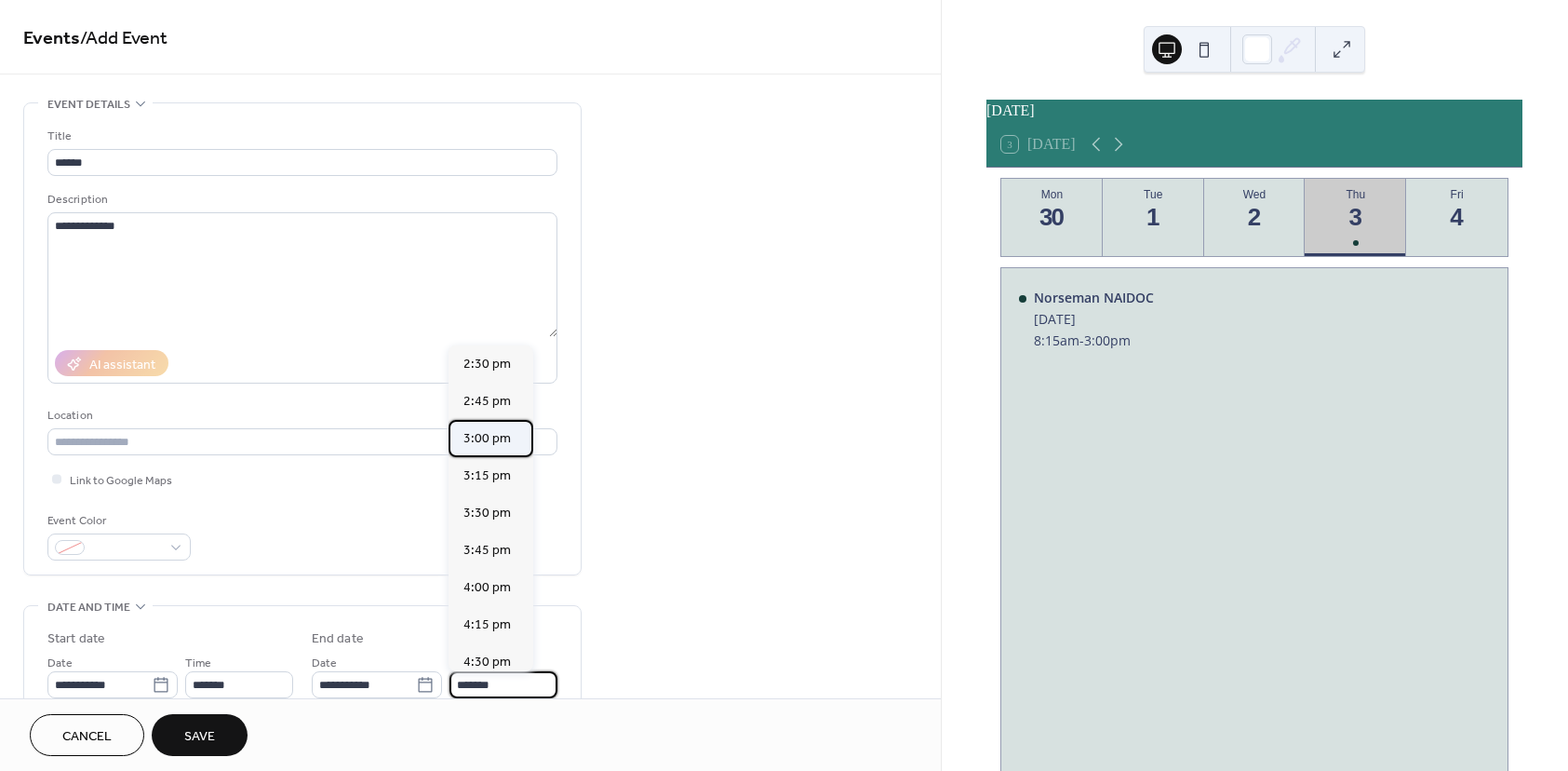 click on "3:00 pm" at bounding box center (487, 439) 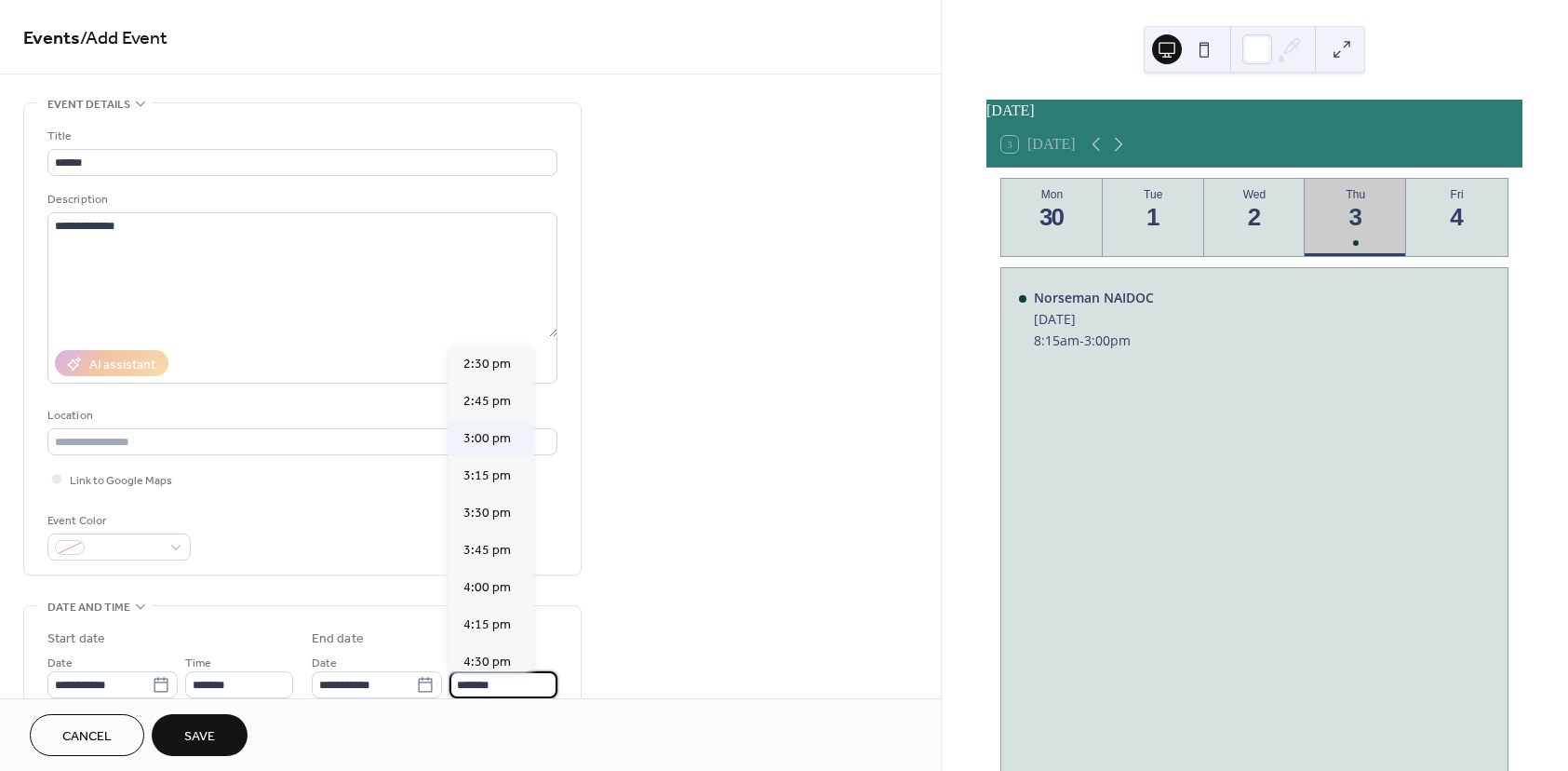 type on "*******" 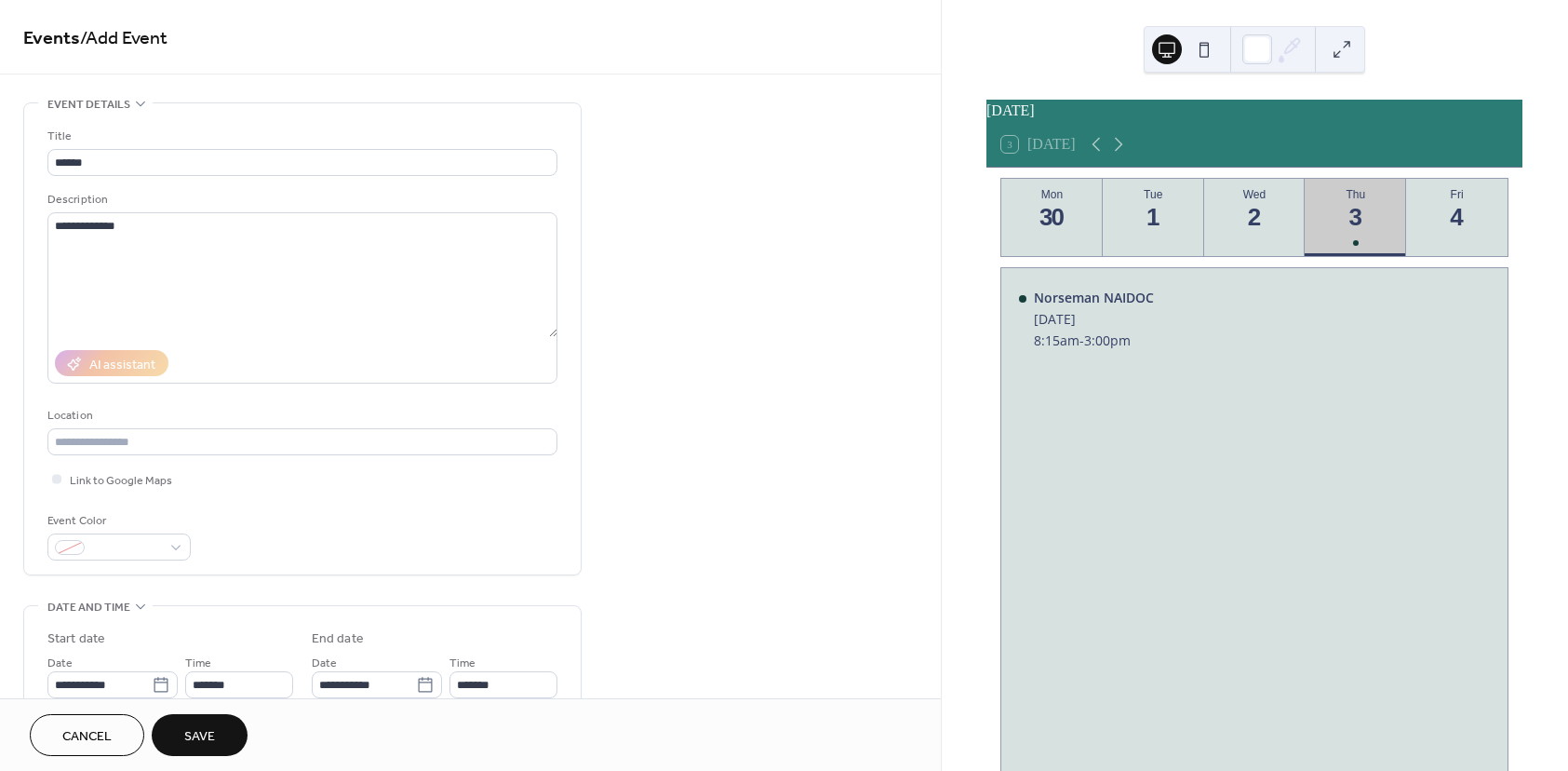click on "Save" at bounding box center [199, 735] 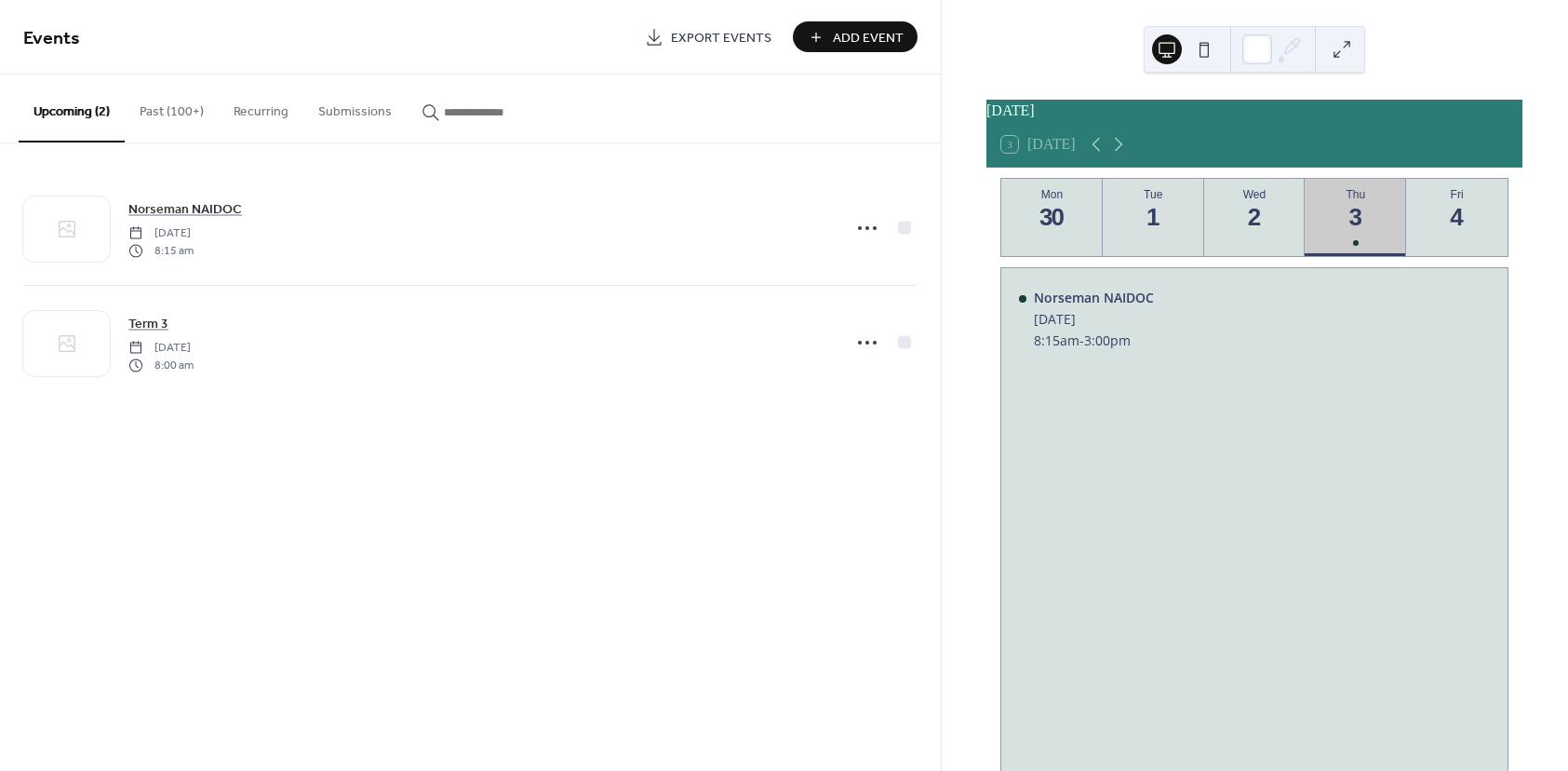 click on "Past  (100+)" at bounding box center (171, 107) 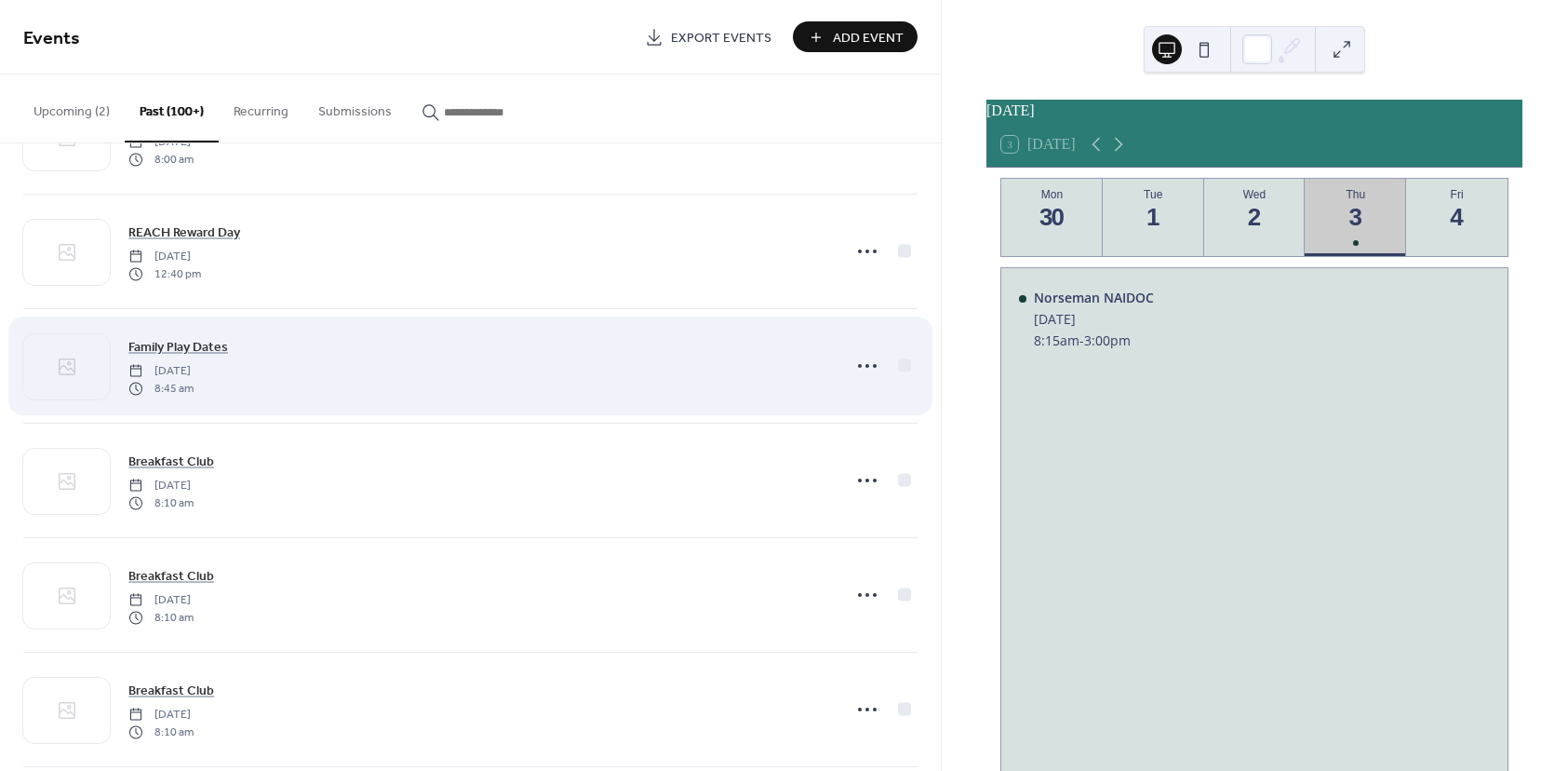 scroll, scrollTop: 93, scrollLeft: 0, axis: vertical 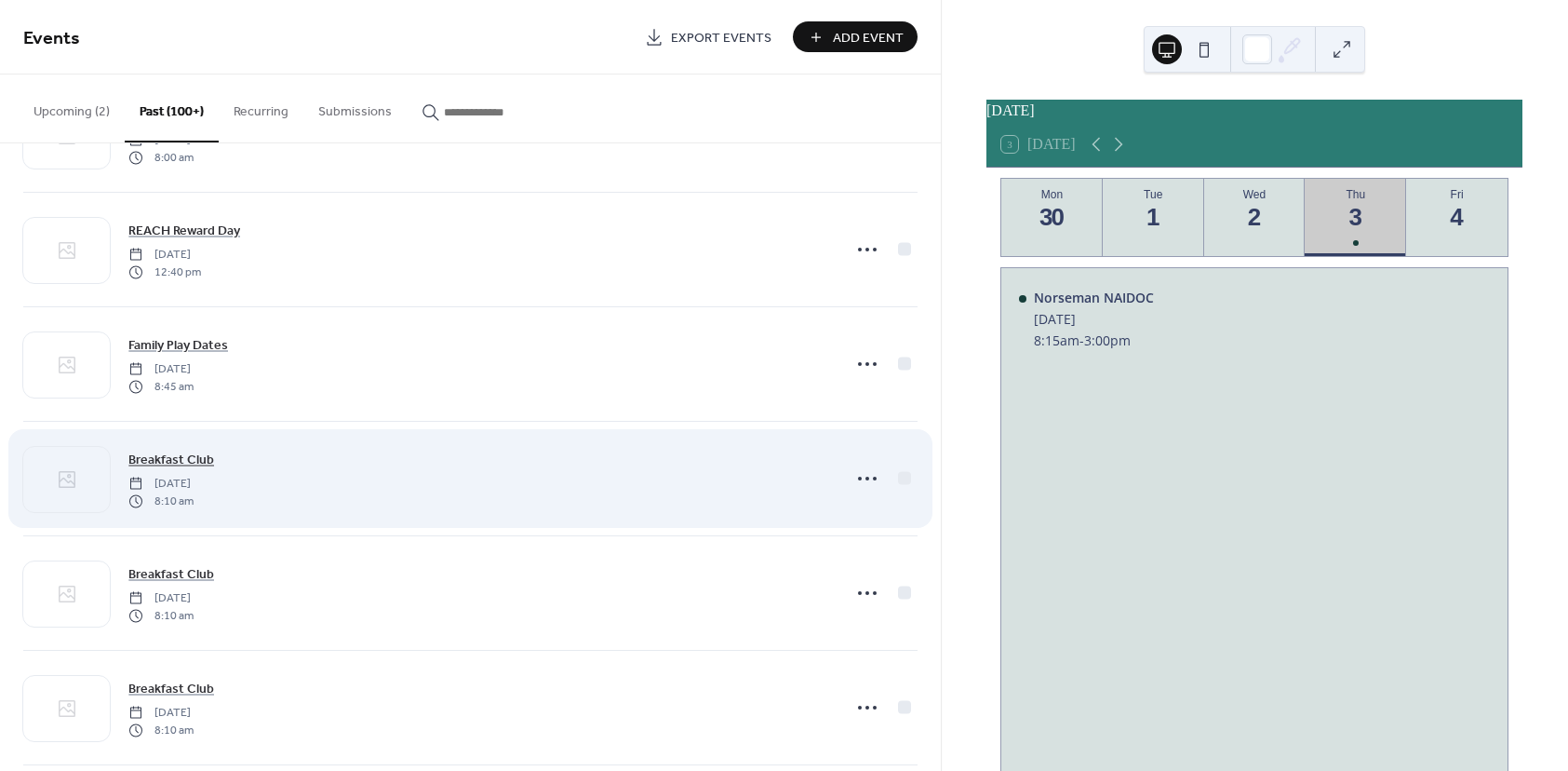 click on "Breakfast Club" at bounding box center (171, 460) 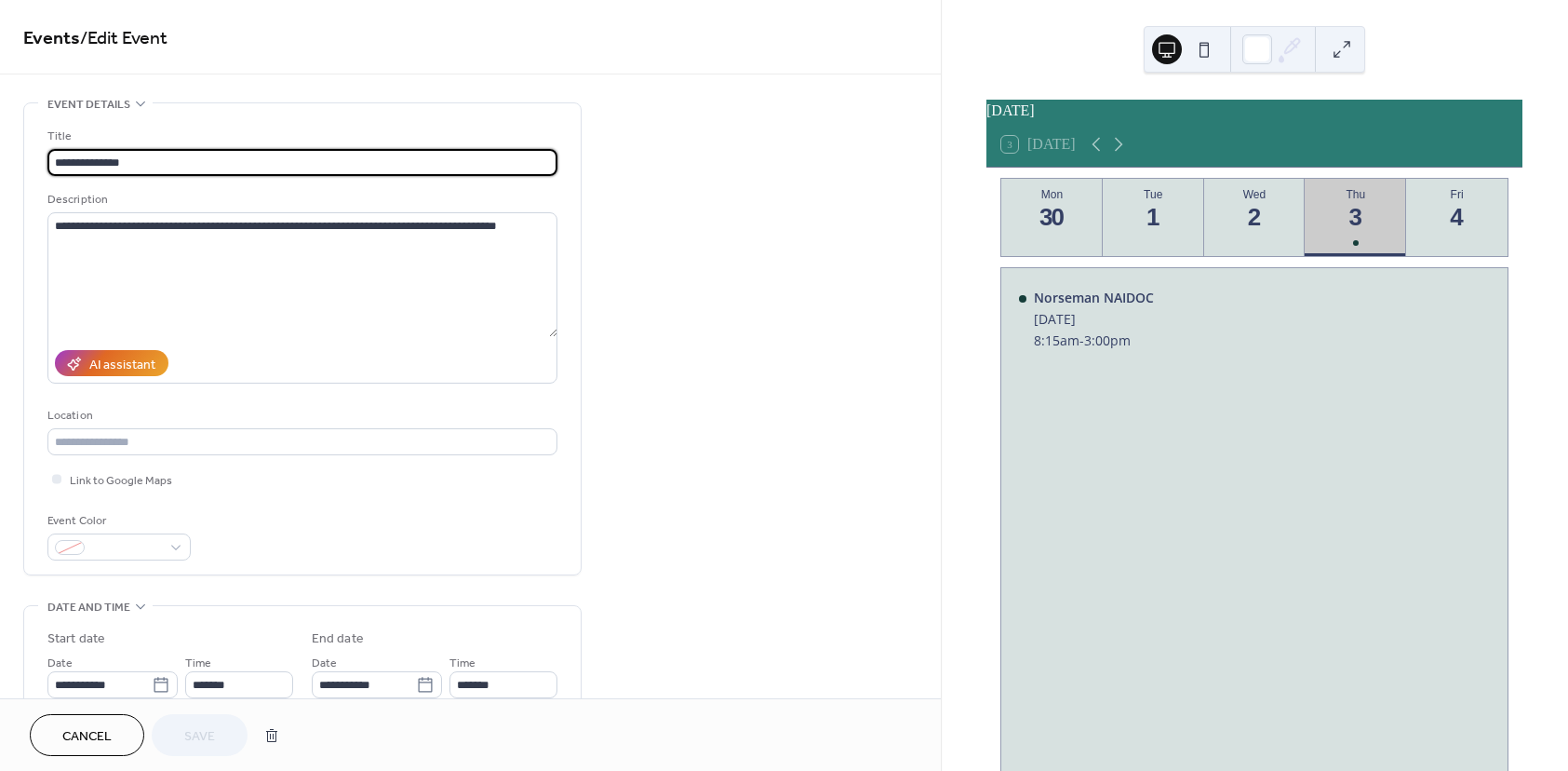 click on "Cancel" at bounding box center (87, 737) 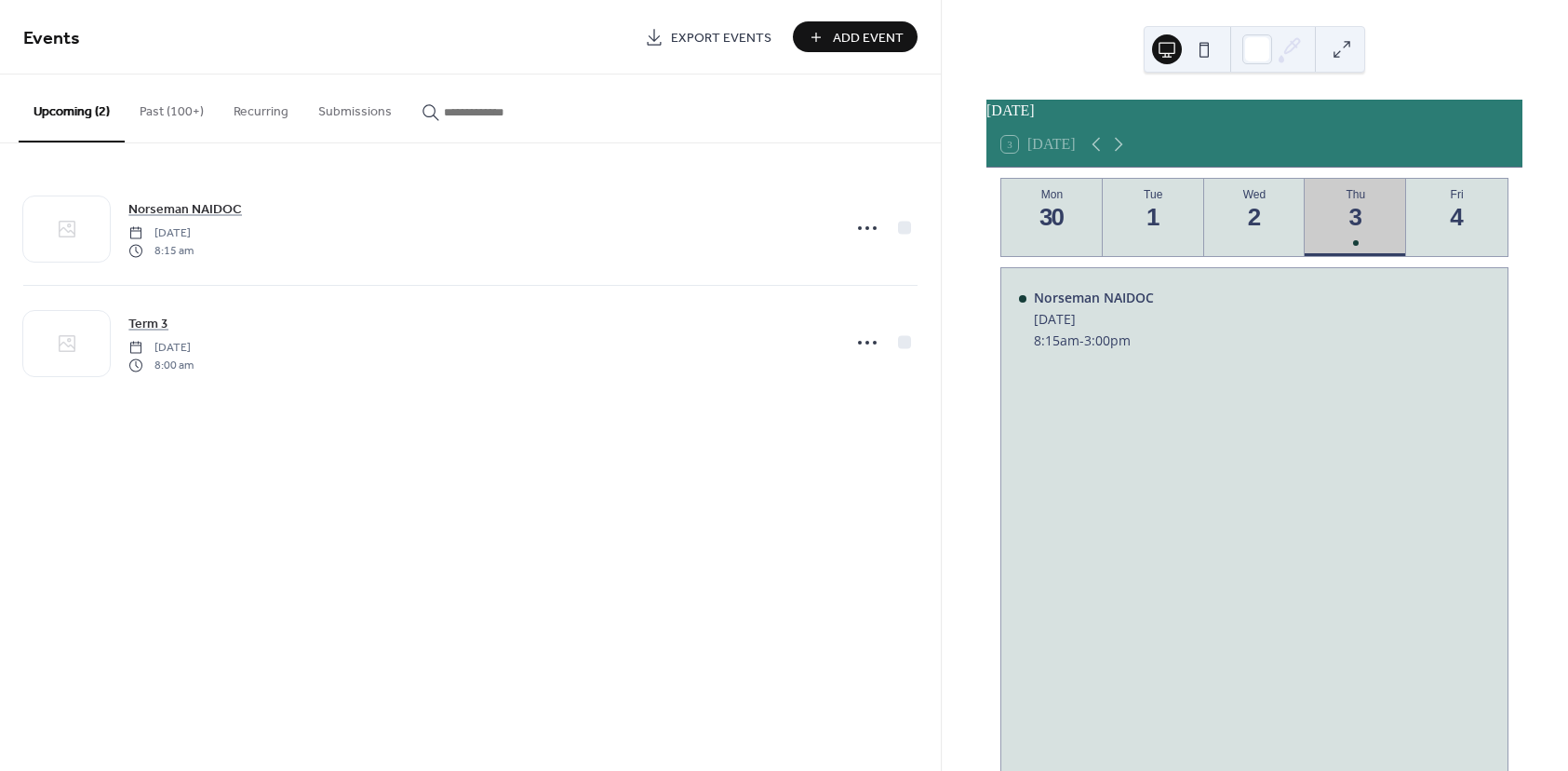 click on "Add Event" at bounding box center (868, 38) 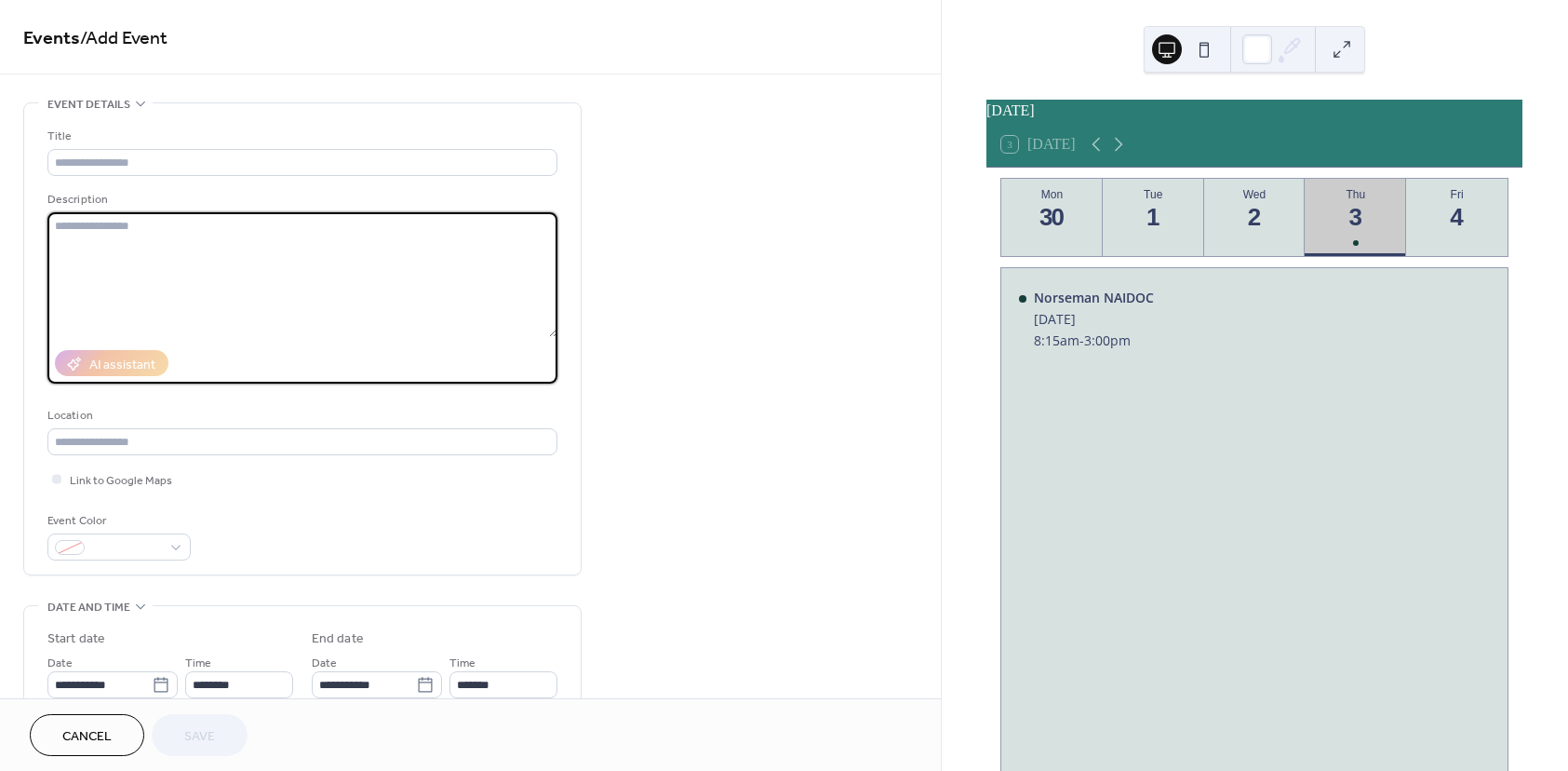 click at bounding box center (302, 275) 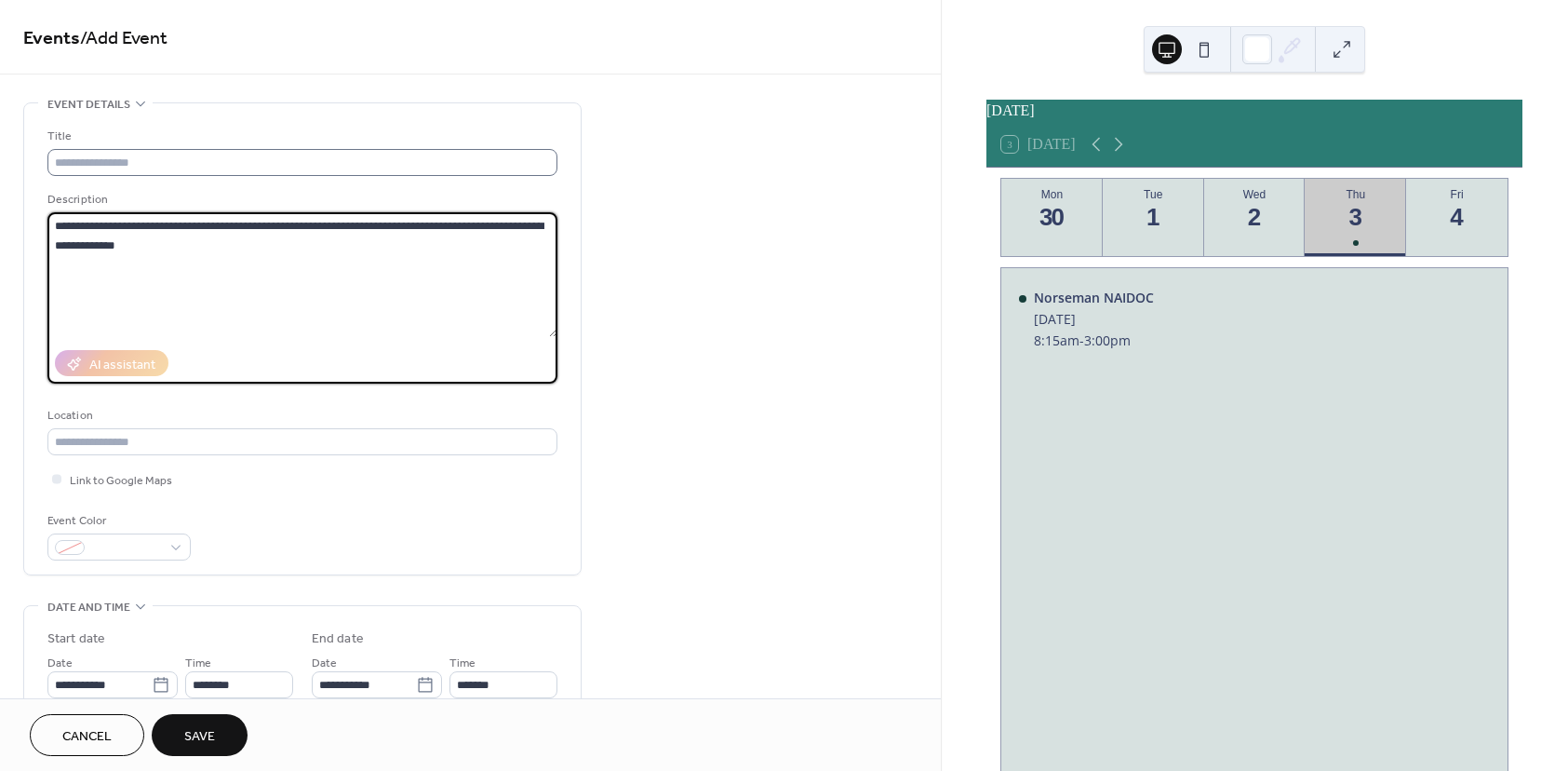 type on "**********" 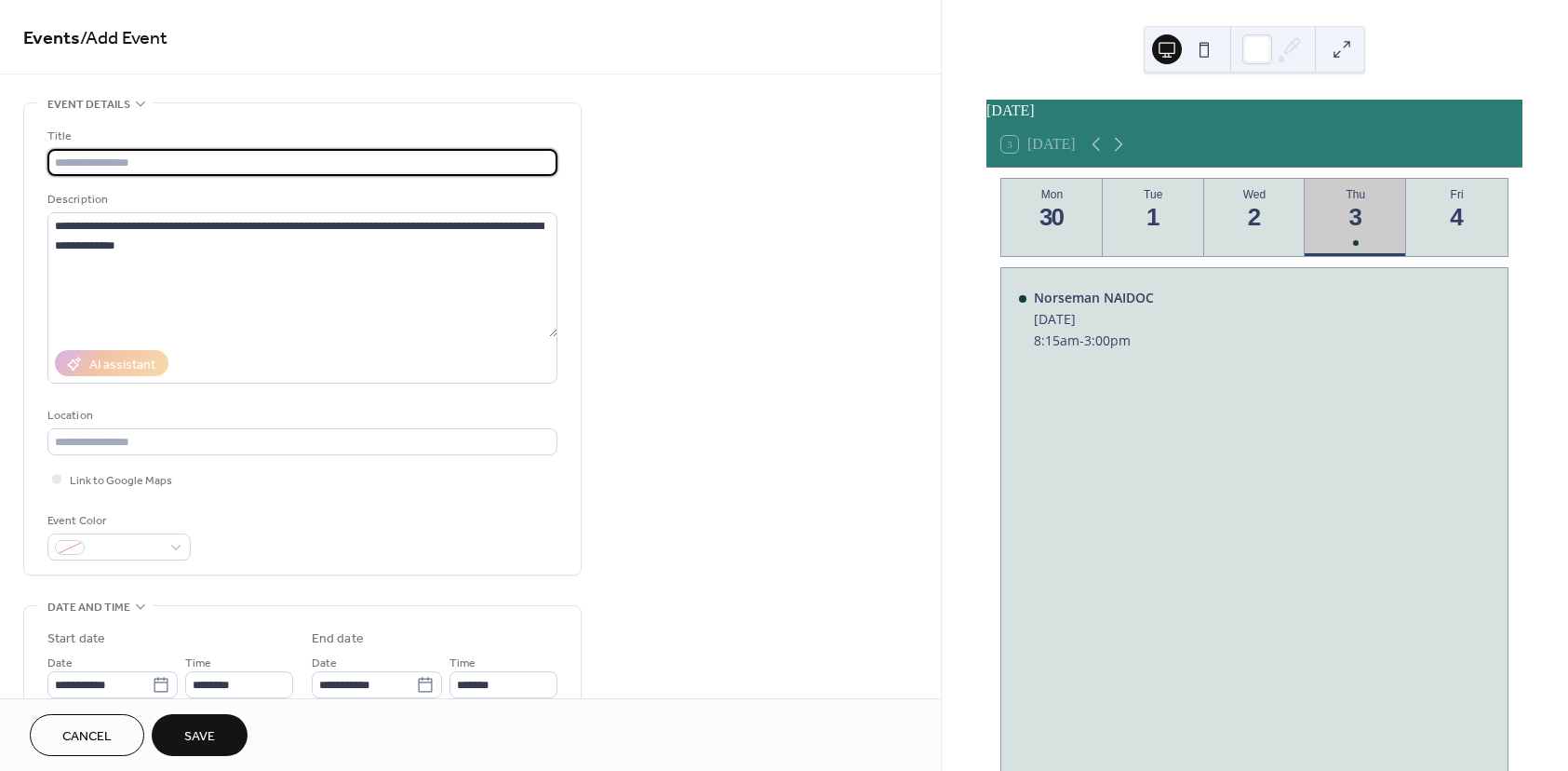 click at bounding box center (302, 162) 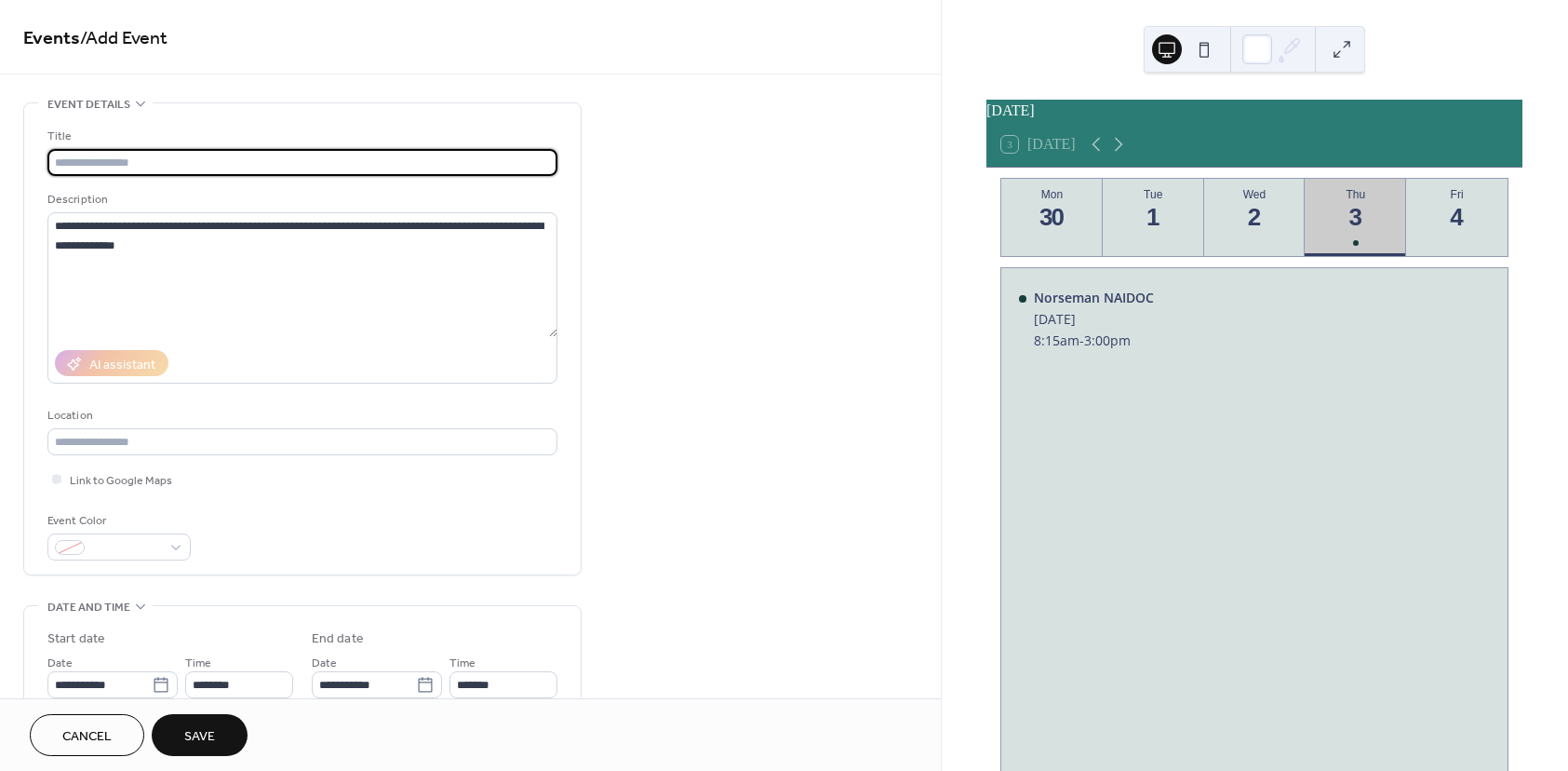 type on "**********" 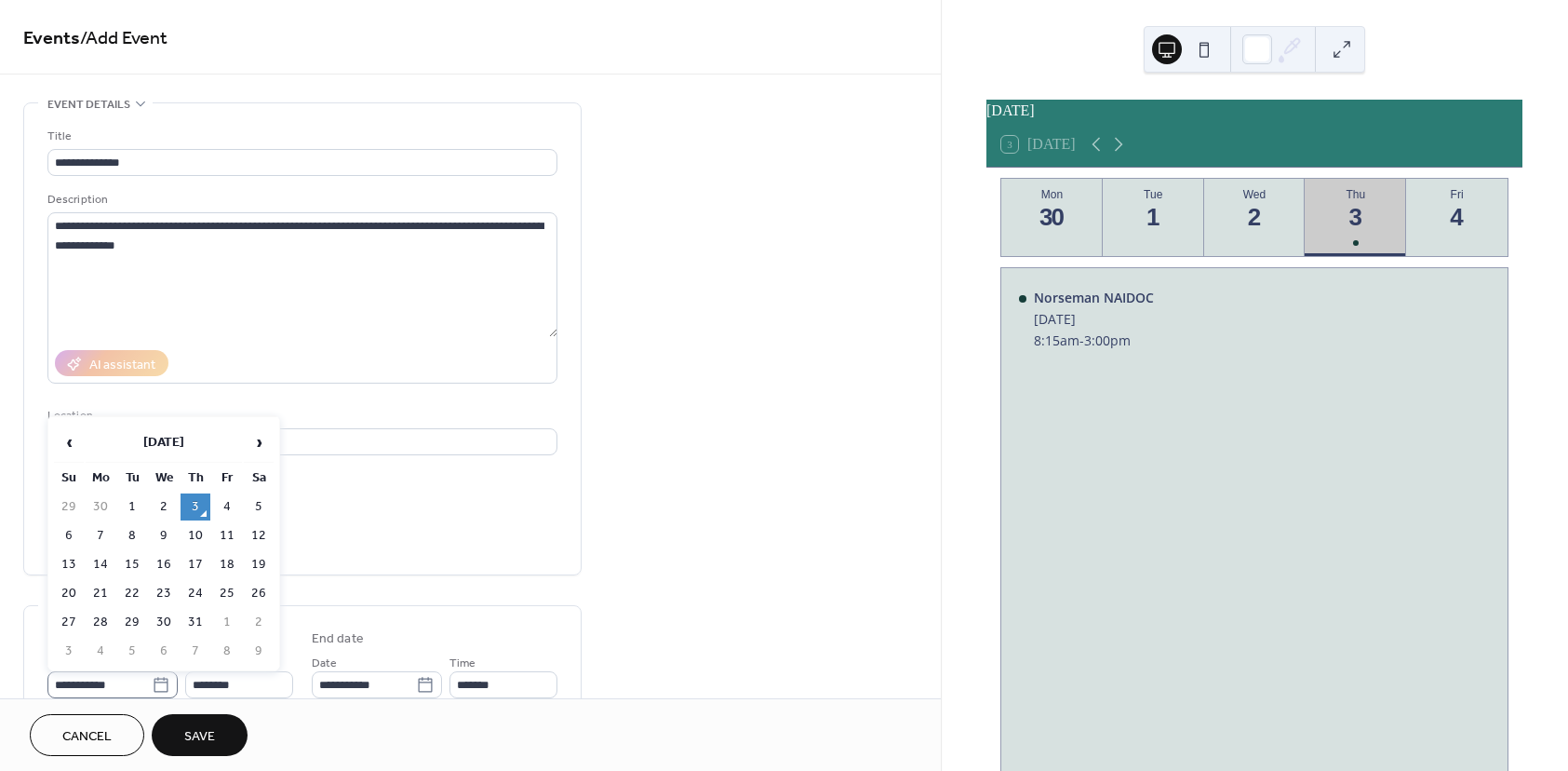 click 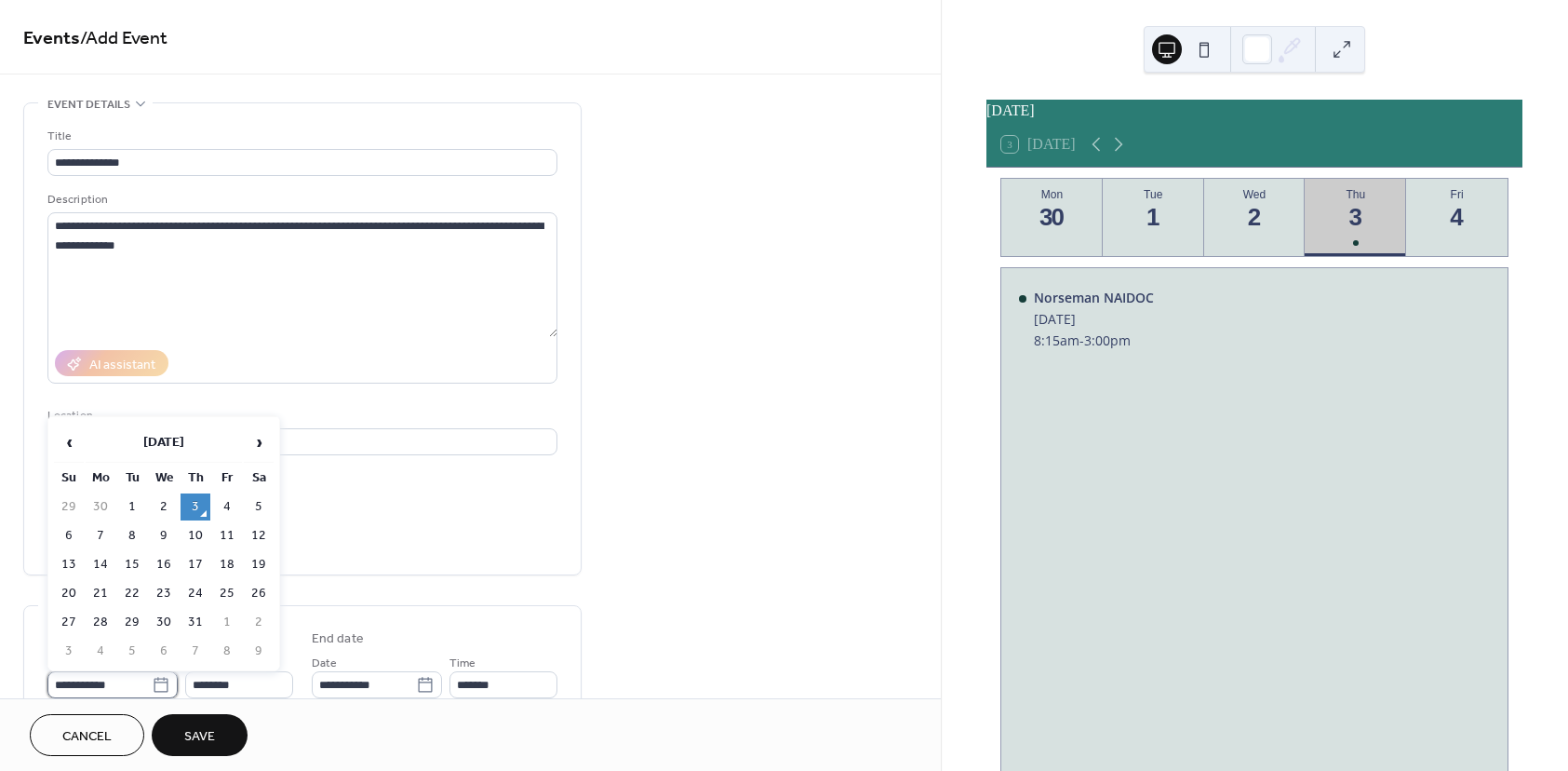 click on "**********" at bounding box center [100, 684] 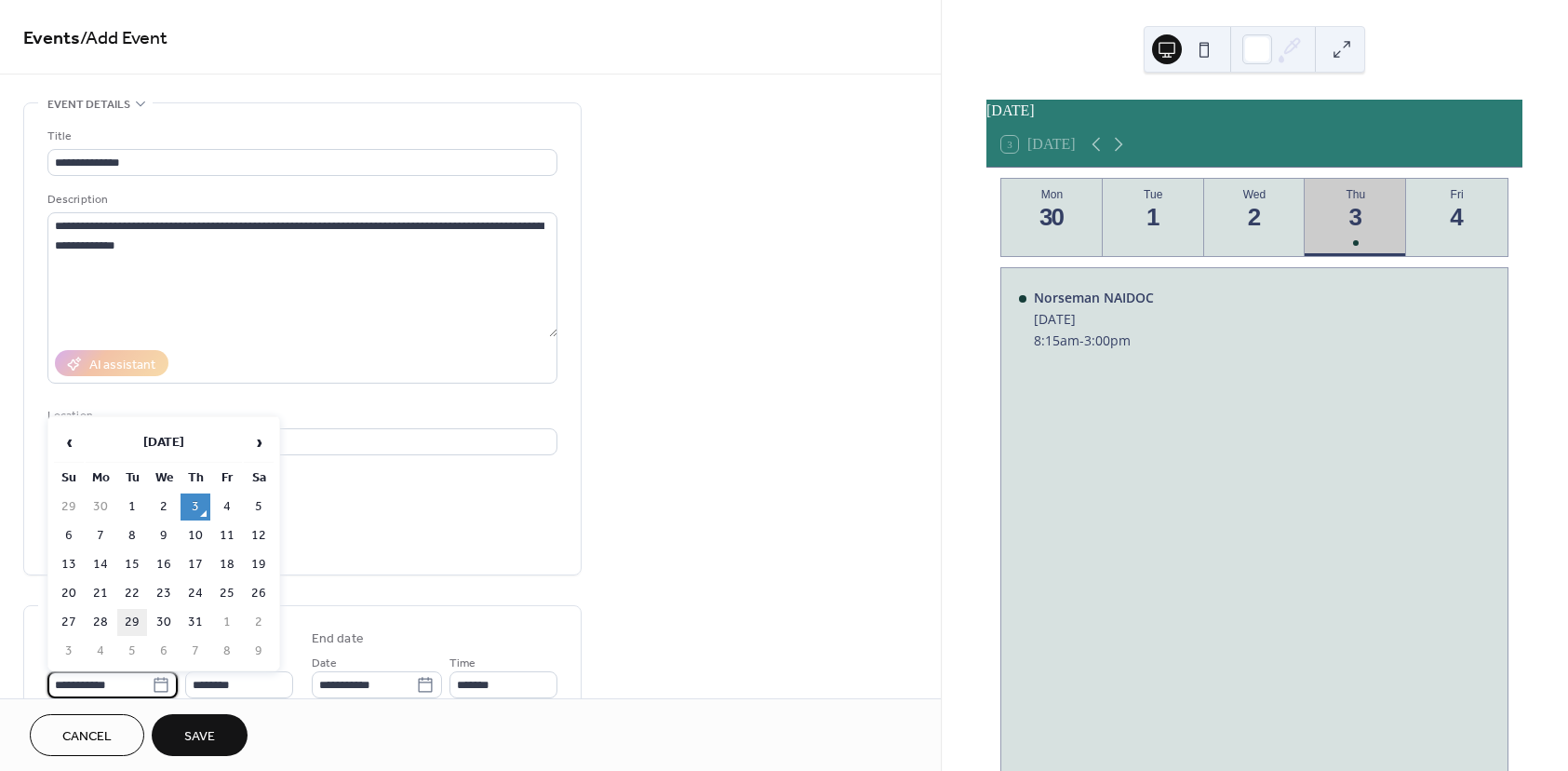 click on "29" at bounding box center (132, 622) 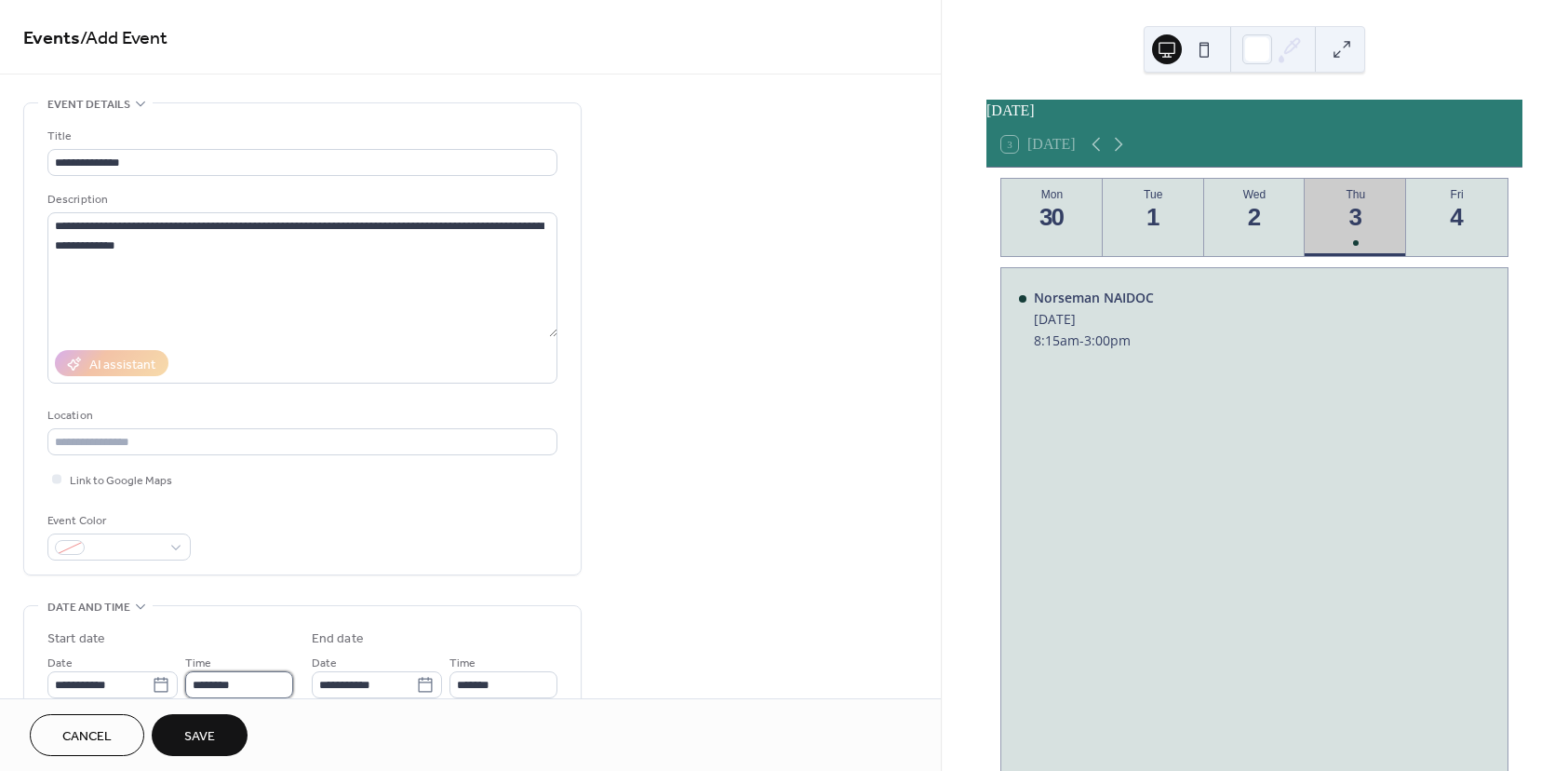 click on "********" at bounding box center (239, 684) 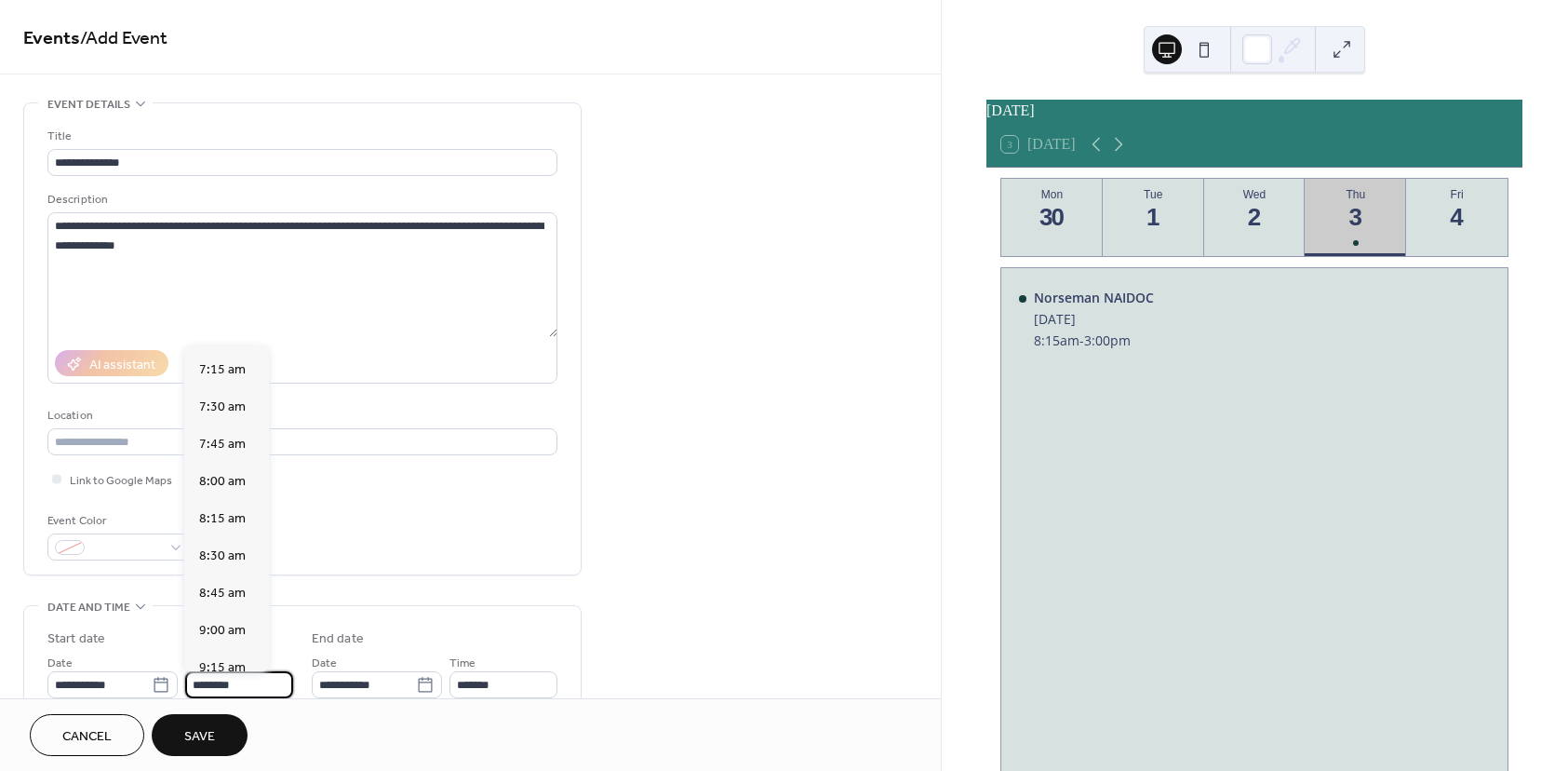 scroll, scrollTop: 994, scrollLeft: 0, axis: vertical 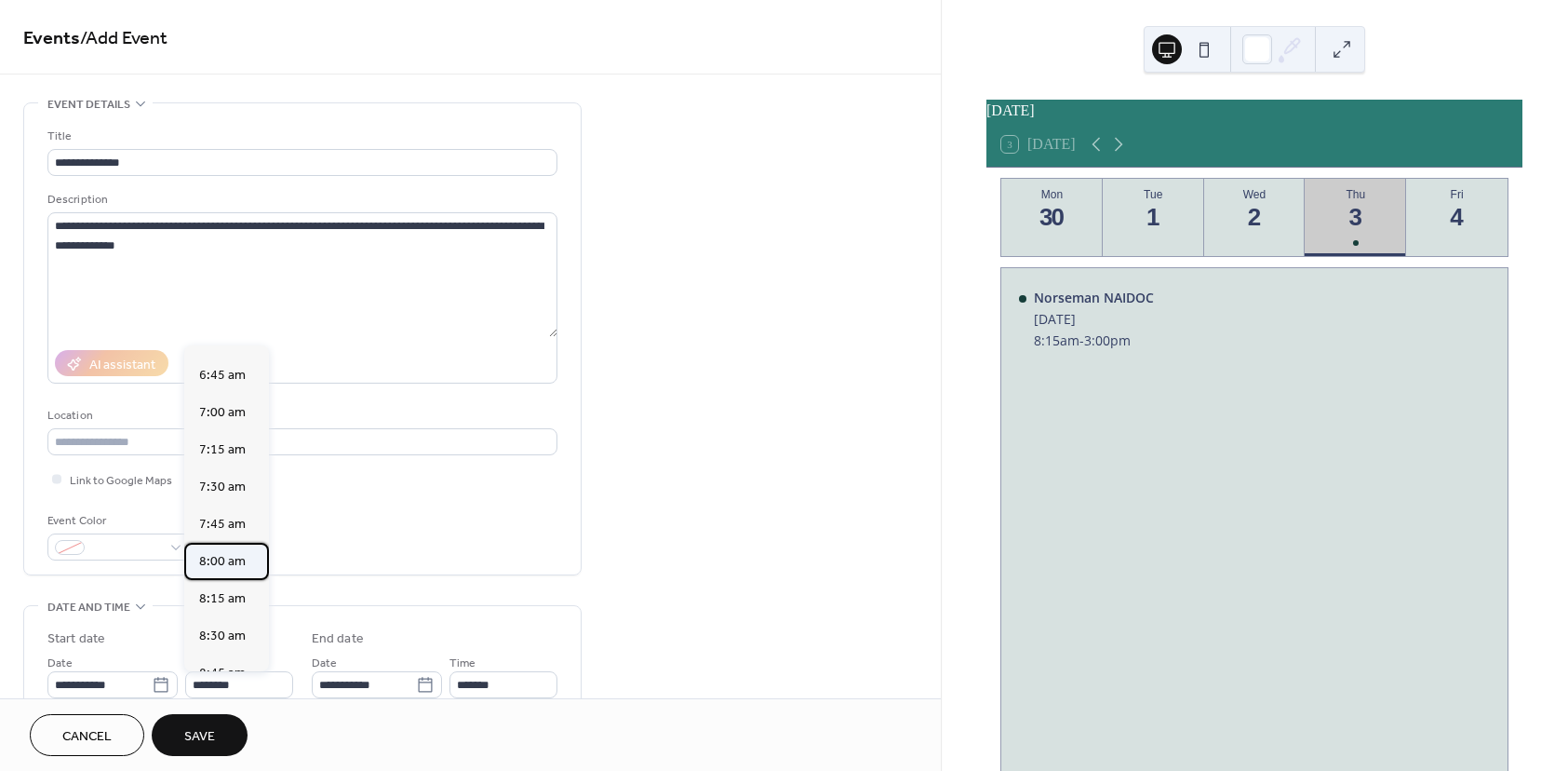 click on "8:00 am" at bounding box center [222, 561] 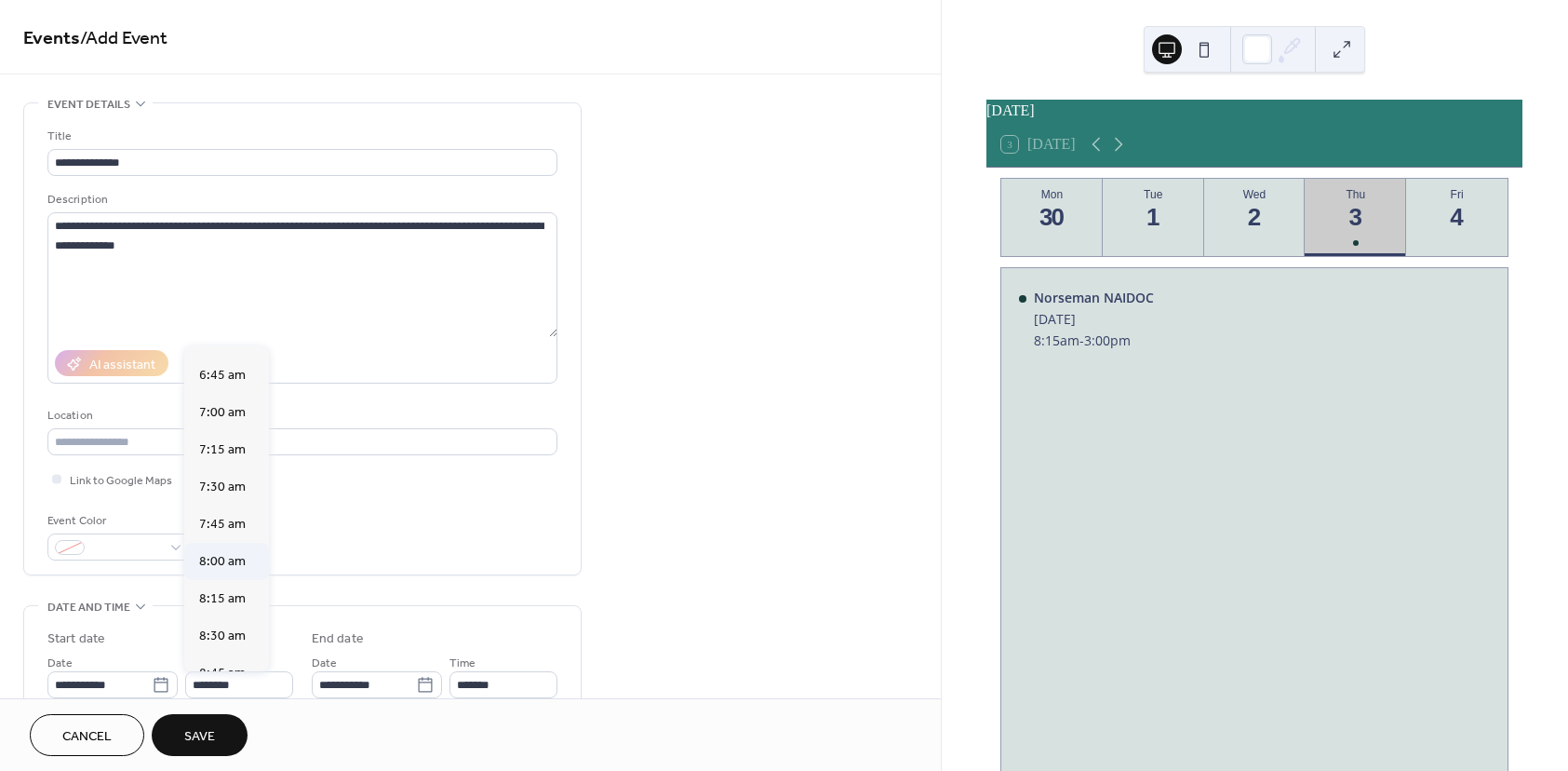 type on "*******" 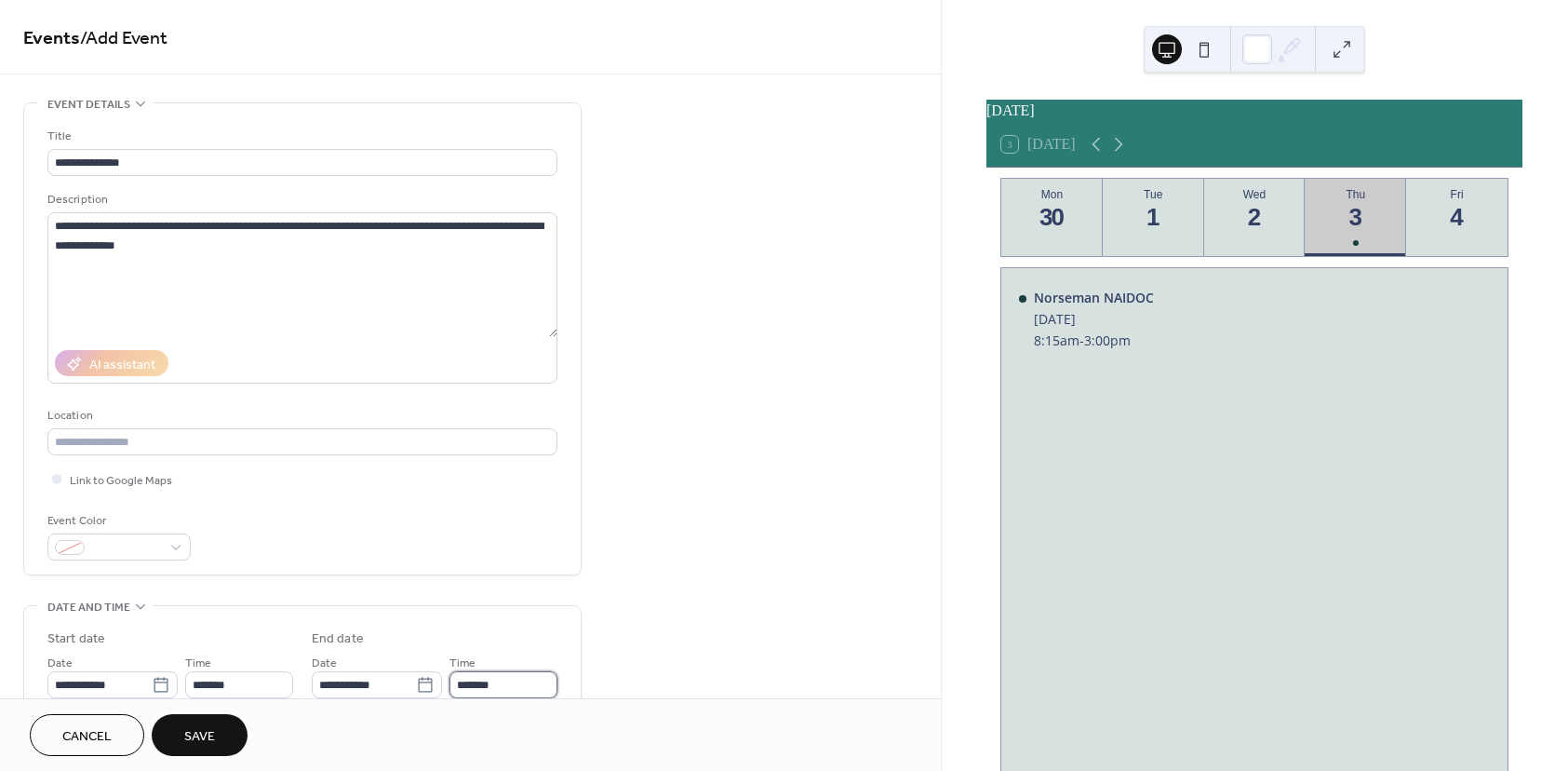 click on "*******" at bounding box center (503, 684) 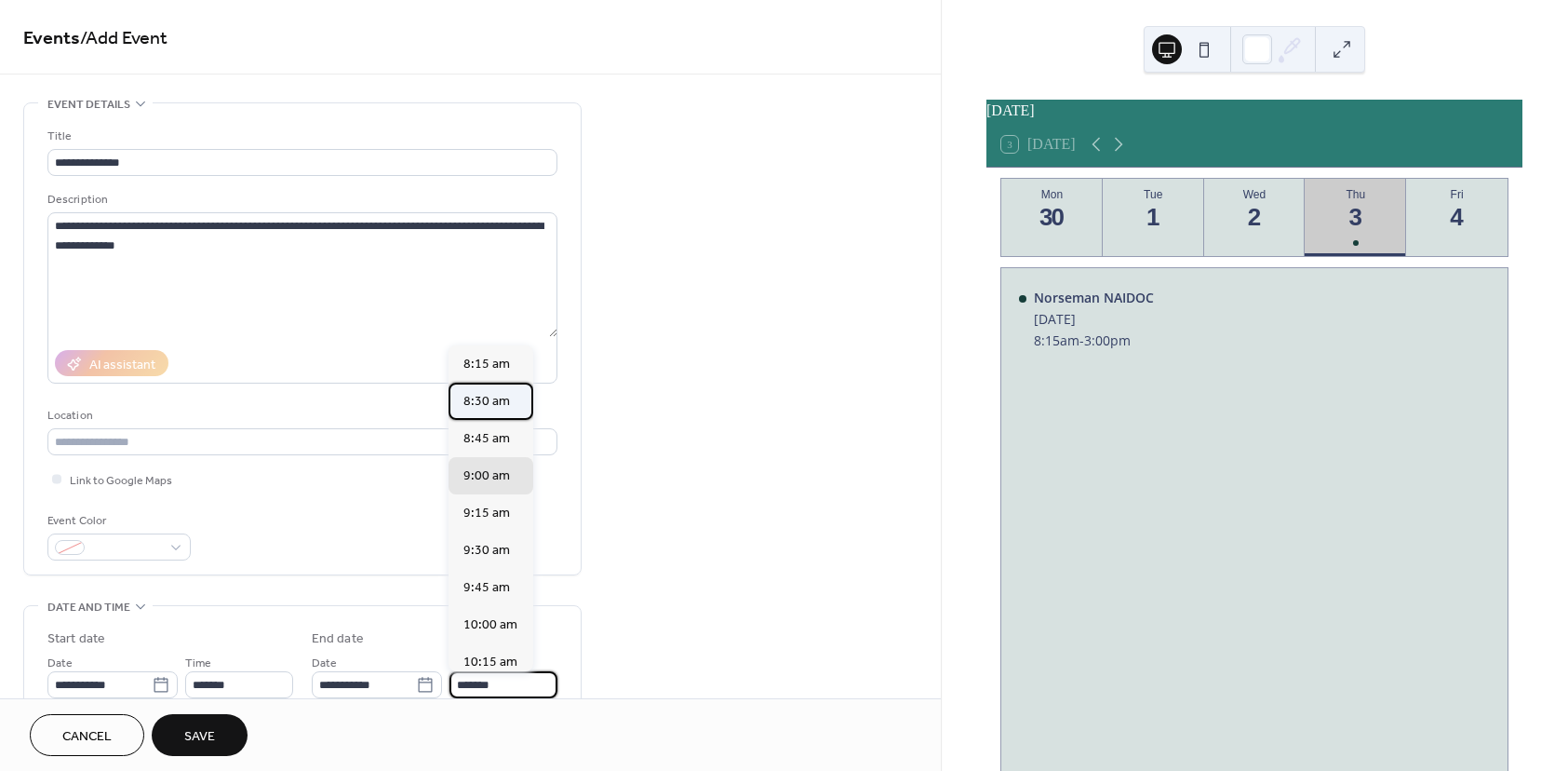 click on "8:30 am" at bounding box center [487, 401] 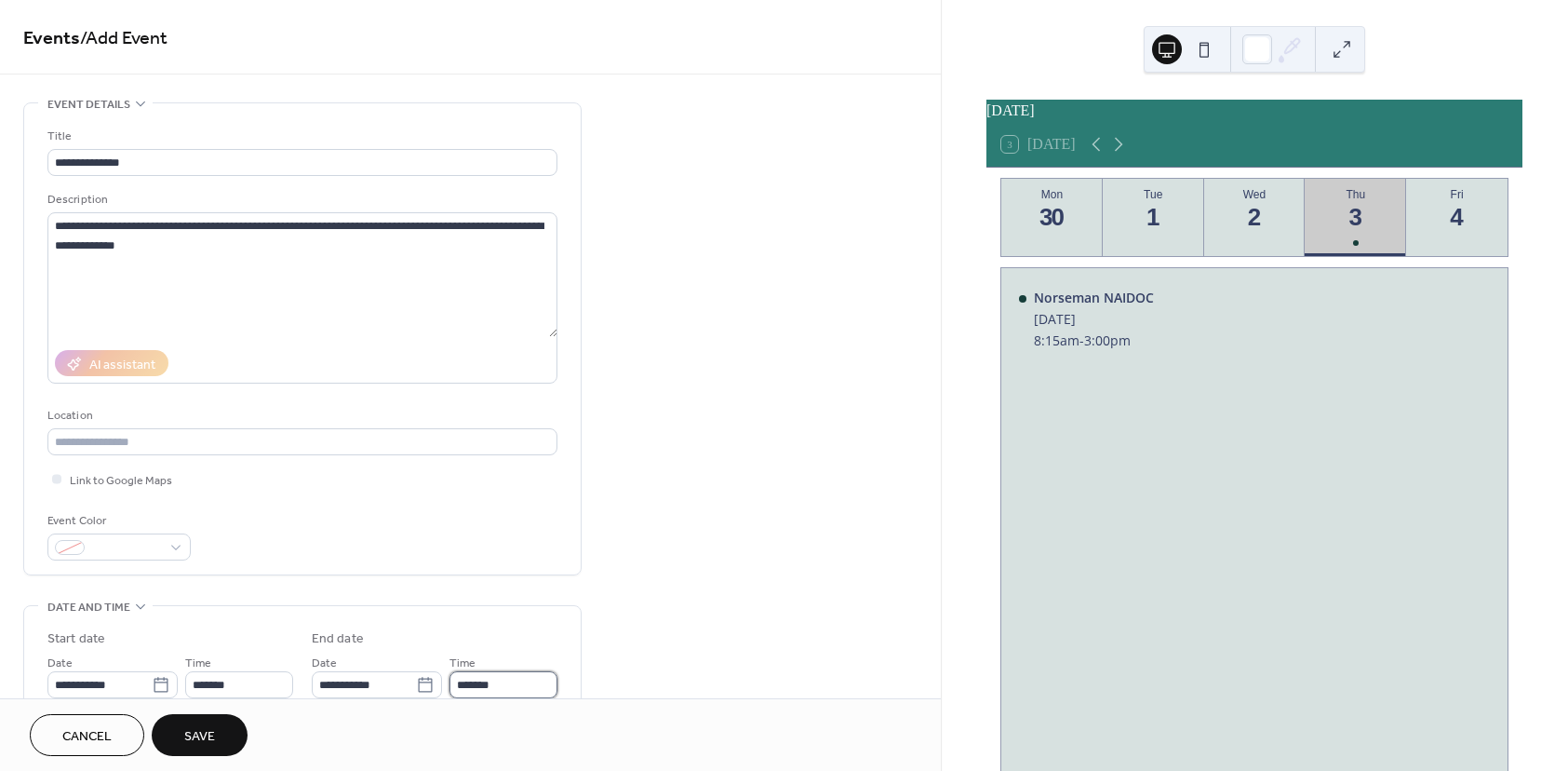 click on "*******" at bounding box center (503, 684) 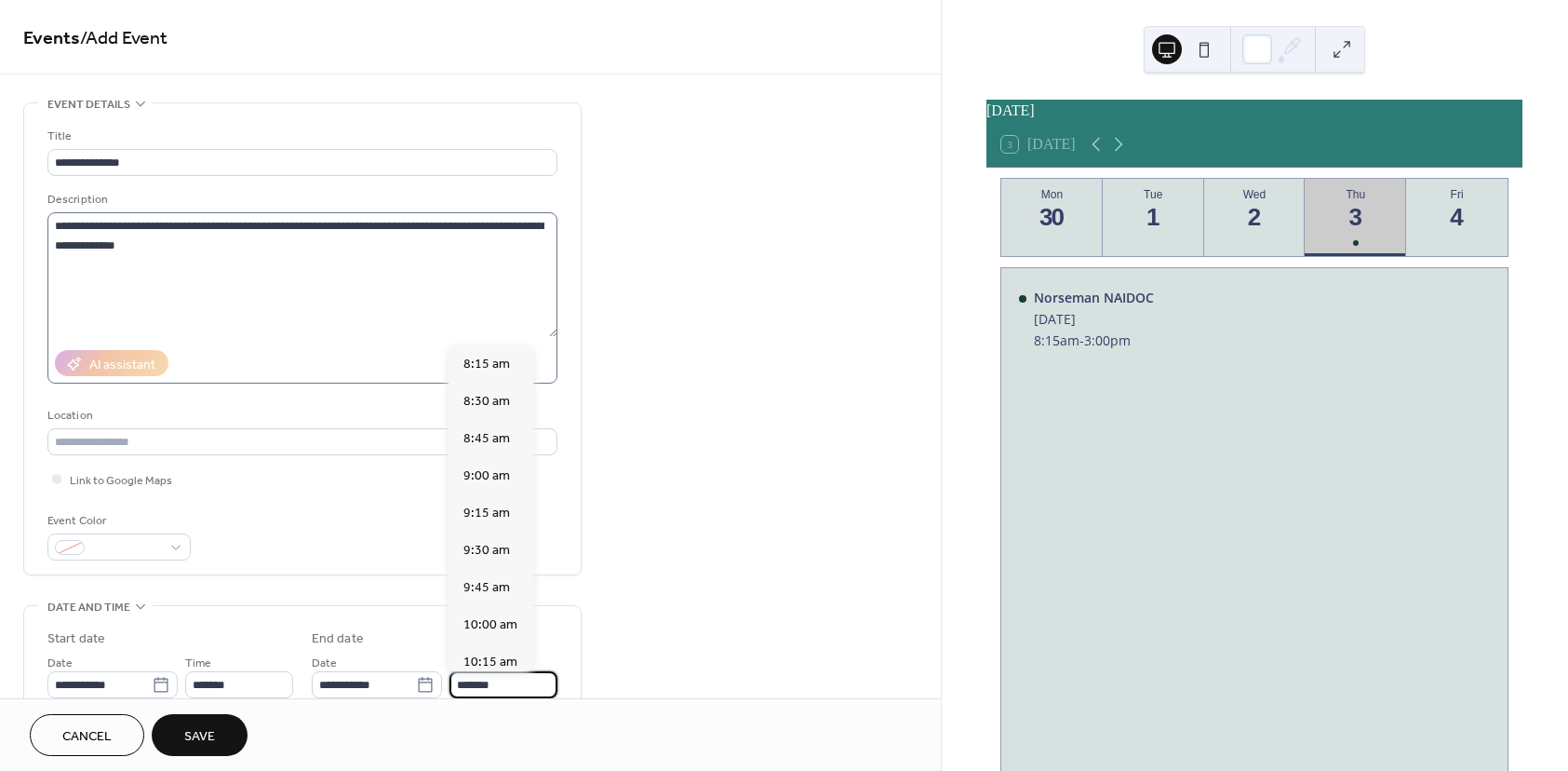 type on "*******" 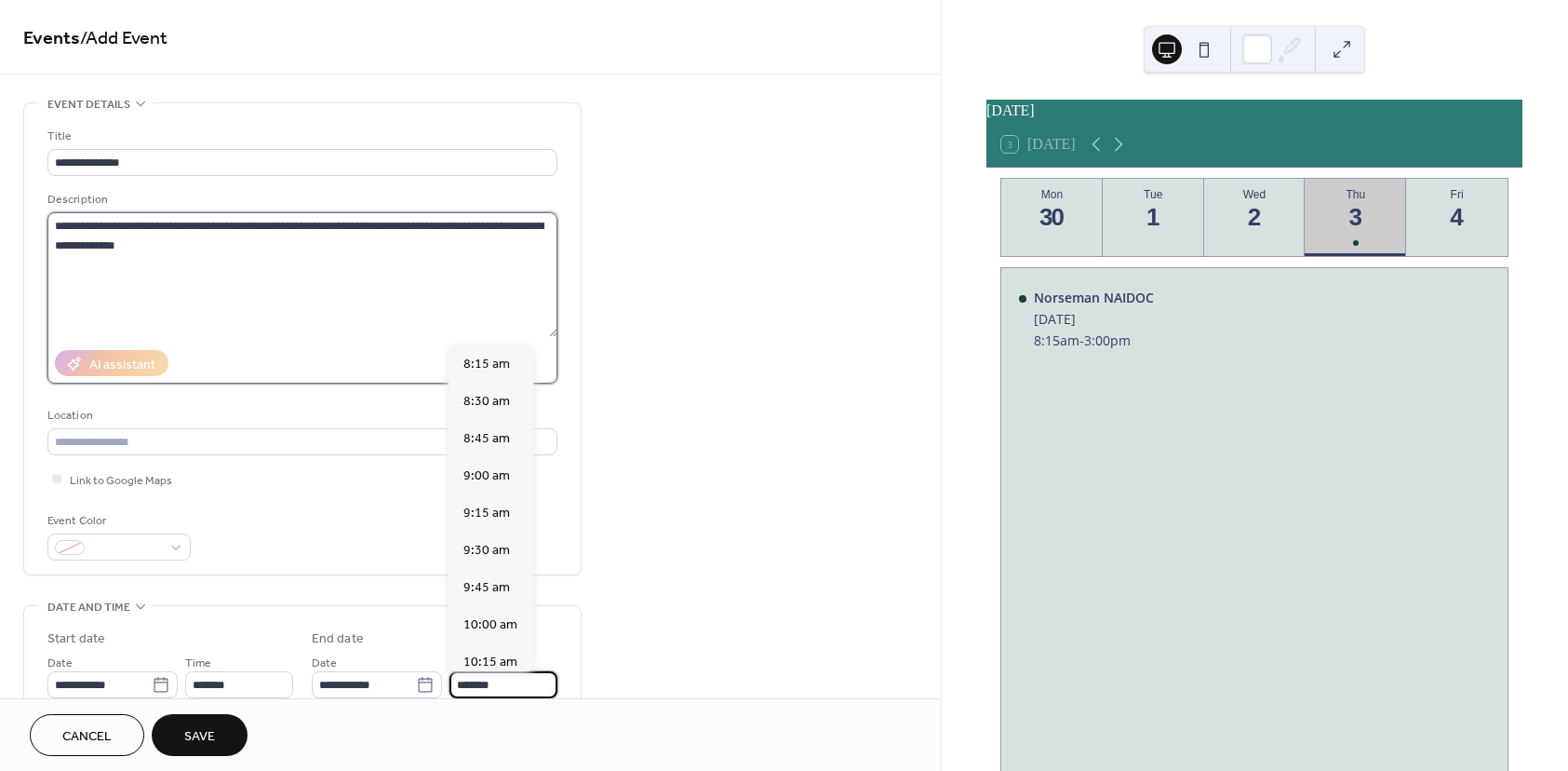 click on "**********" at bounding box center (302, 275) 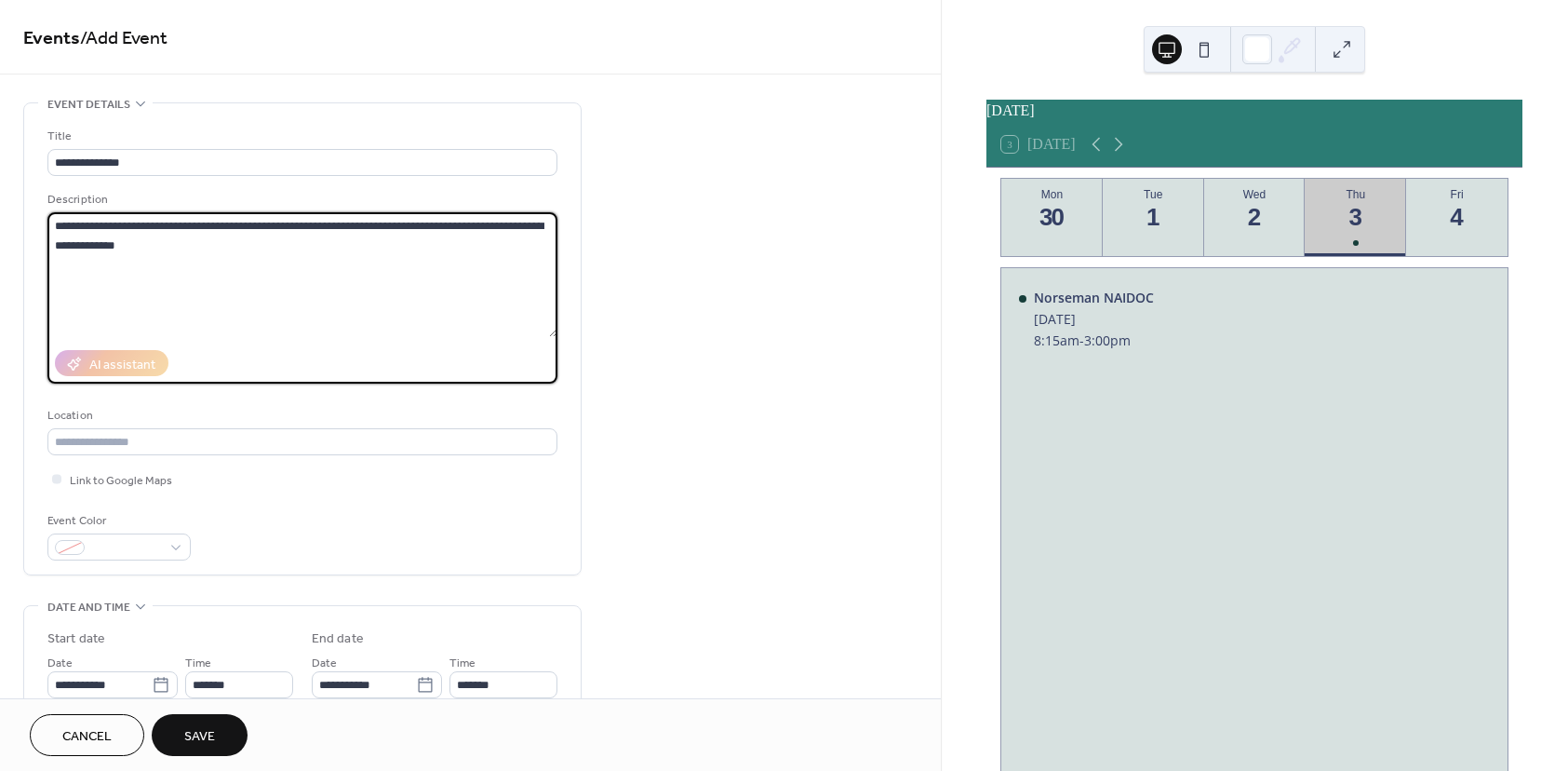 click on "**********" at bounding box center (302, 275) 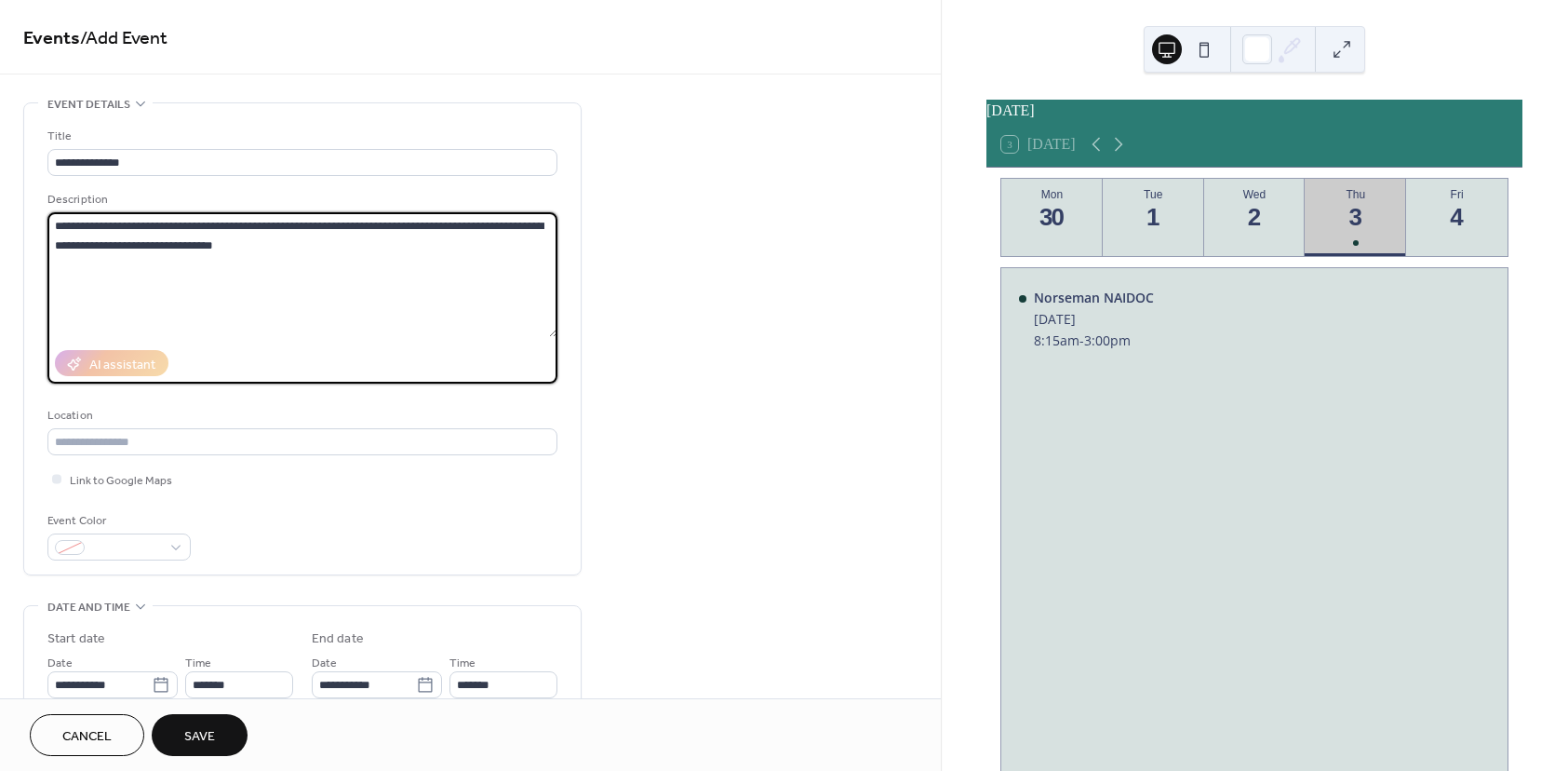 type on "**********" 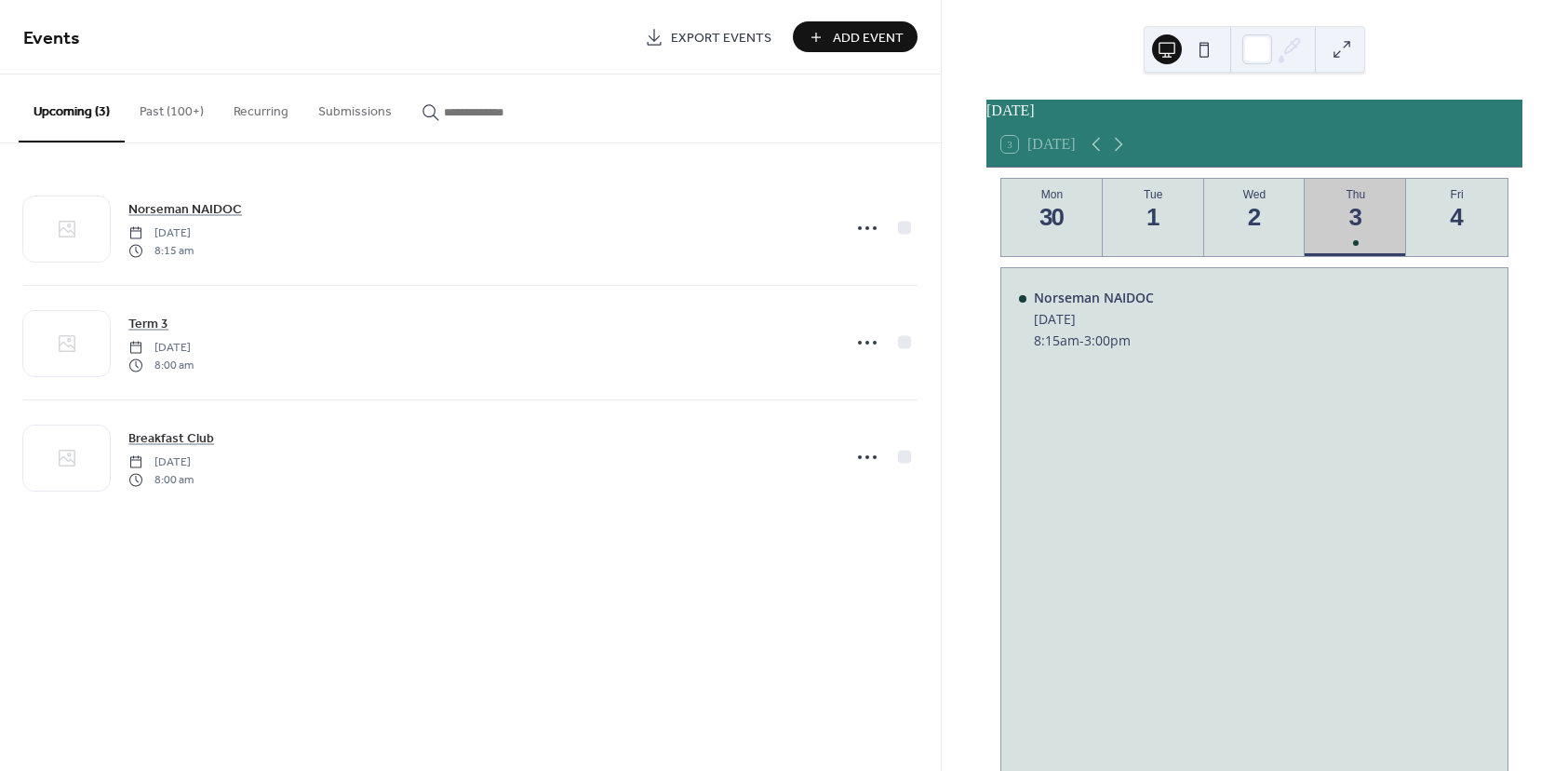 click on "Add Event" at bounding box center (868, 38) 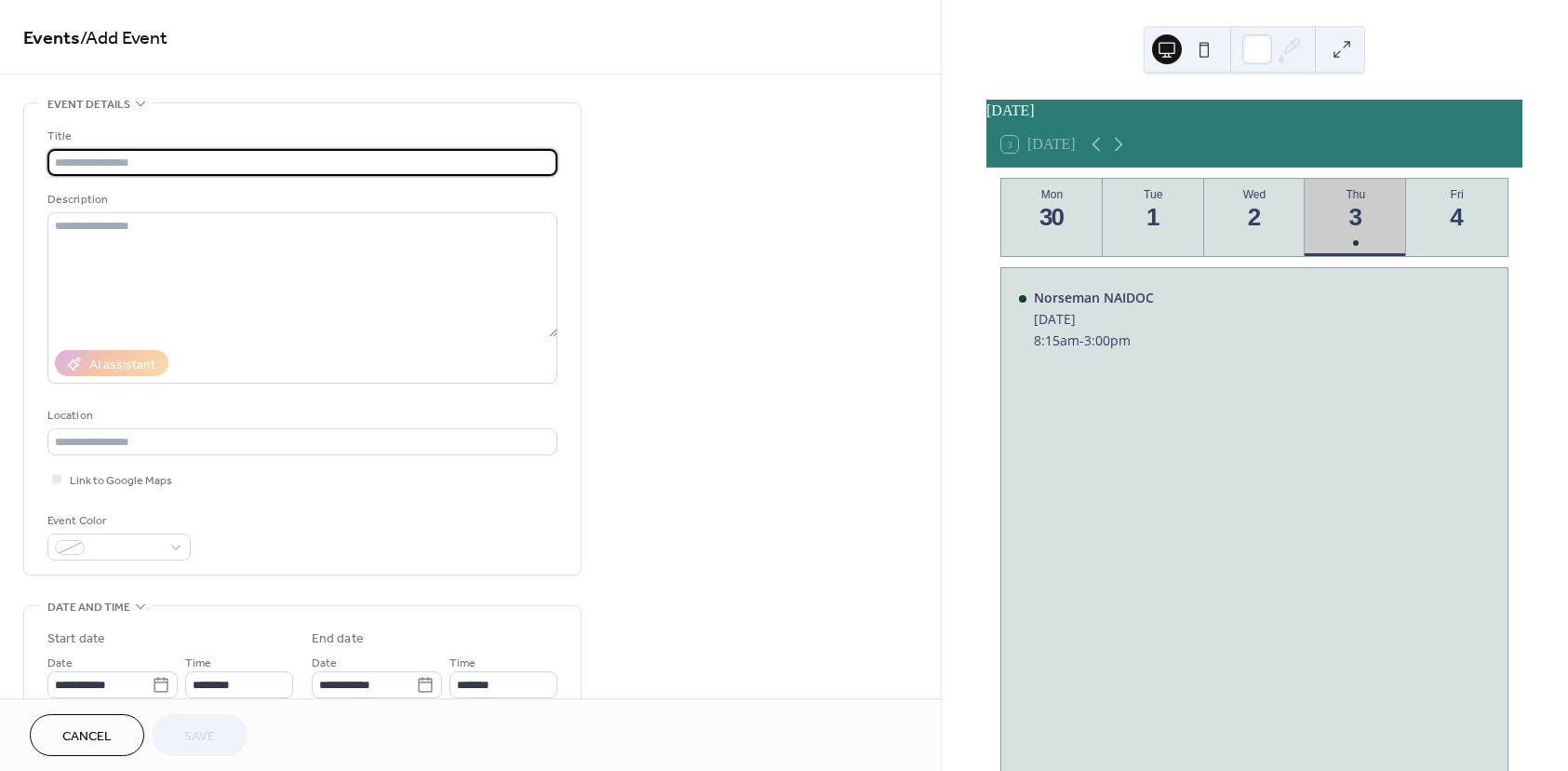 click at bounding box center (302, 162) 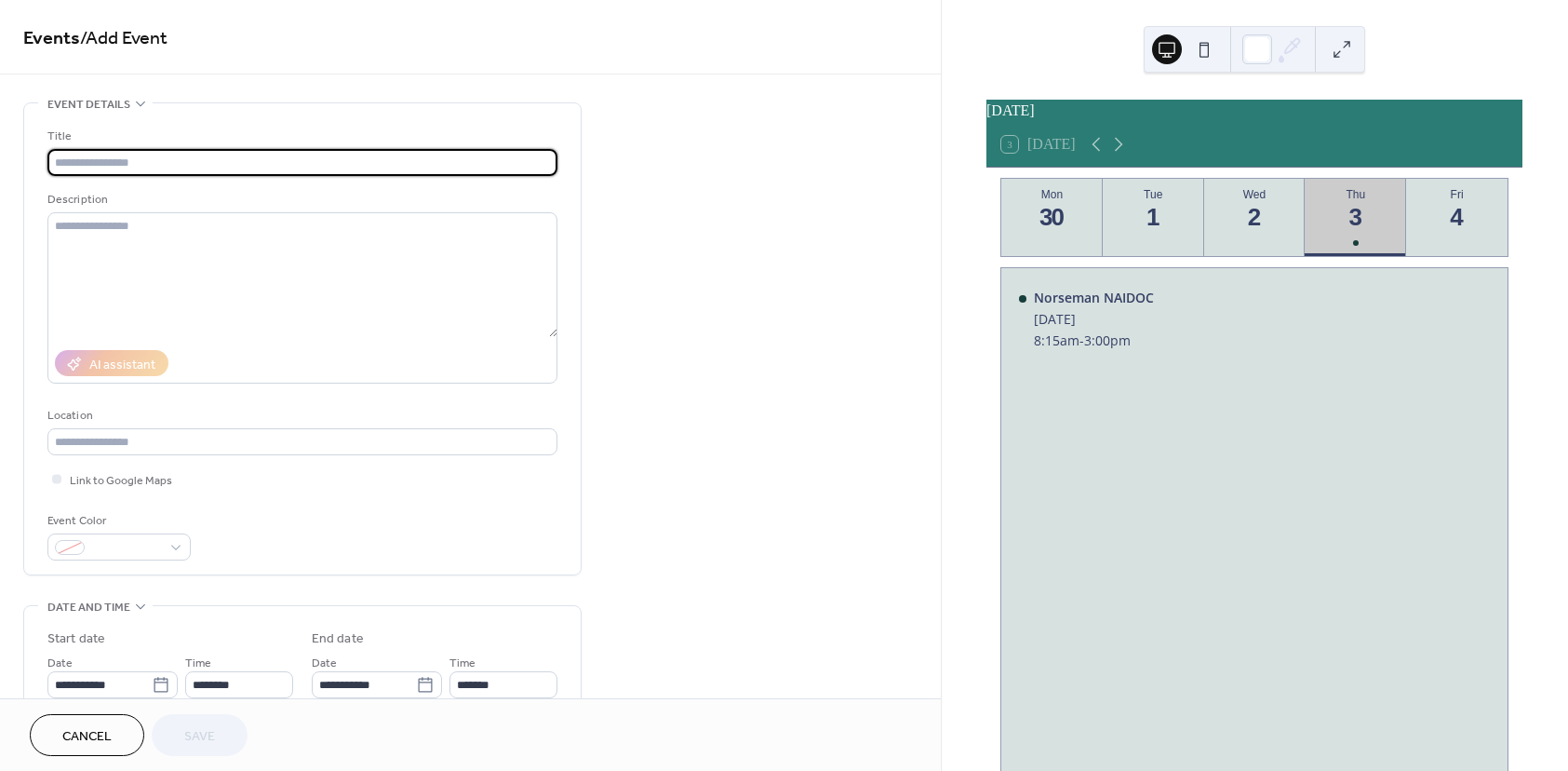 type on "**********" 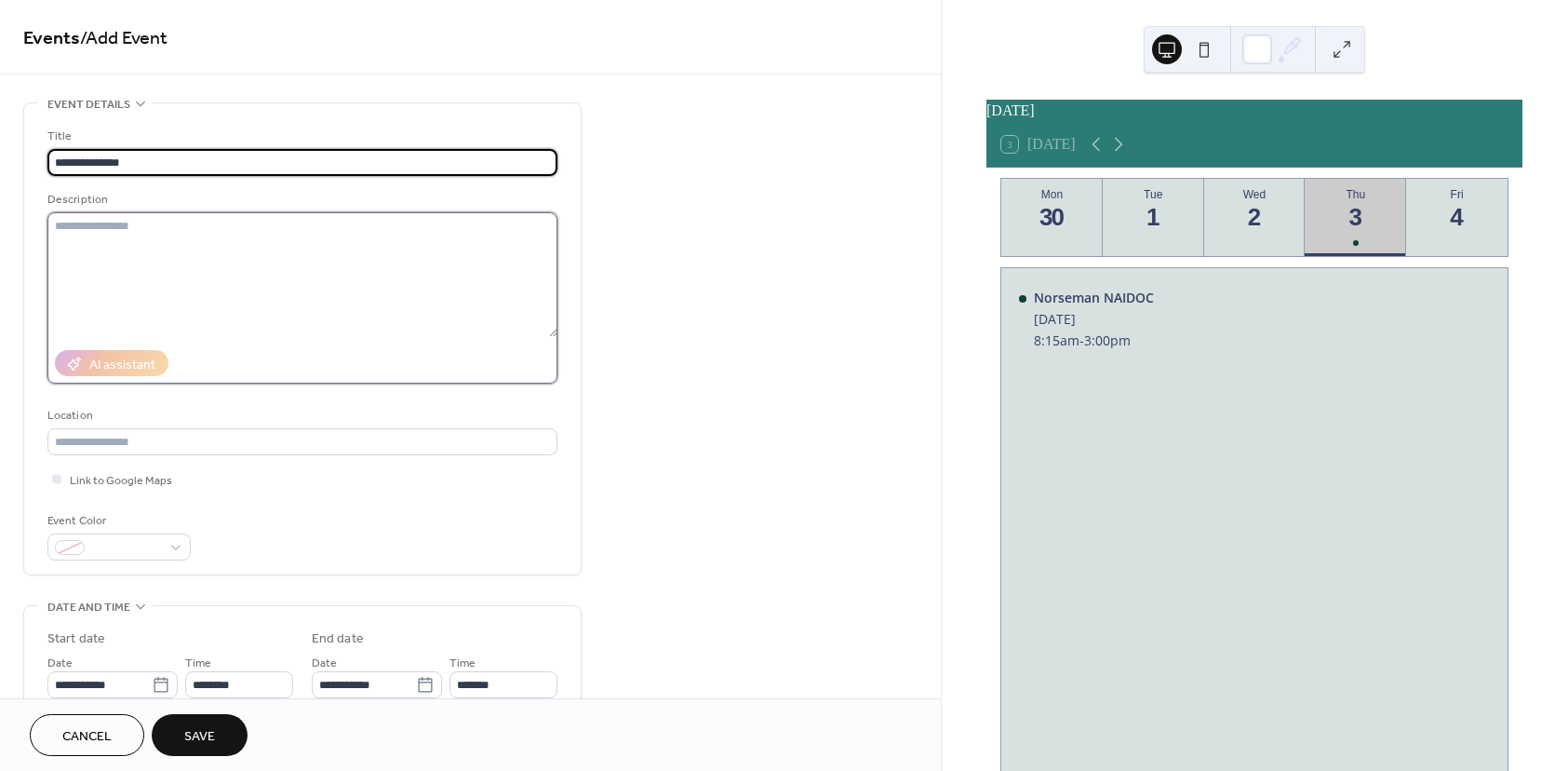 click at bounding box center [302, 275] 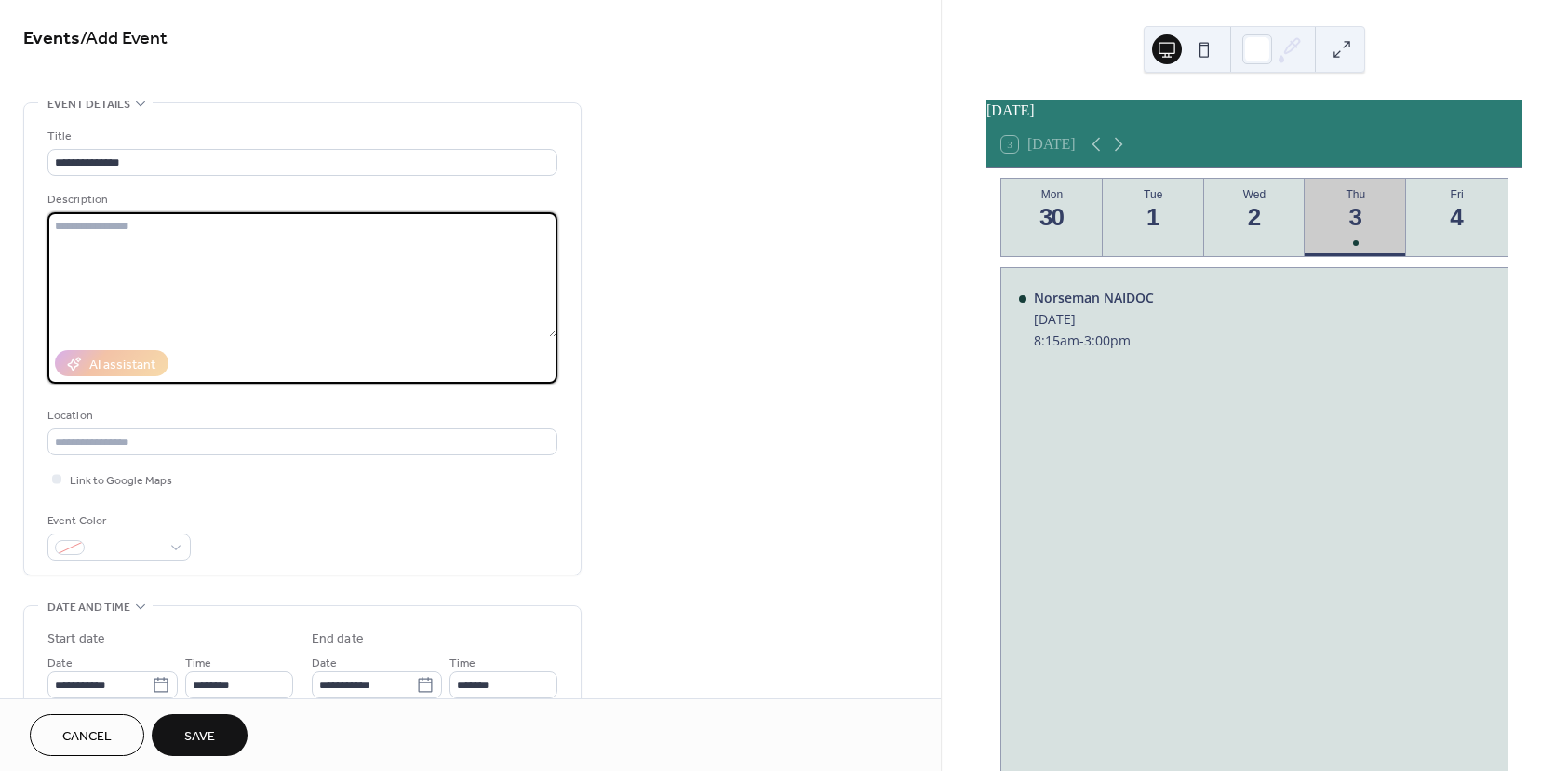 click on "Cancel" at bounding box center [87, 737] 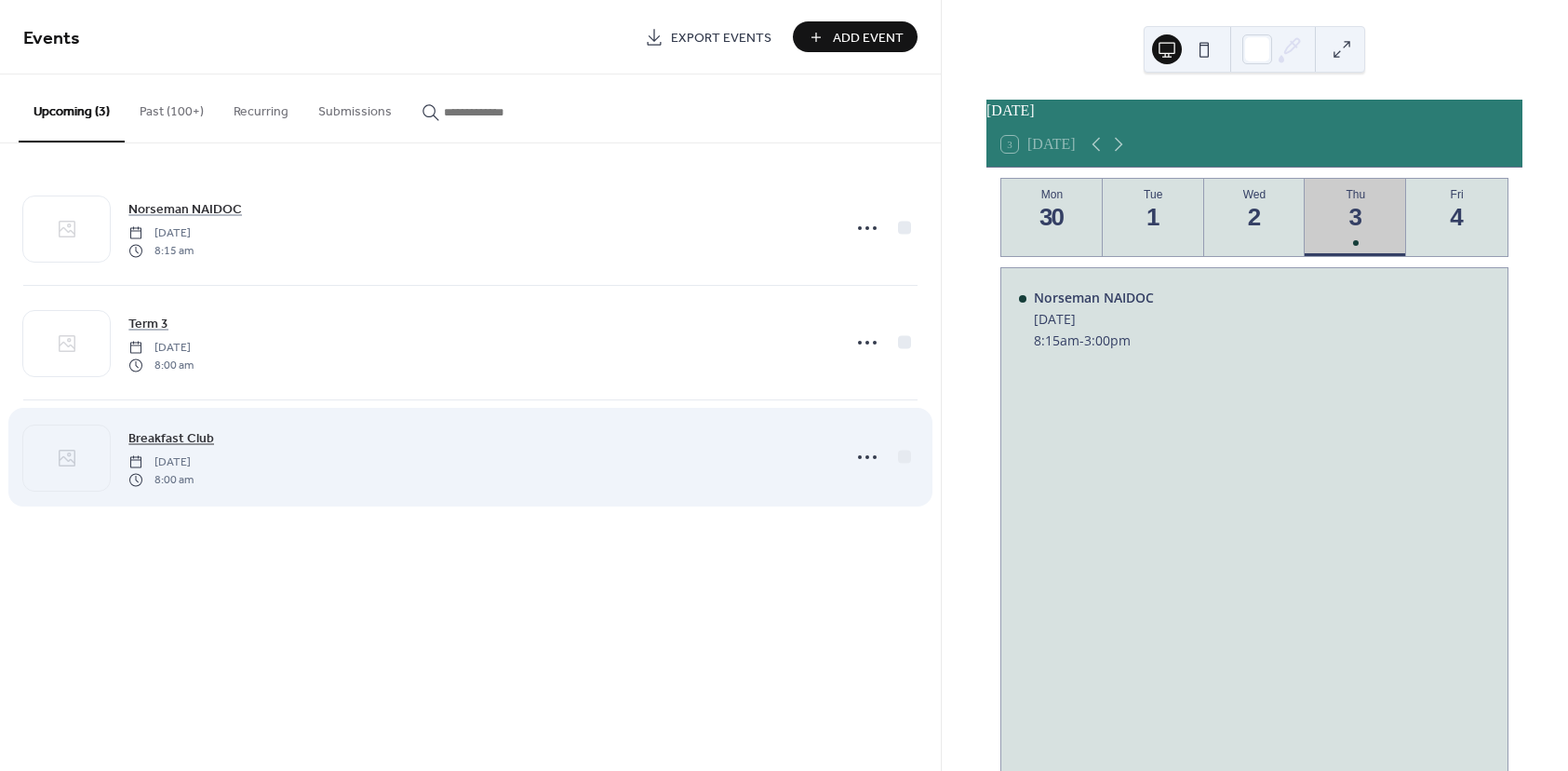 click on "Breakfast Club" at bounding box center (171, 439) 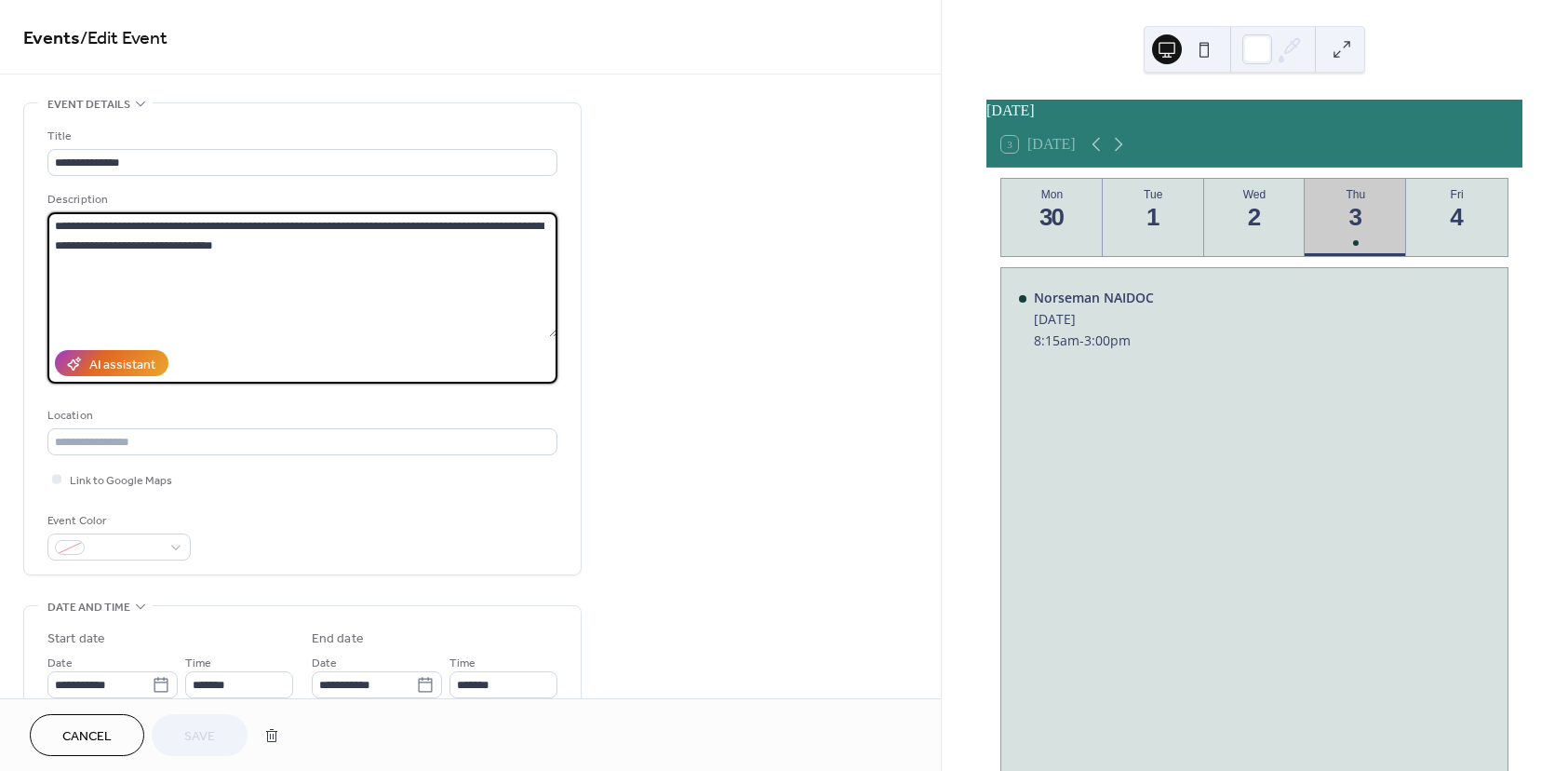 drag, startPoint x: 260, startPoint y: 240, endPoint x: 44, endPoint y: 228, distance: 216.33308 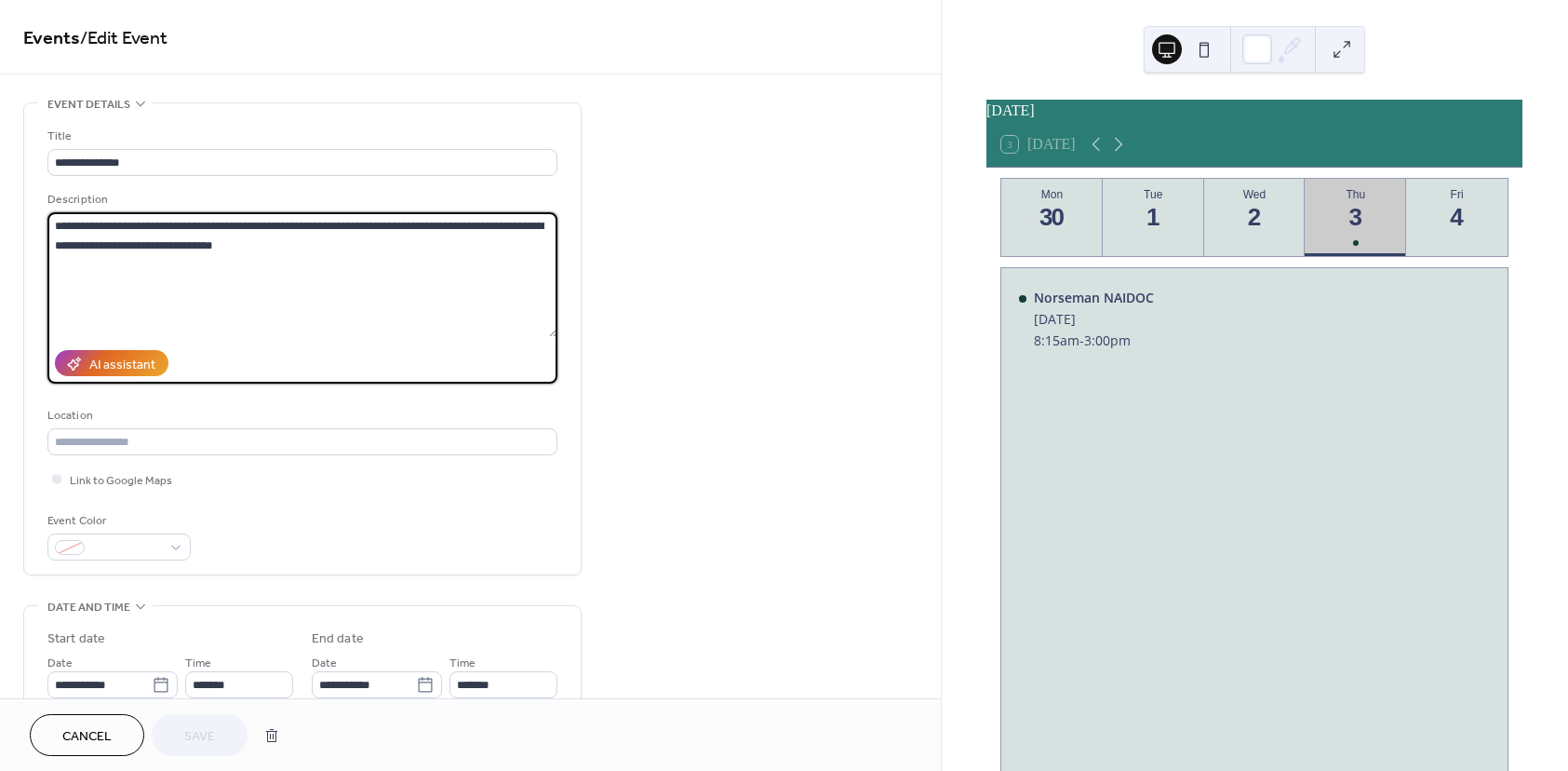 click on "**********" at bounding box center (302, 339) 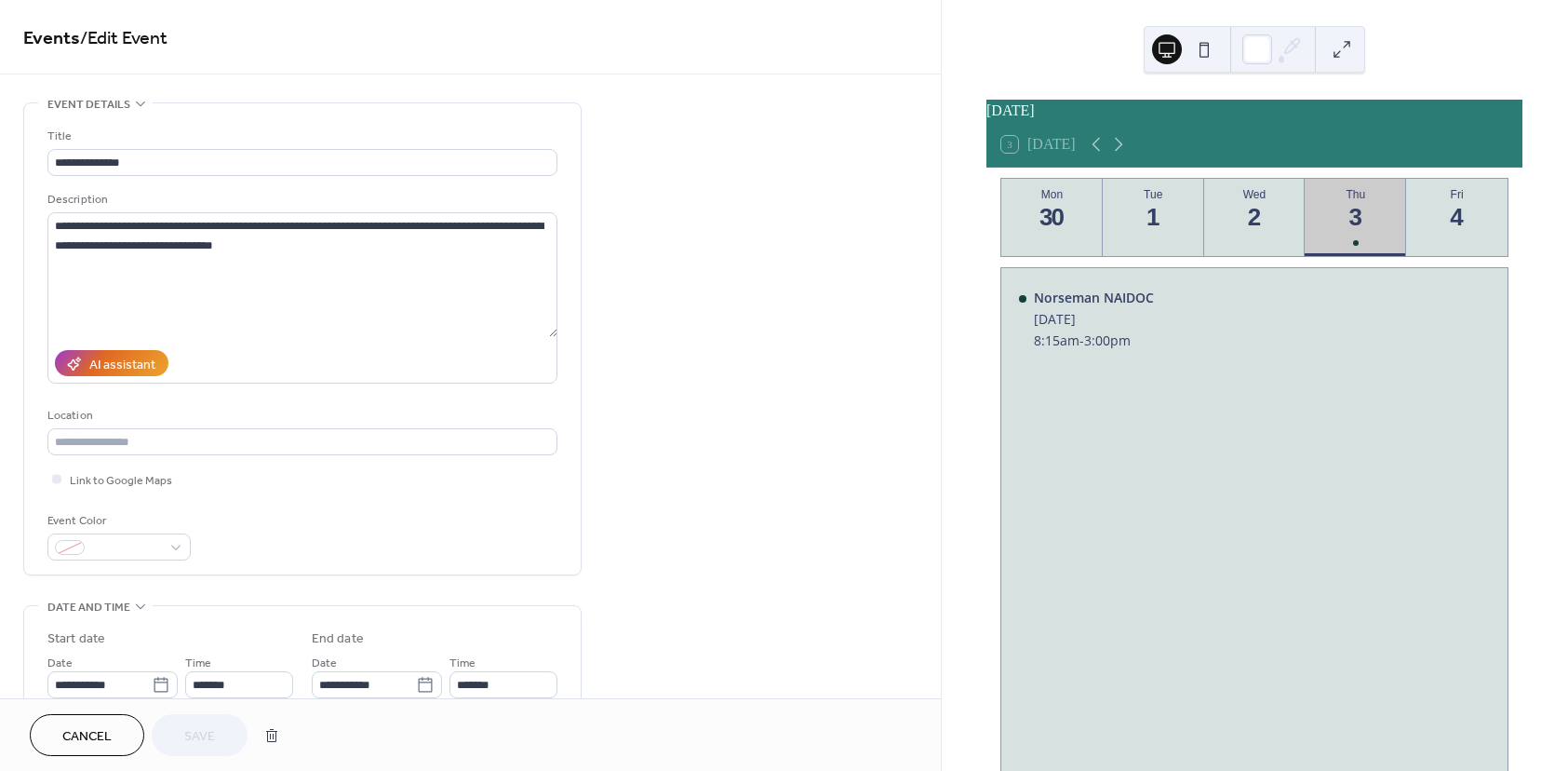 click on "Cancel" at bounding box center (87, 737) 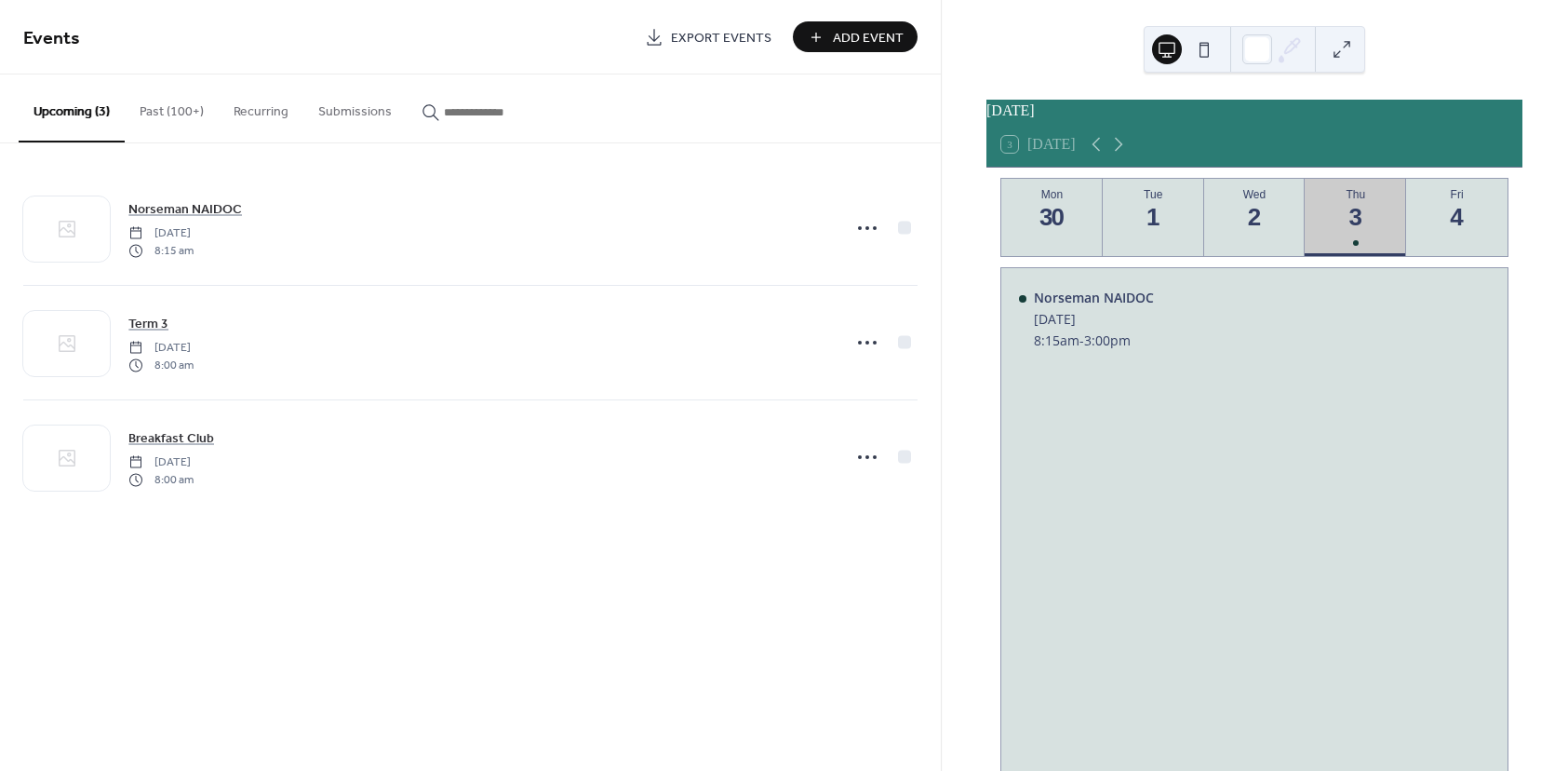 click on "Add Event" at bounding box center (868, 38) 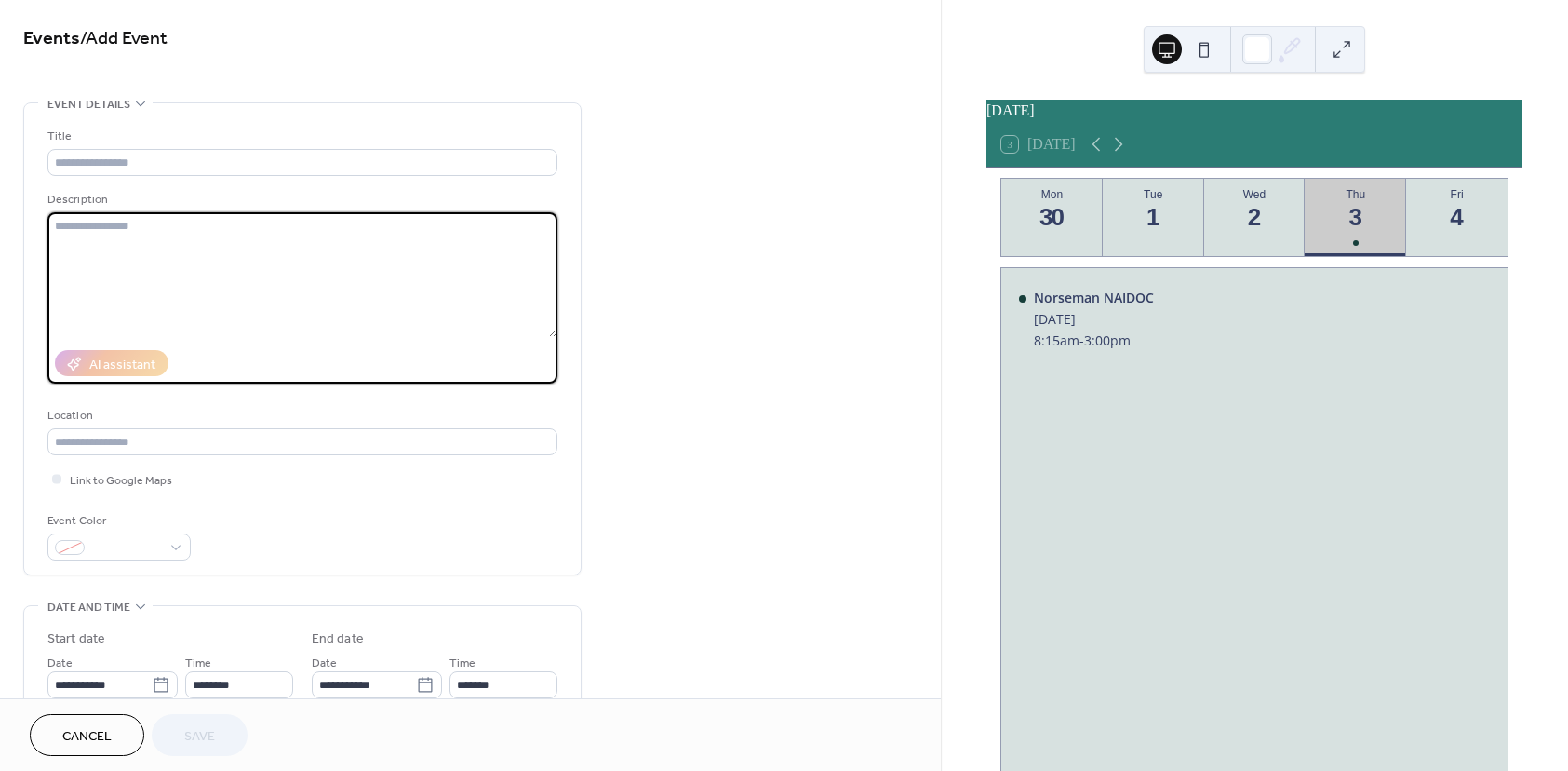 paste on "**********" 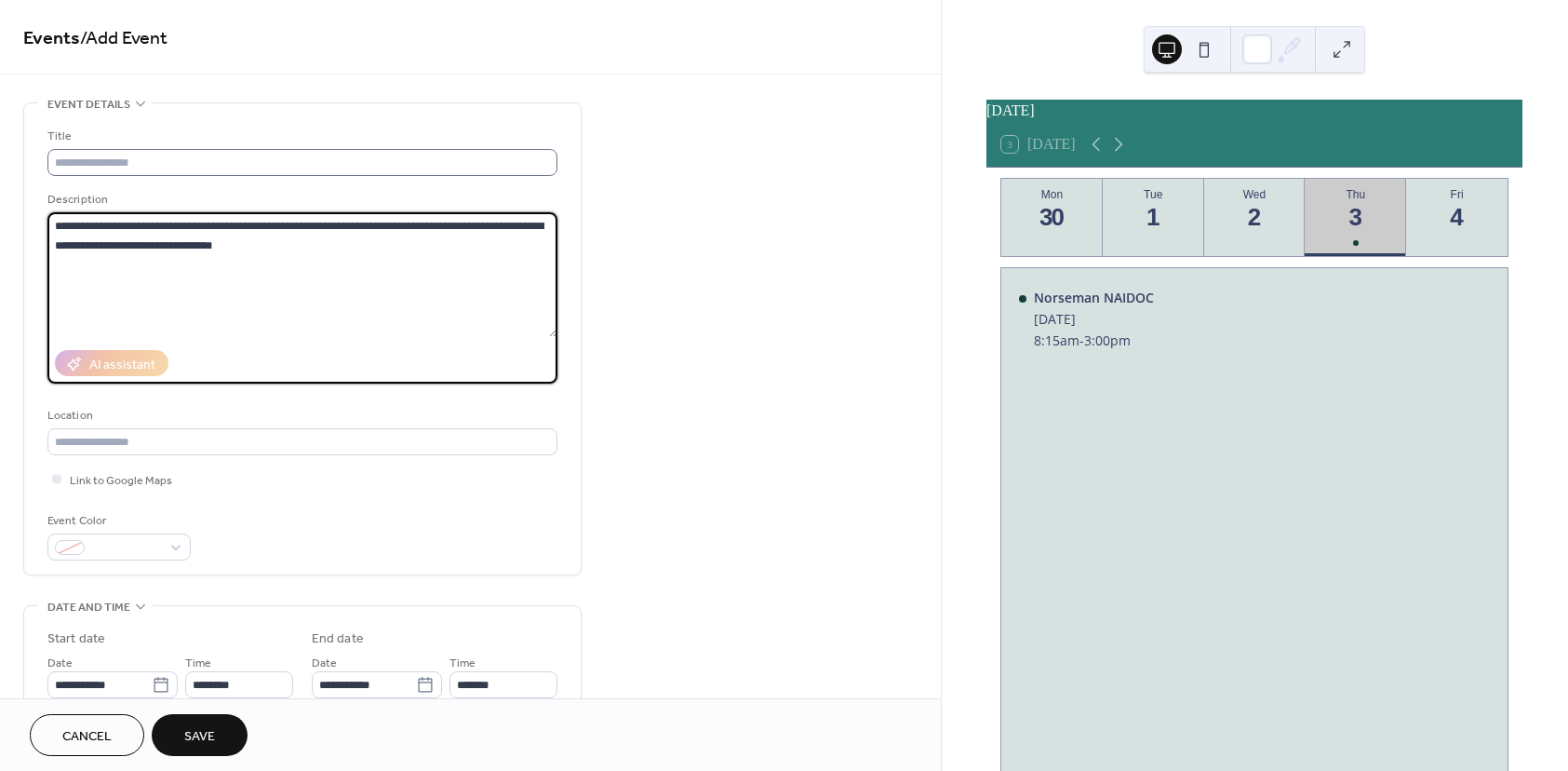 type on "**********" 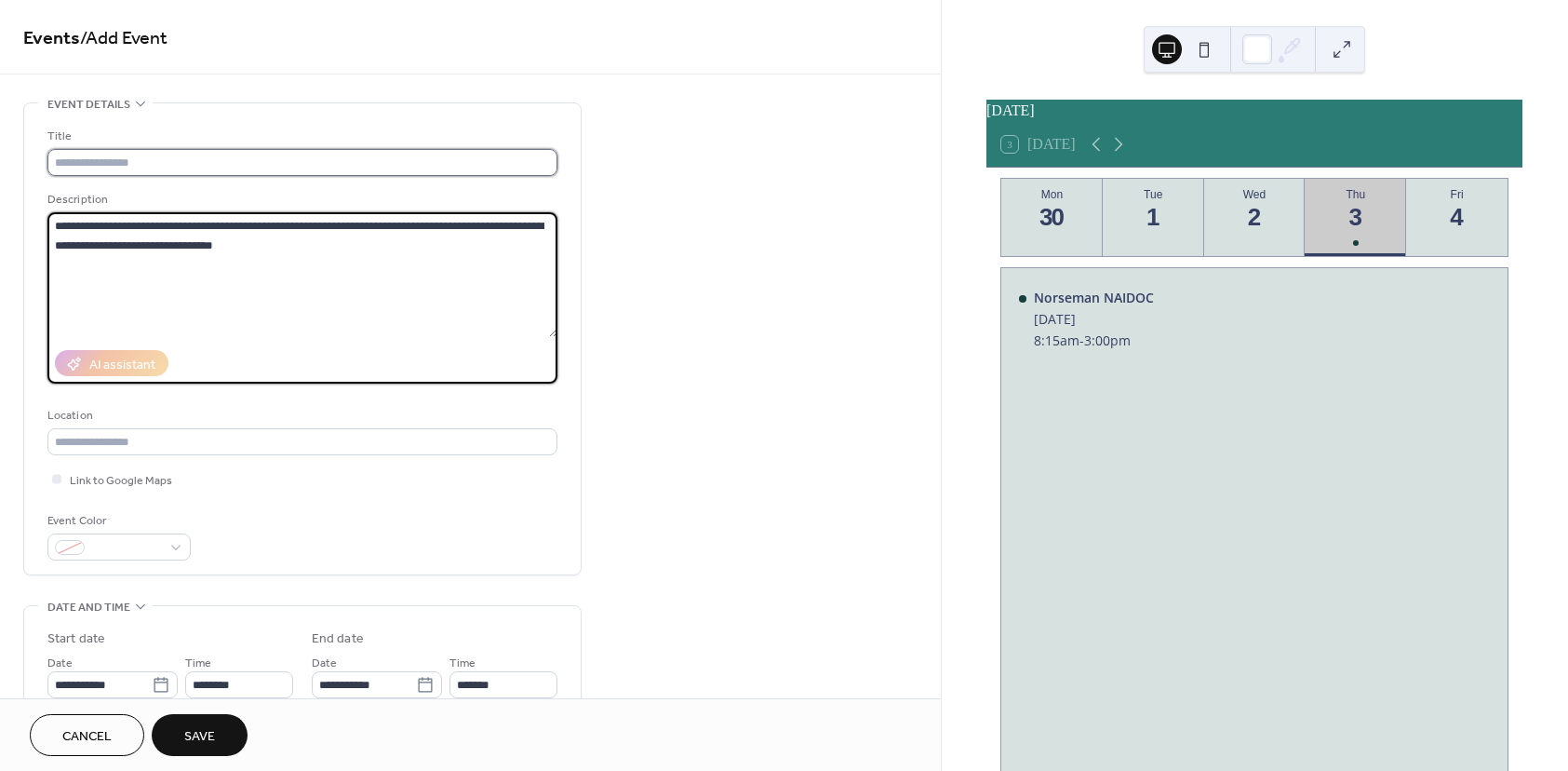 click at bounding box center (302, 162) 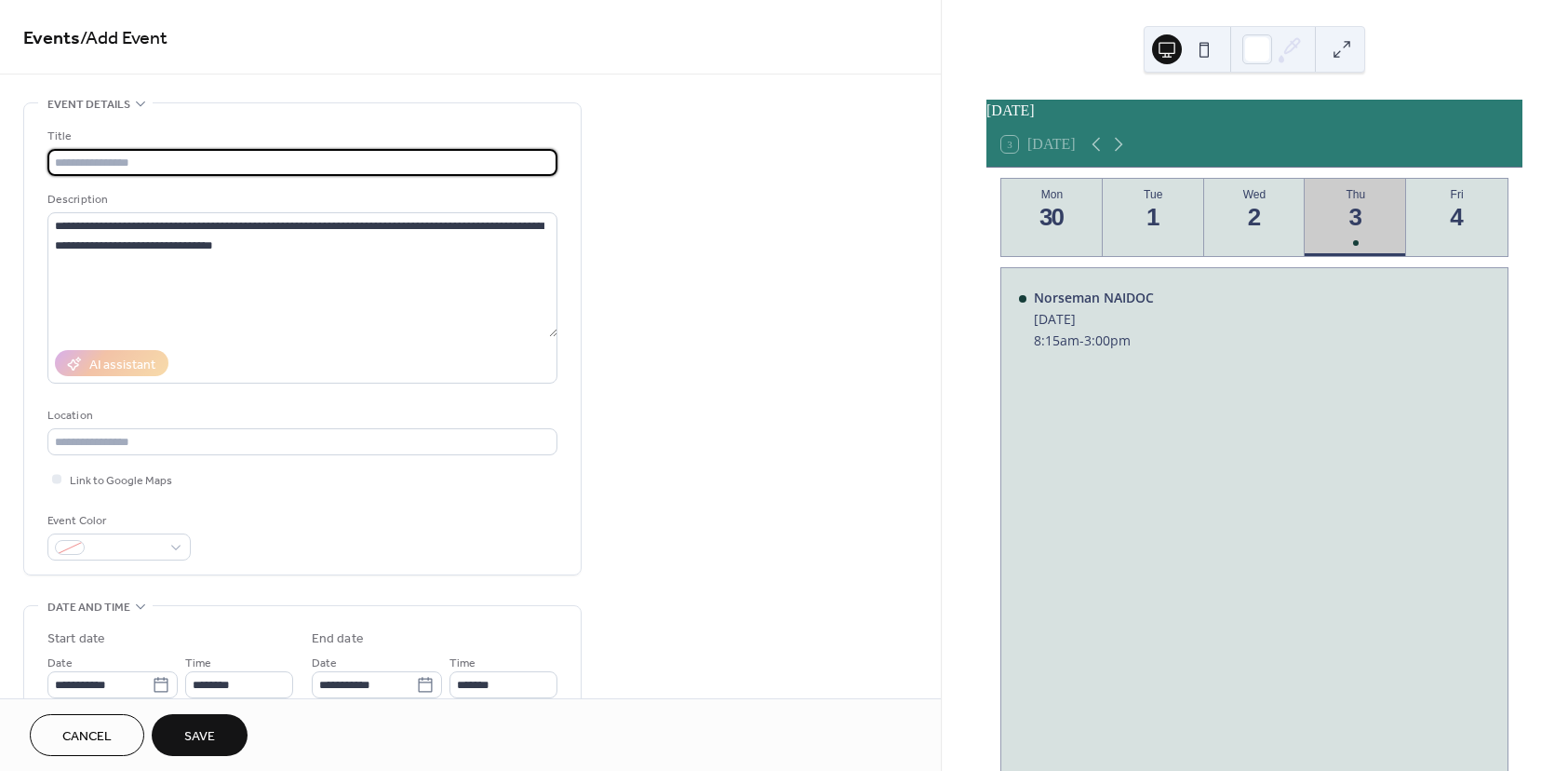 type on "**********" 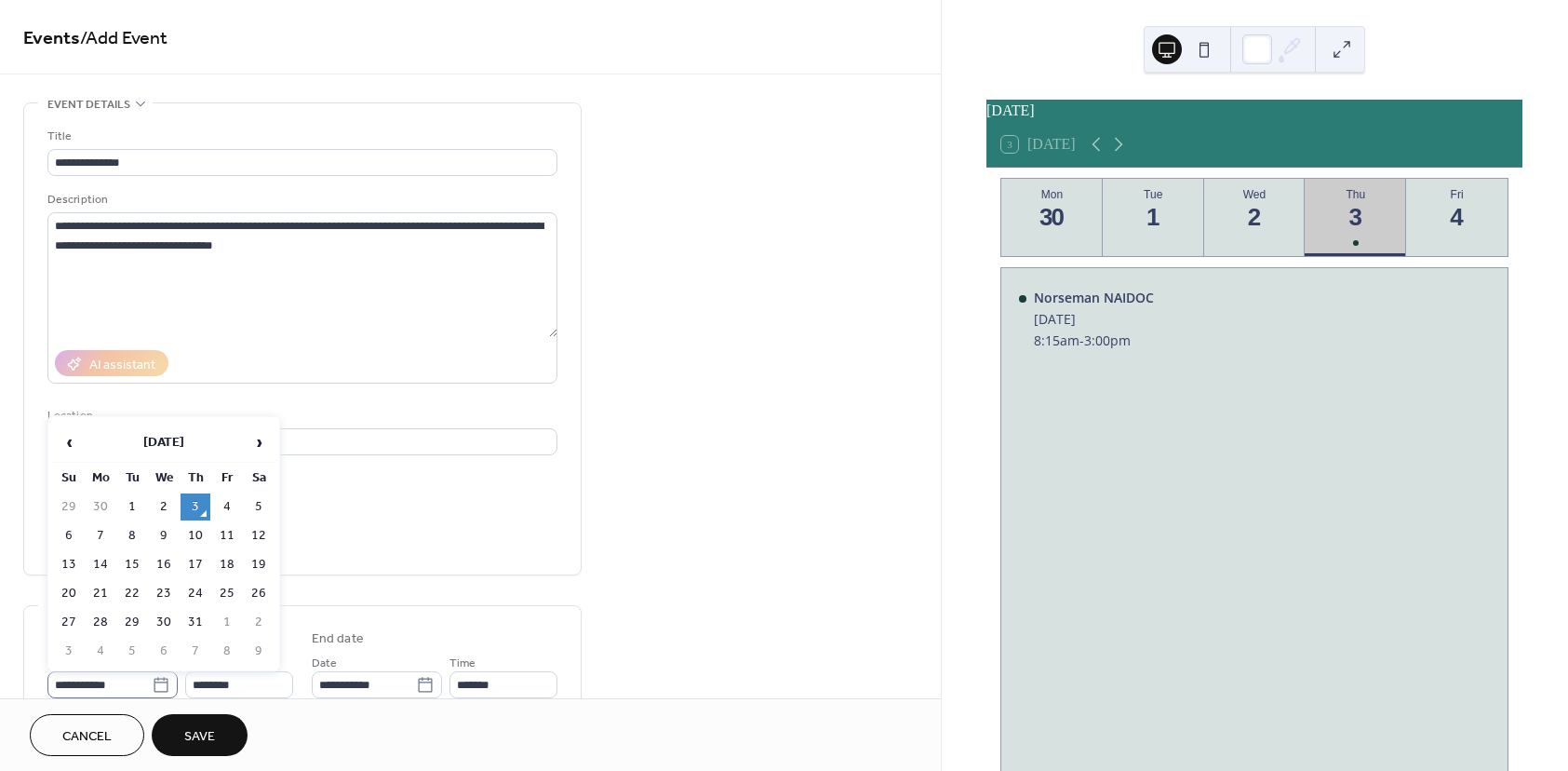 click 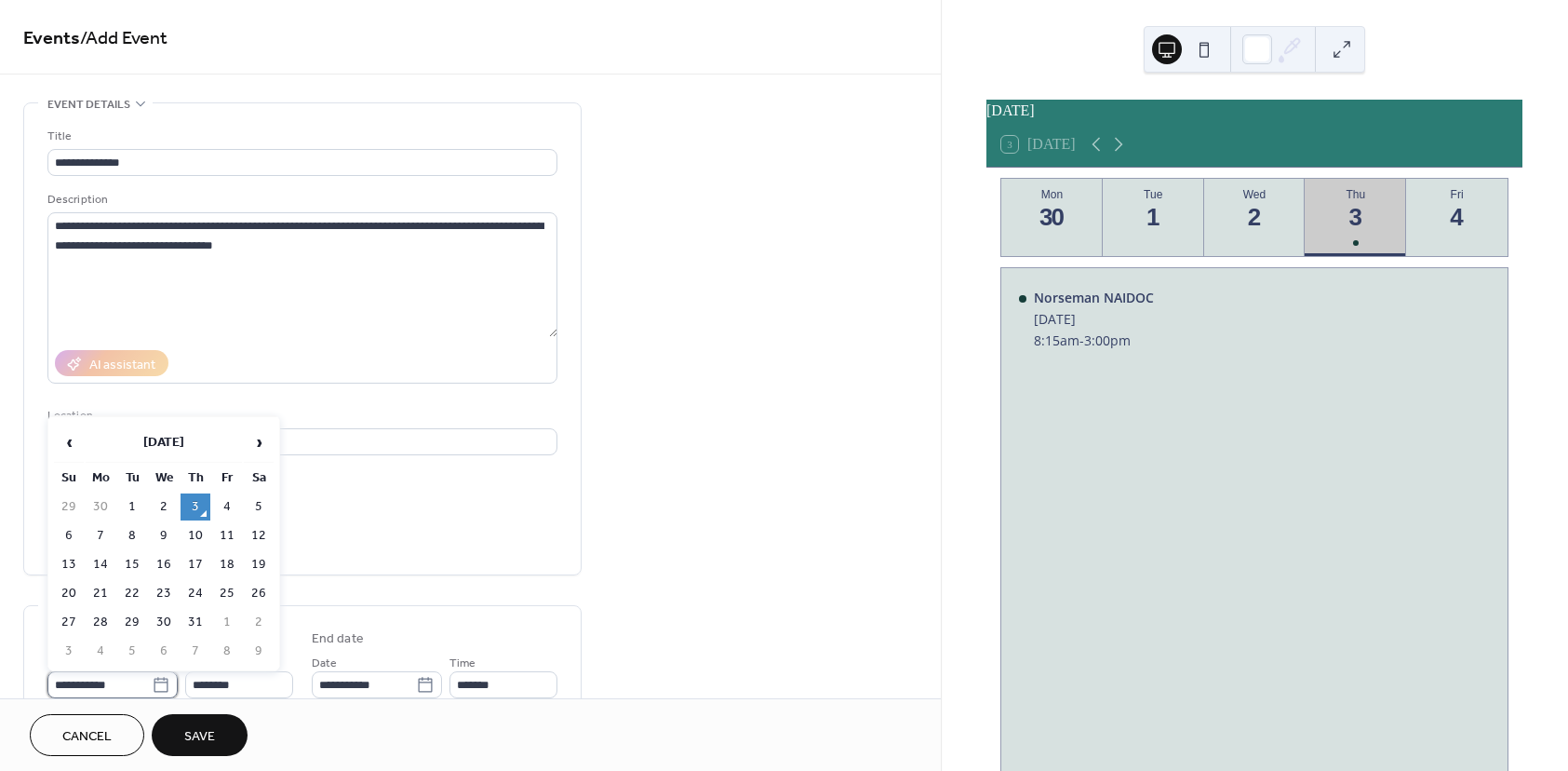 click on "**********" at bounding box center [100, 684] 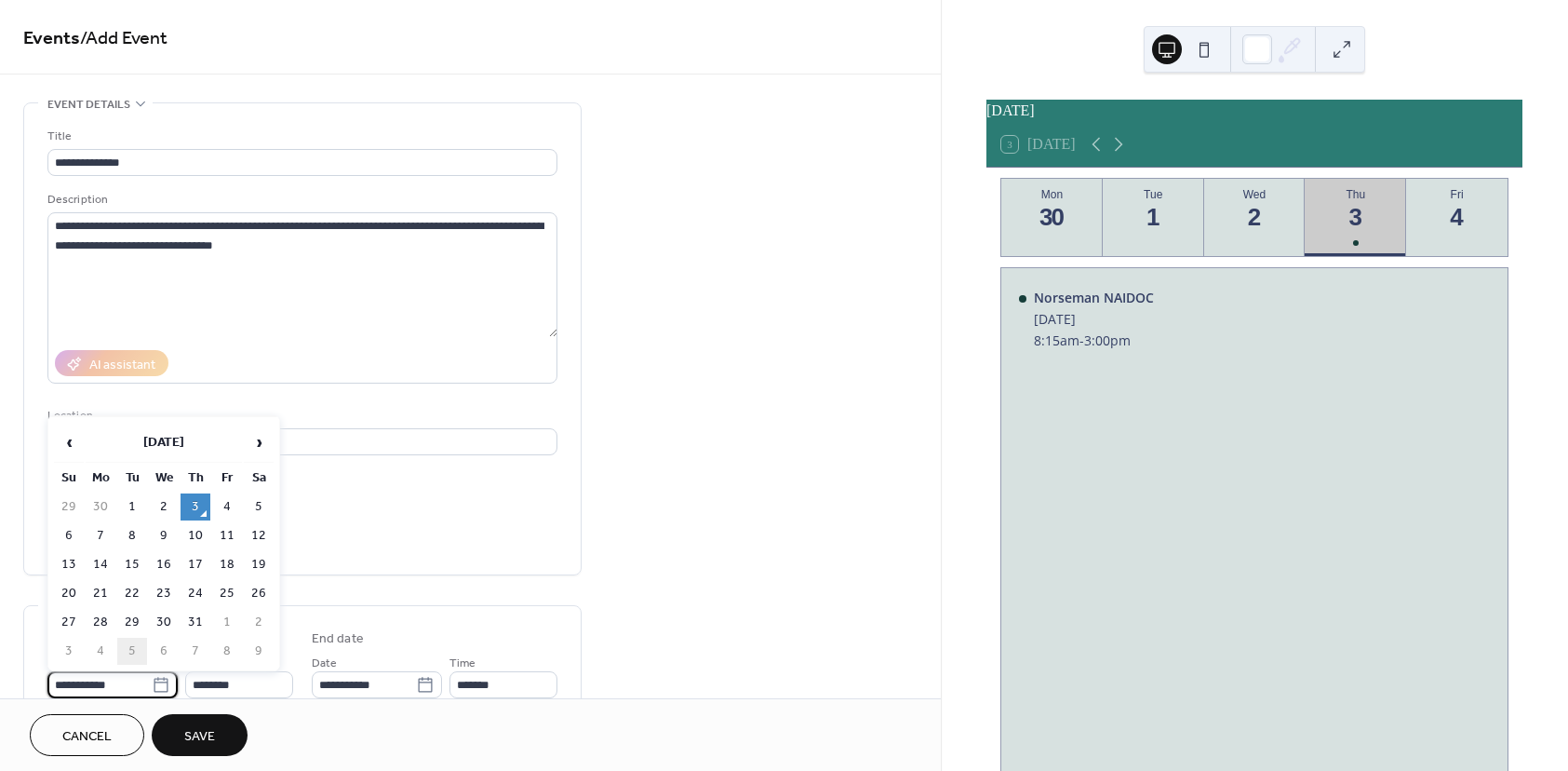 click on "5" at bounding box center (132, 651) 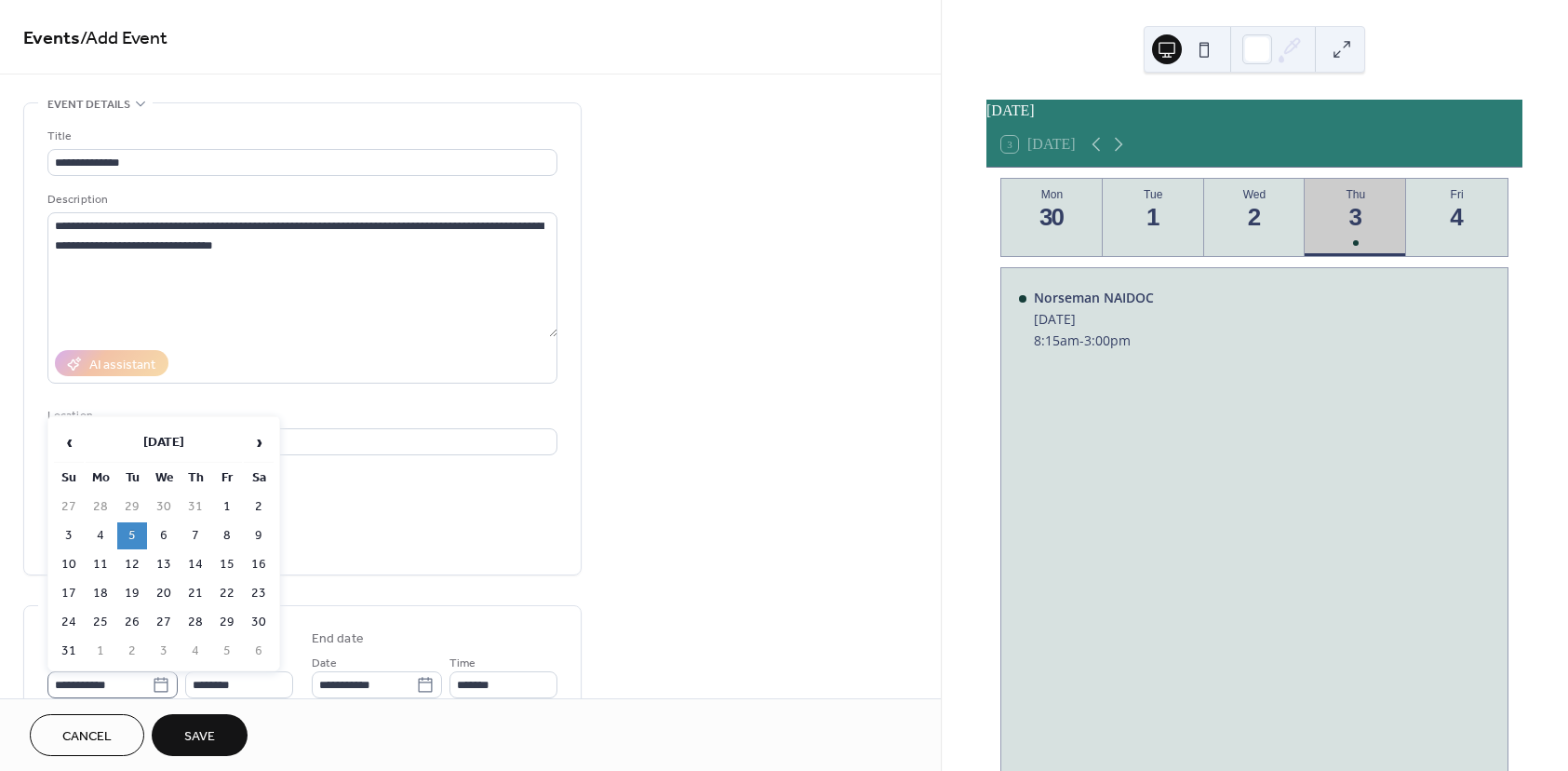 click 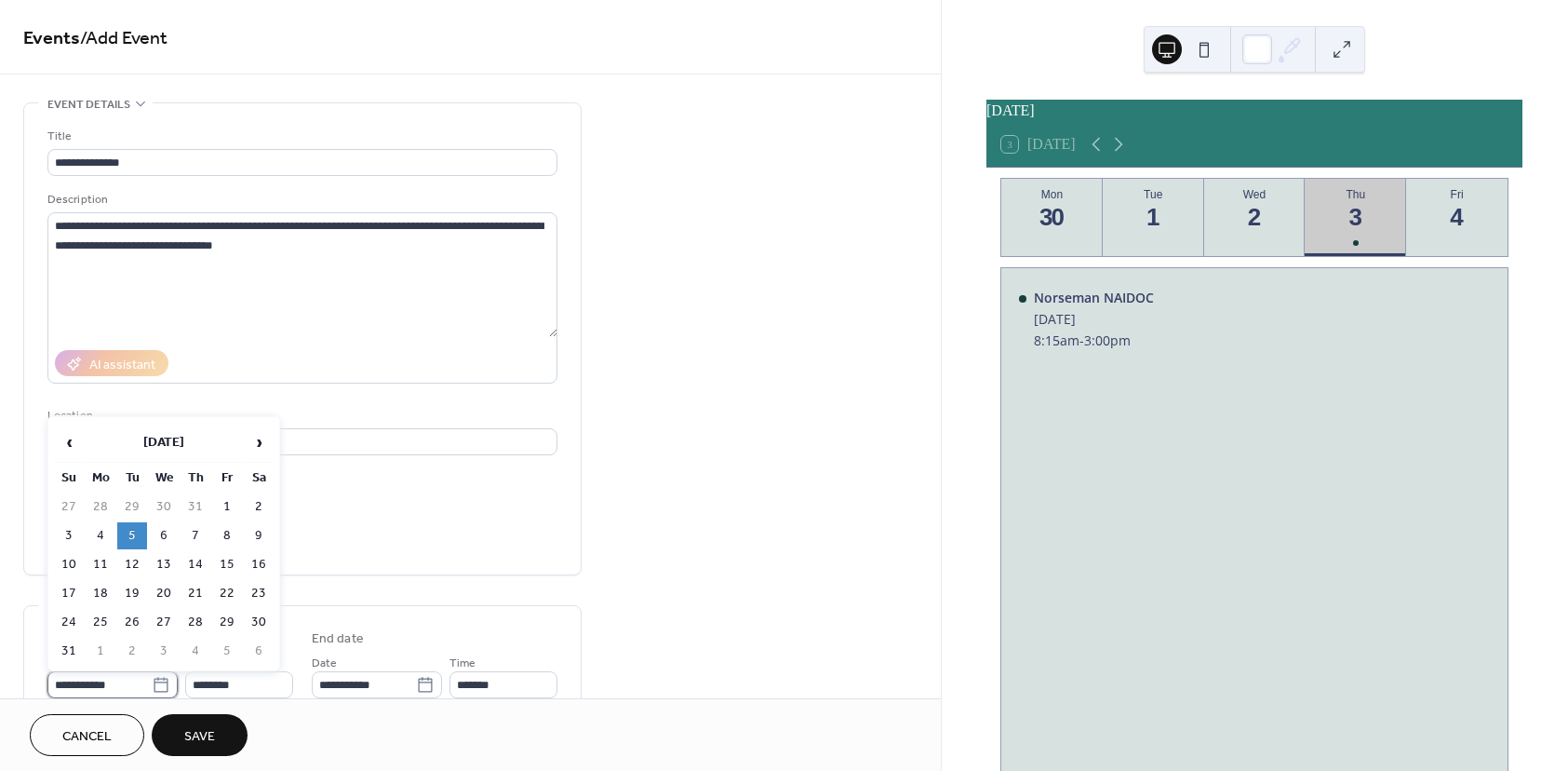 click on "**********" at bounding box center [100, 684] 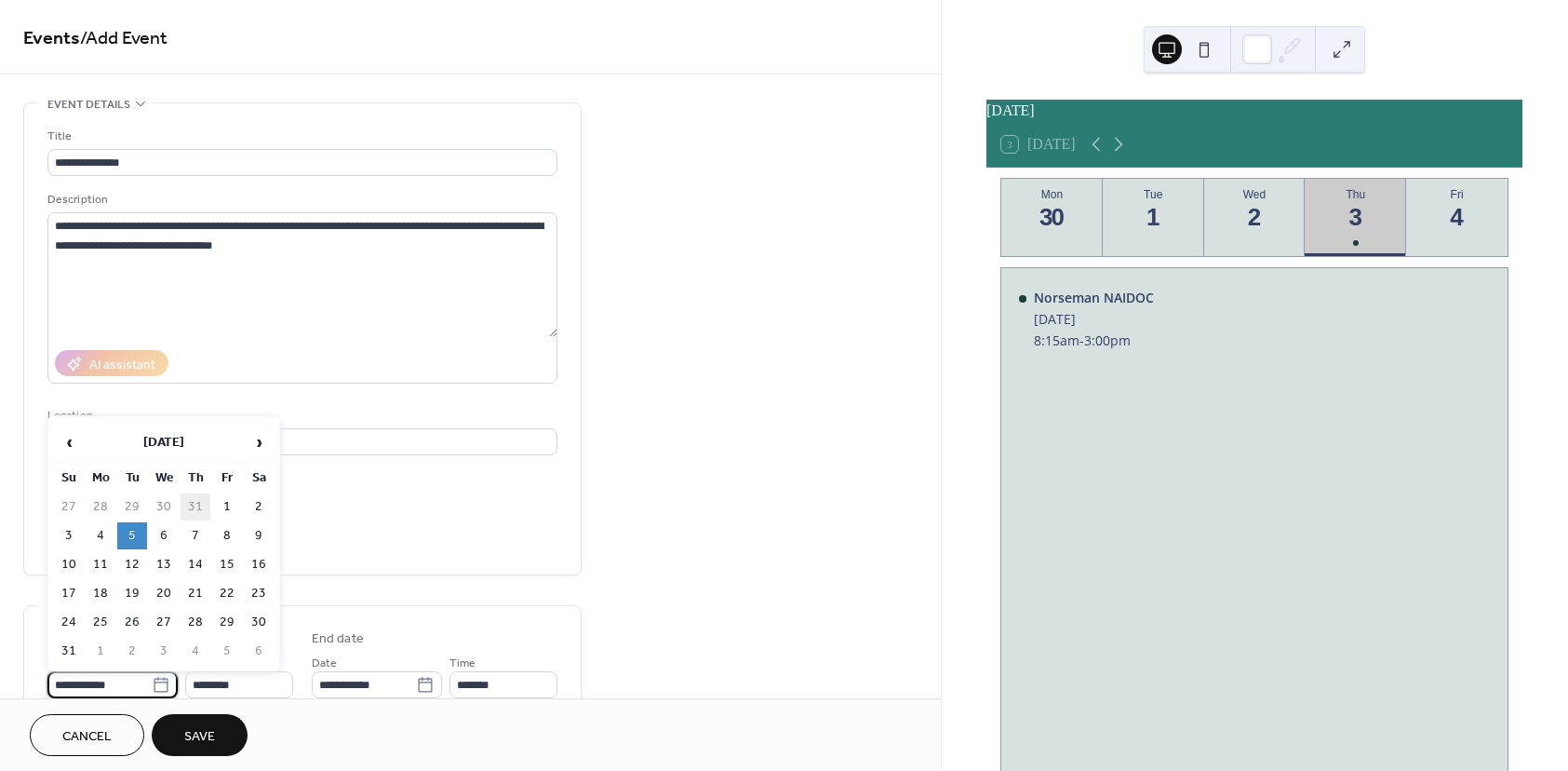 click on "31" at bounding box center [195, 507] 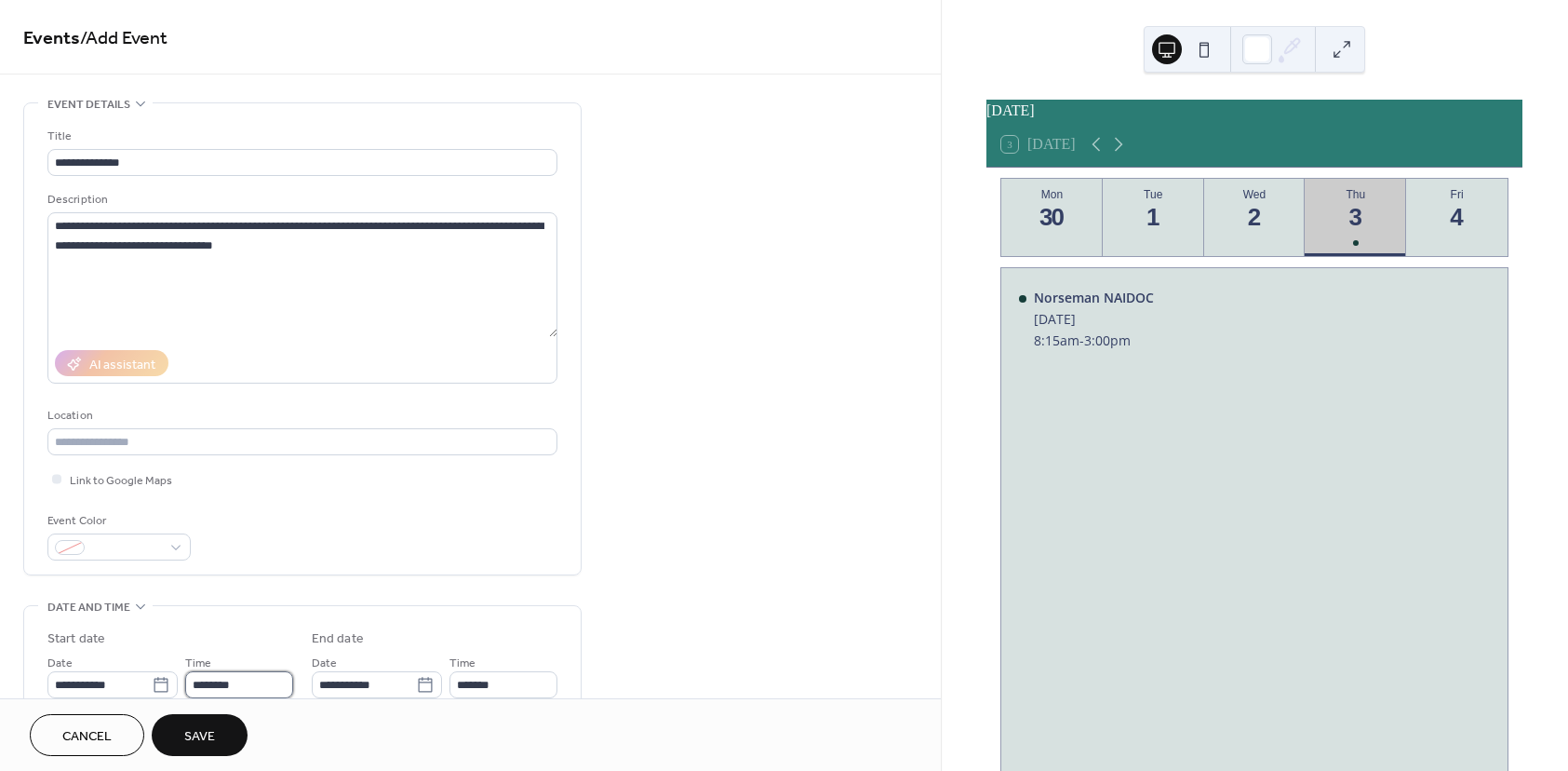 click on "********" at bounding box center [239, 684] 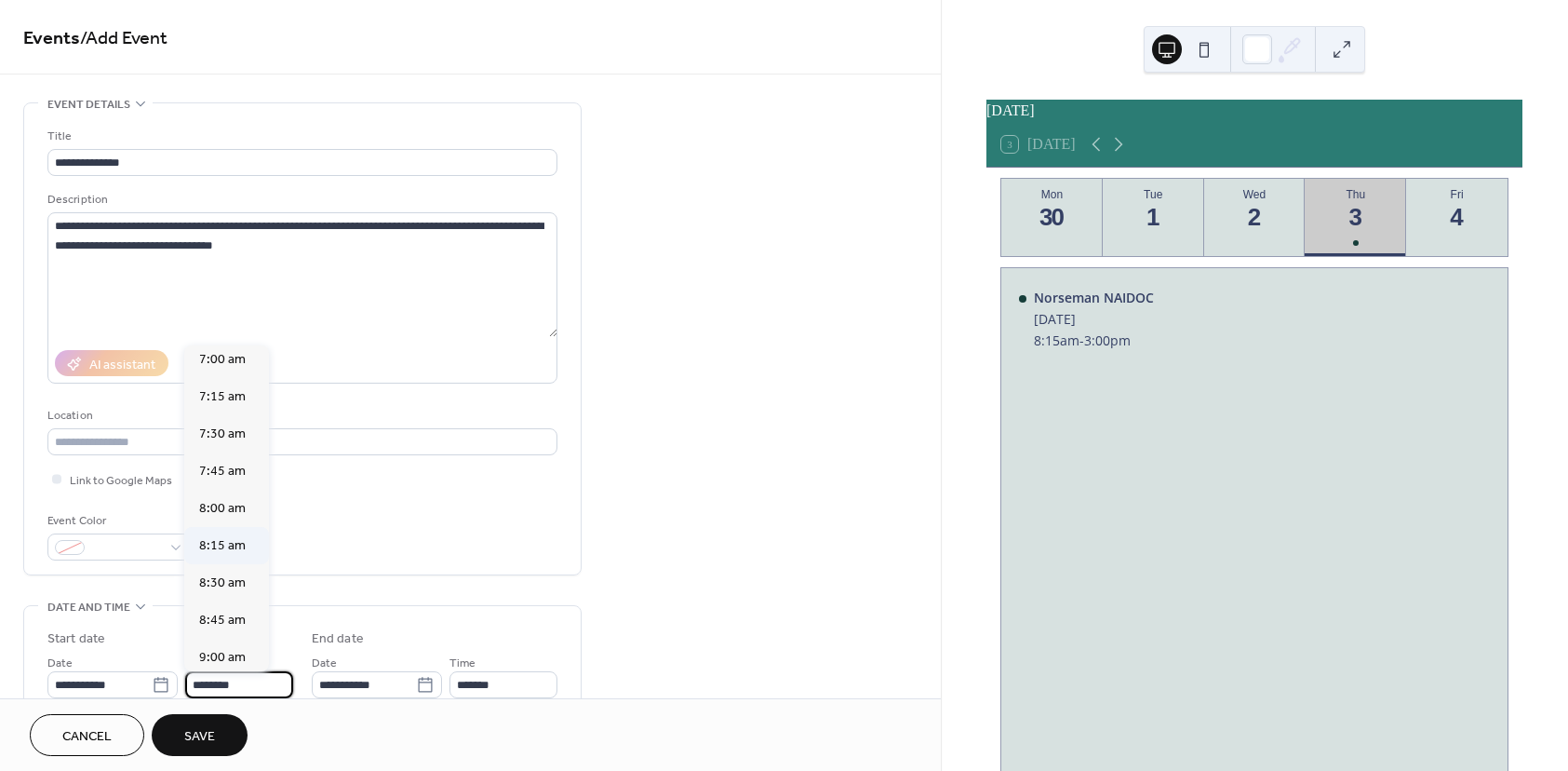 scroll, scrollTop: 1088, scrollLeft: 0, axis: vertical 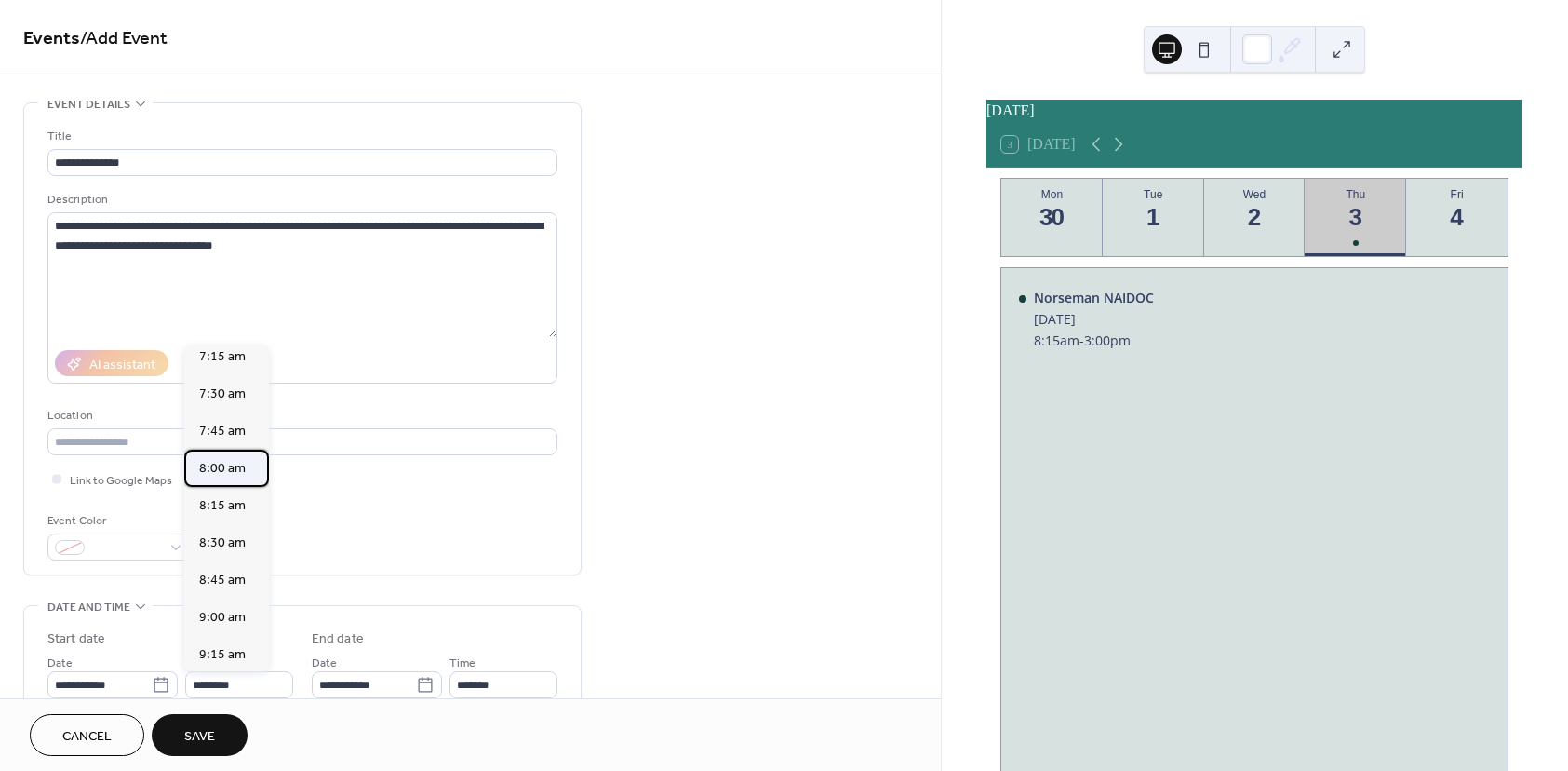 click on "8:00 am" at bounding box center [222, 468] 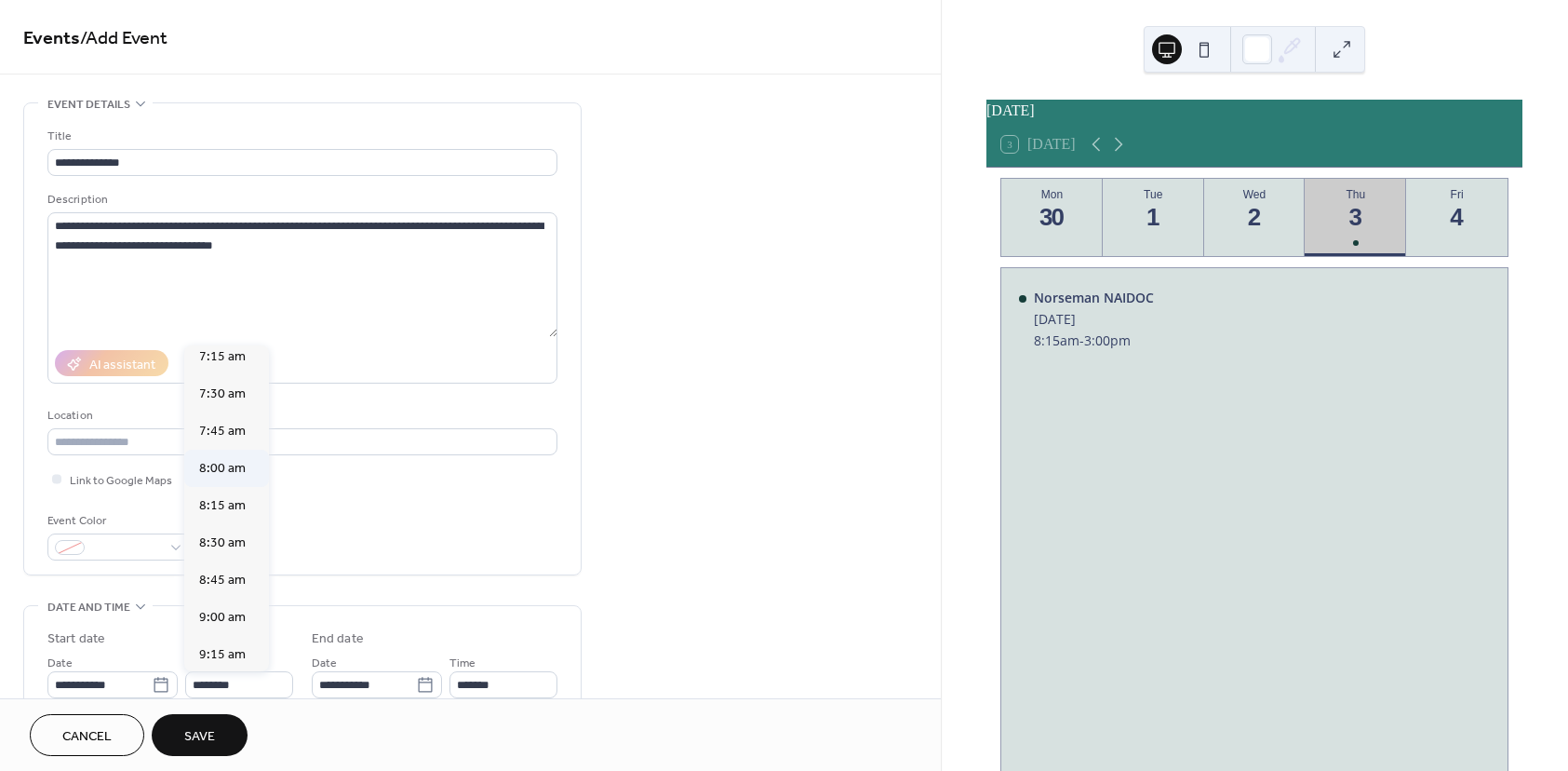 type on "*******" 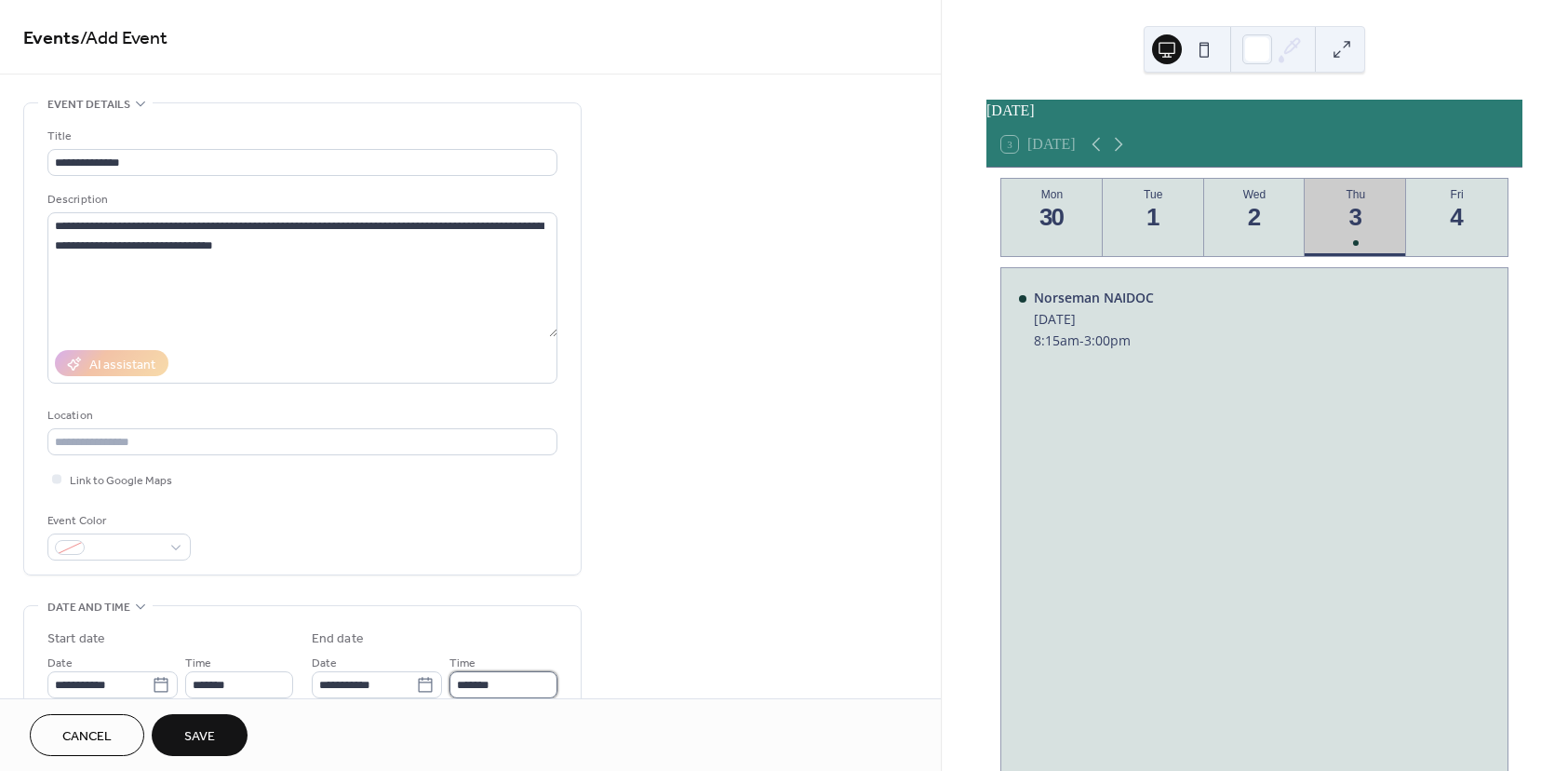 click on "*******" at bounding box center (503, 684) 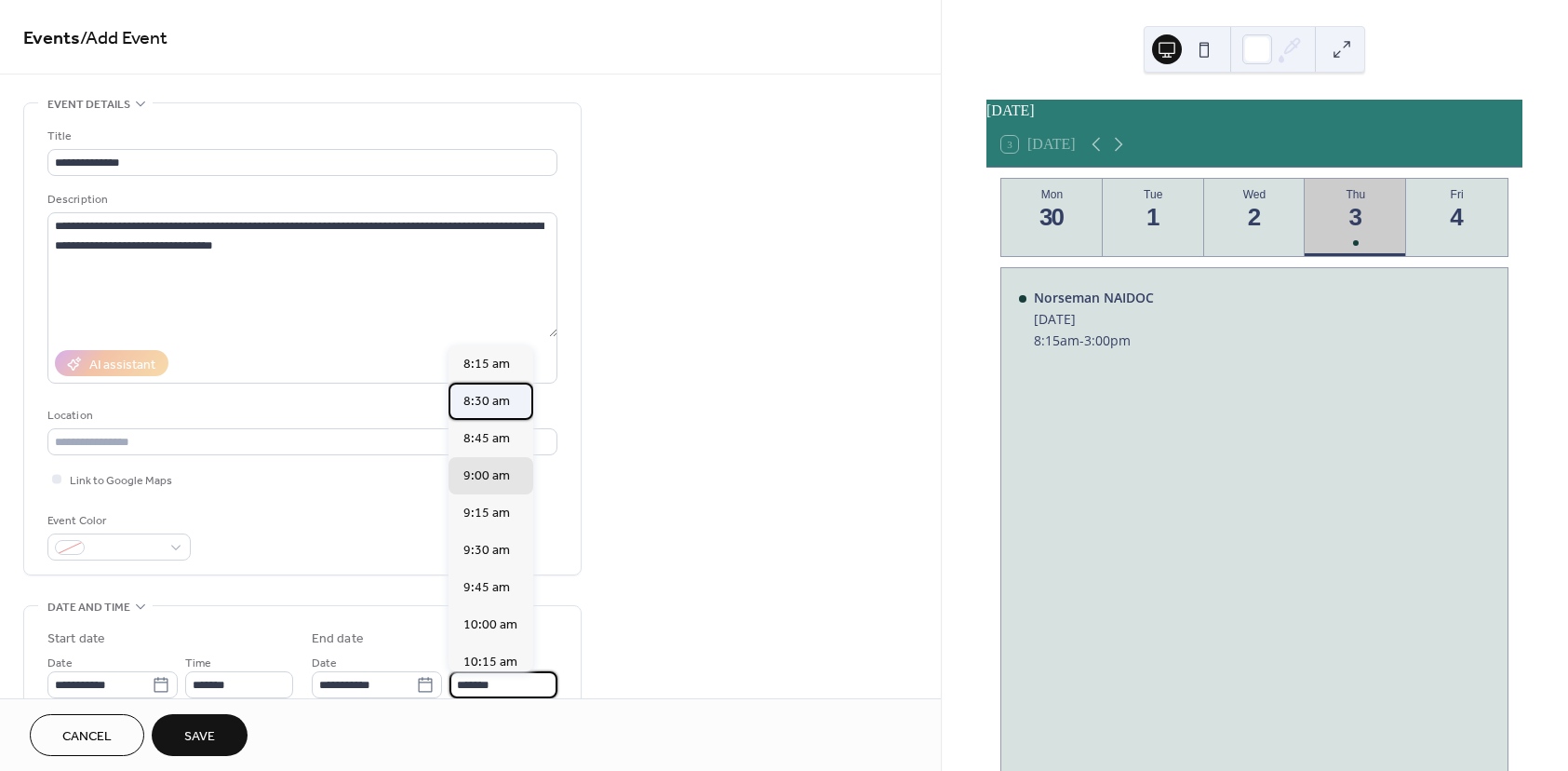 click on "8:30 am" at bounding box center (487, 401) 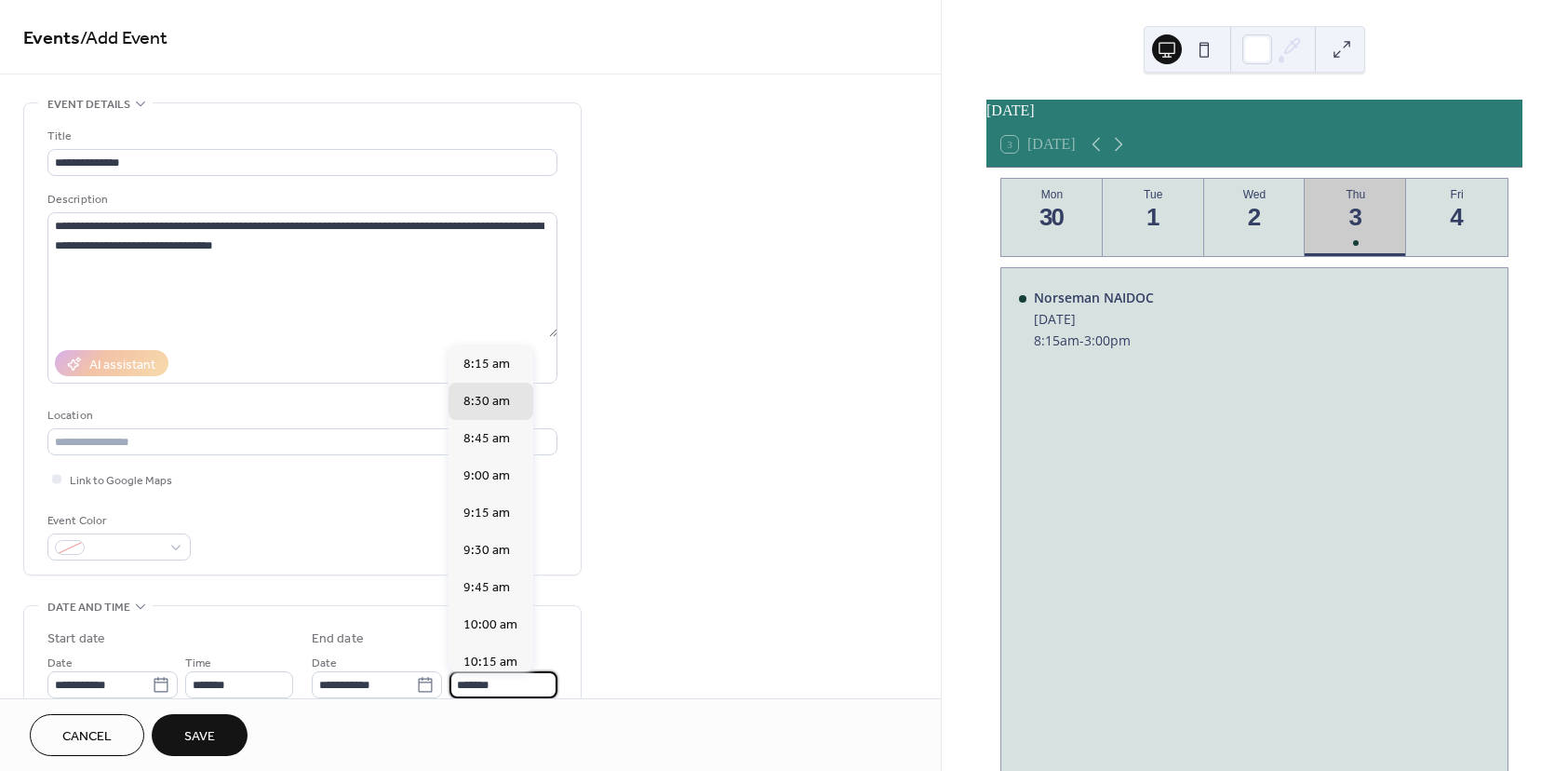 click on "*******" at bounding box center (503, 684) 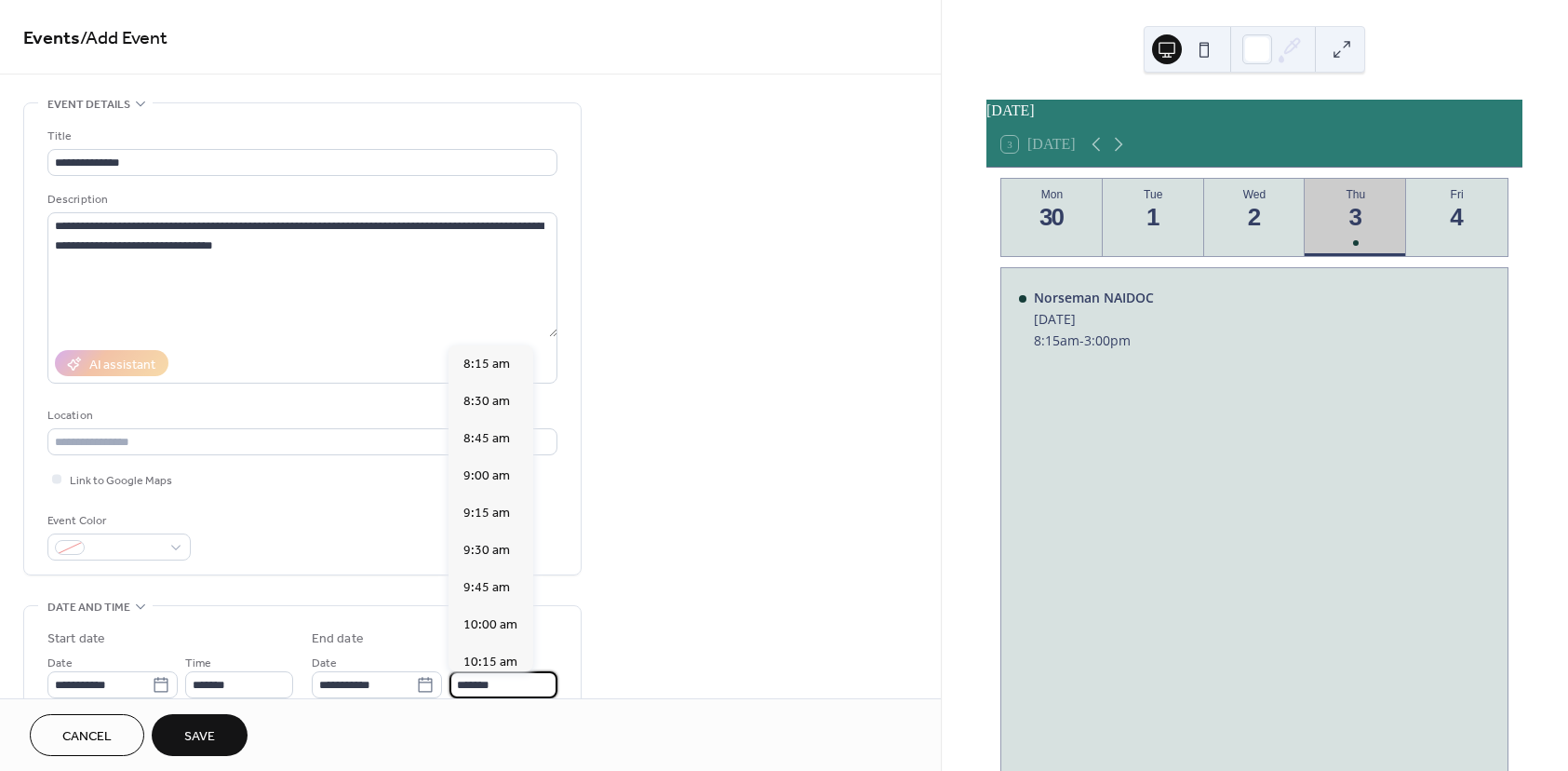 type on "*******" 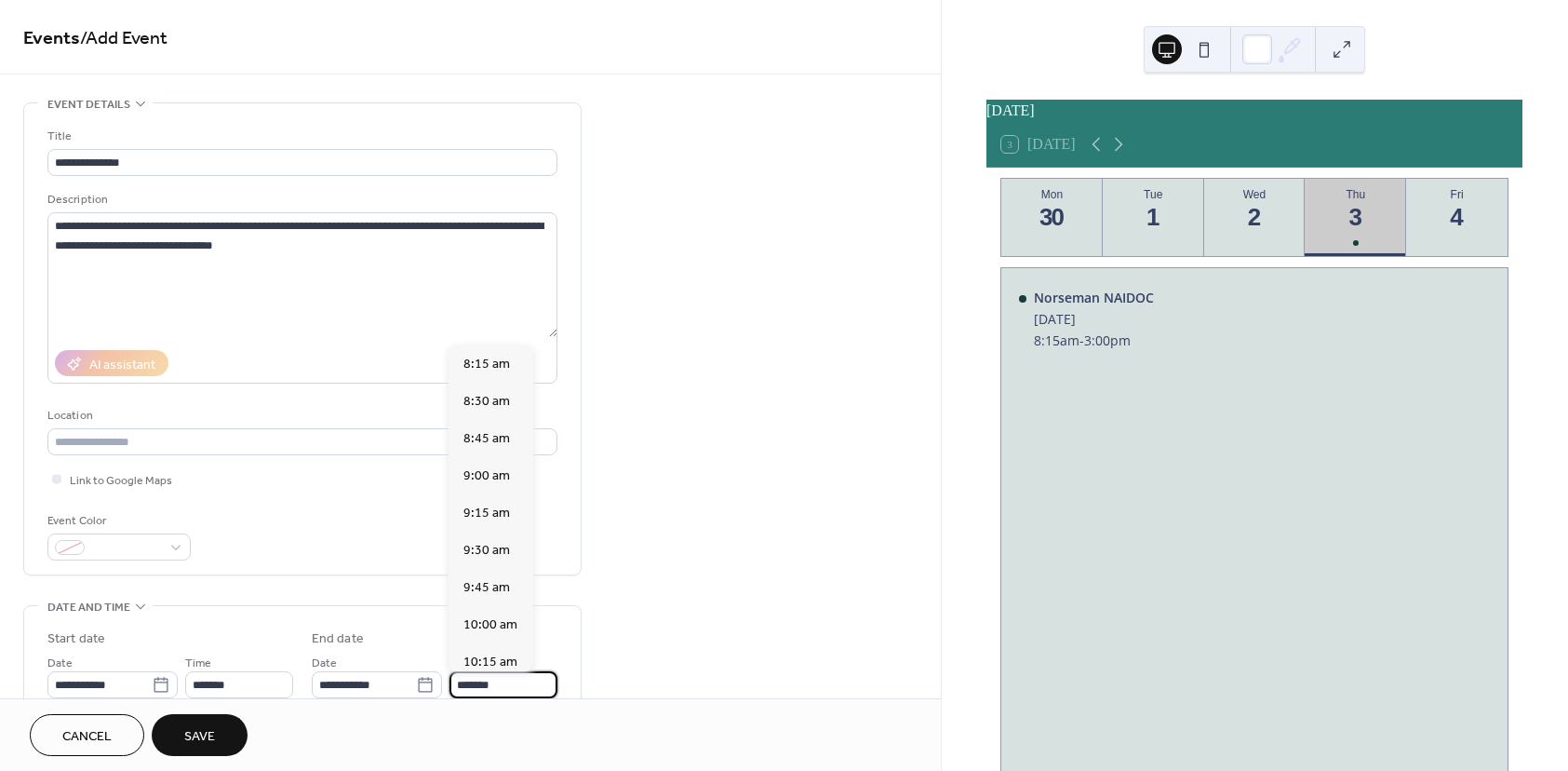 click on "AI assistant" at bounding box center [302, 363] 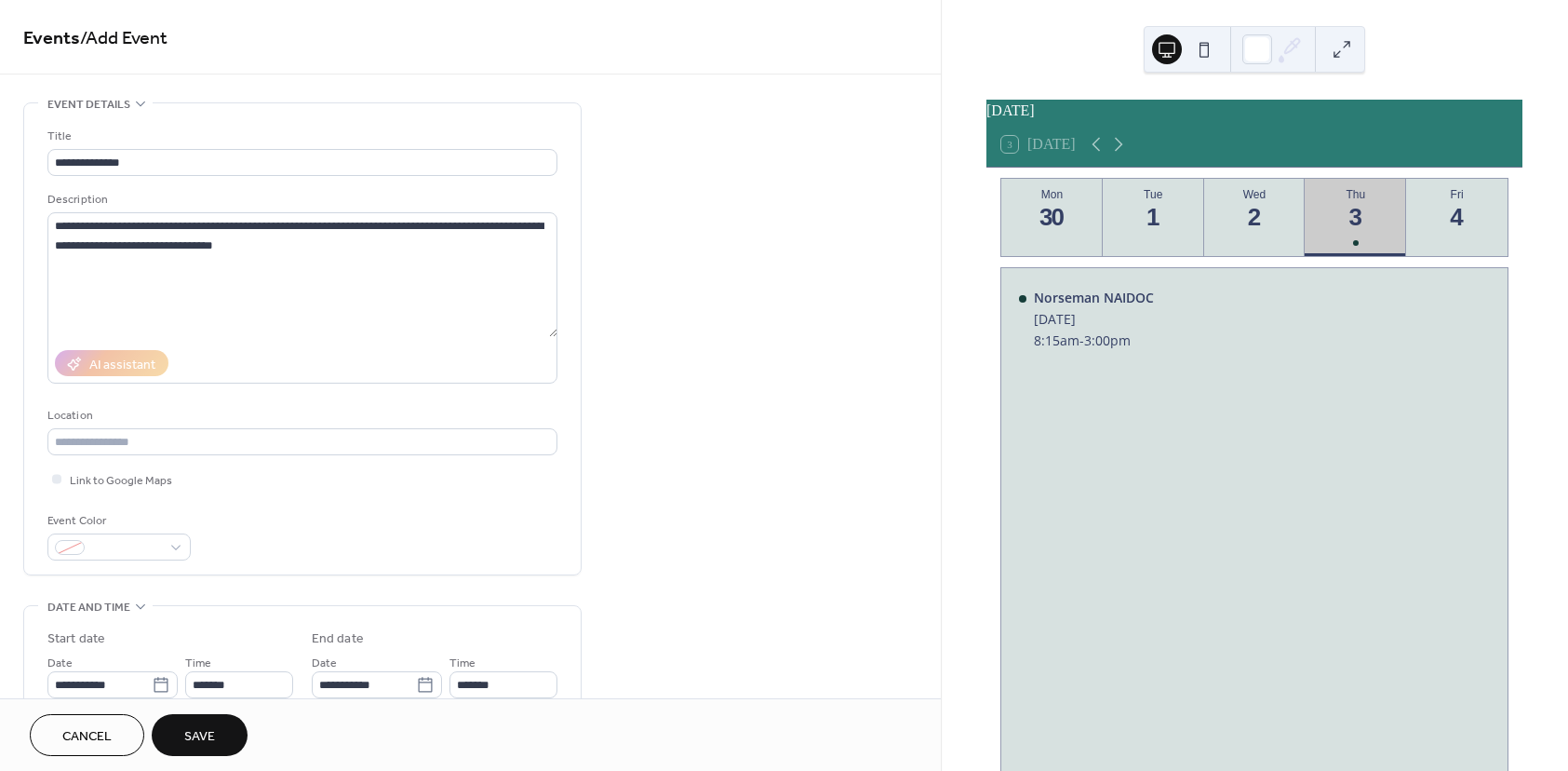 click on "Save" at bounding box center [199, 737] 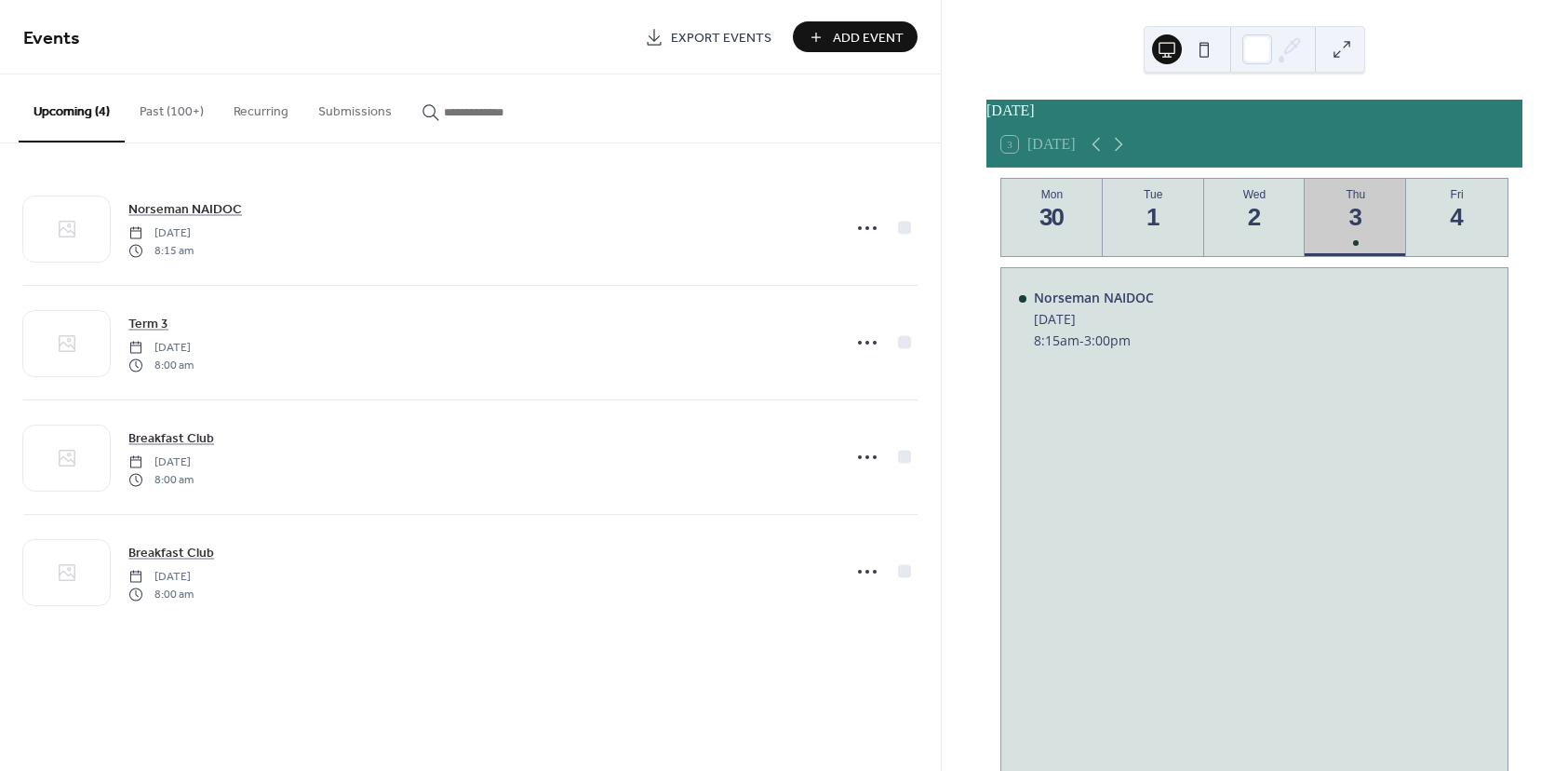 click on "Add Event" at bounding box center [868, 38] 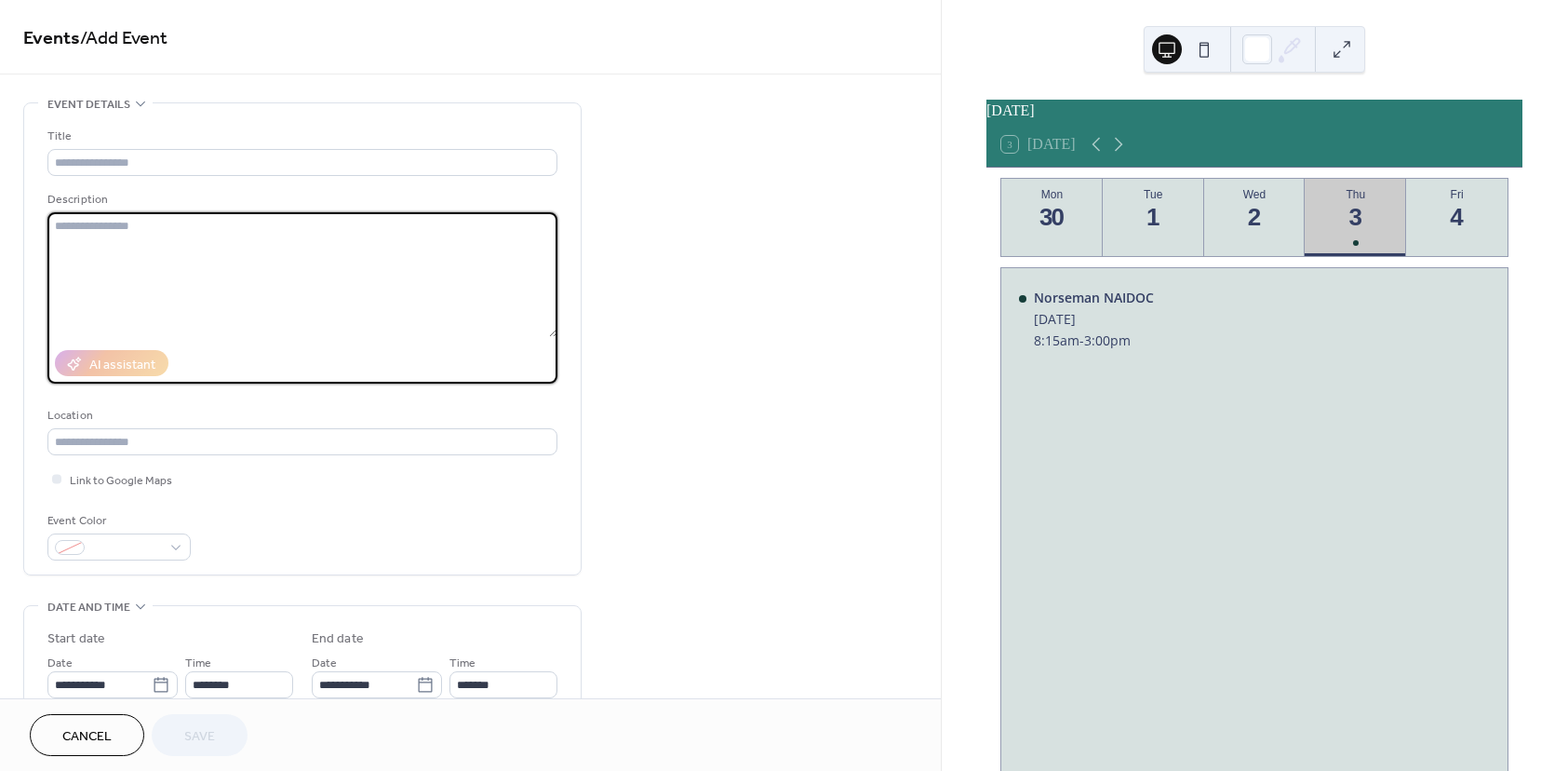 paste on "**********" 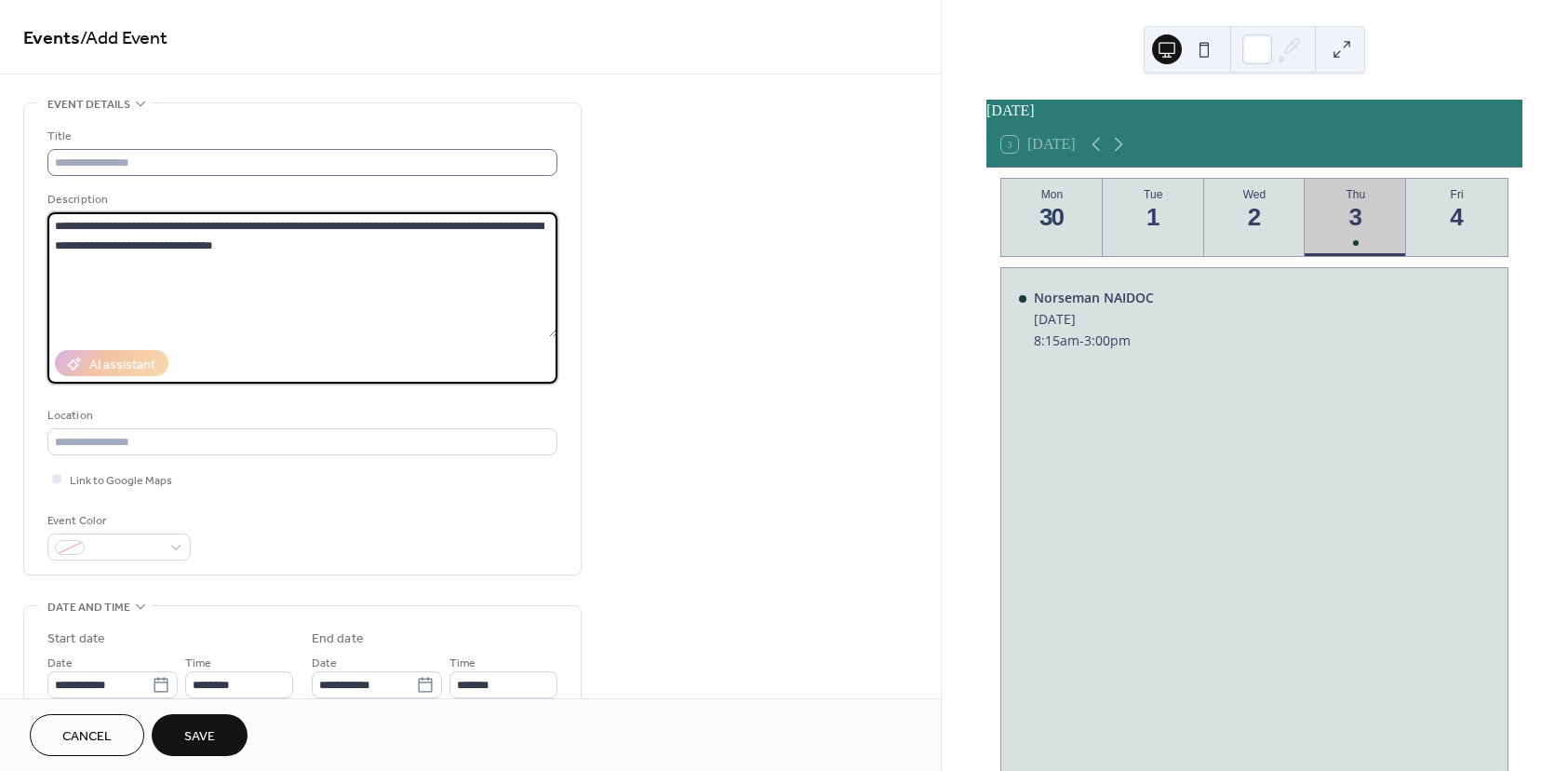 type on "**********" 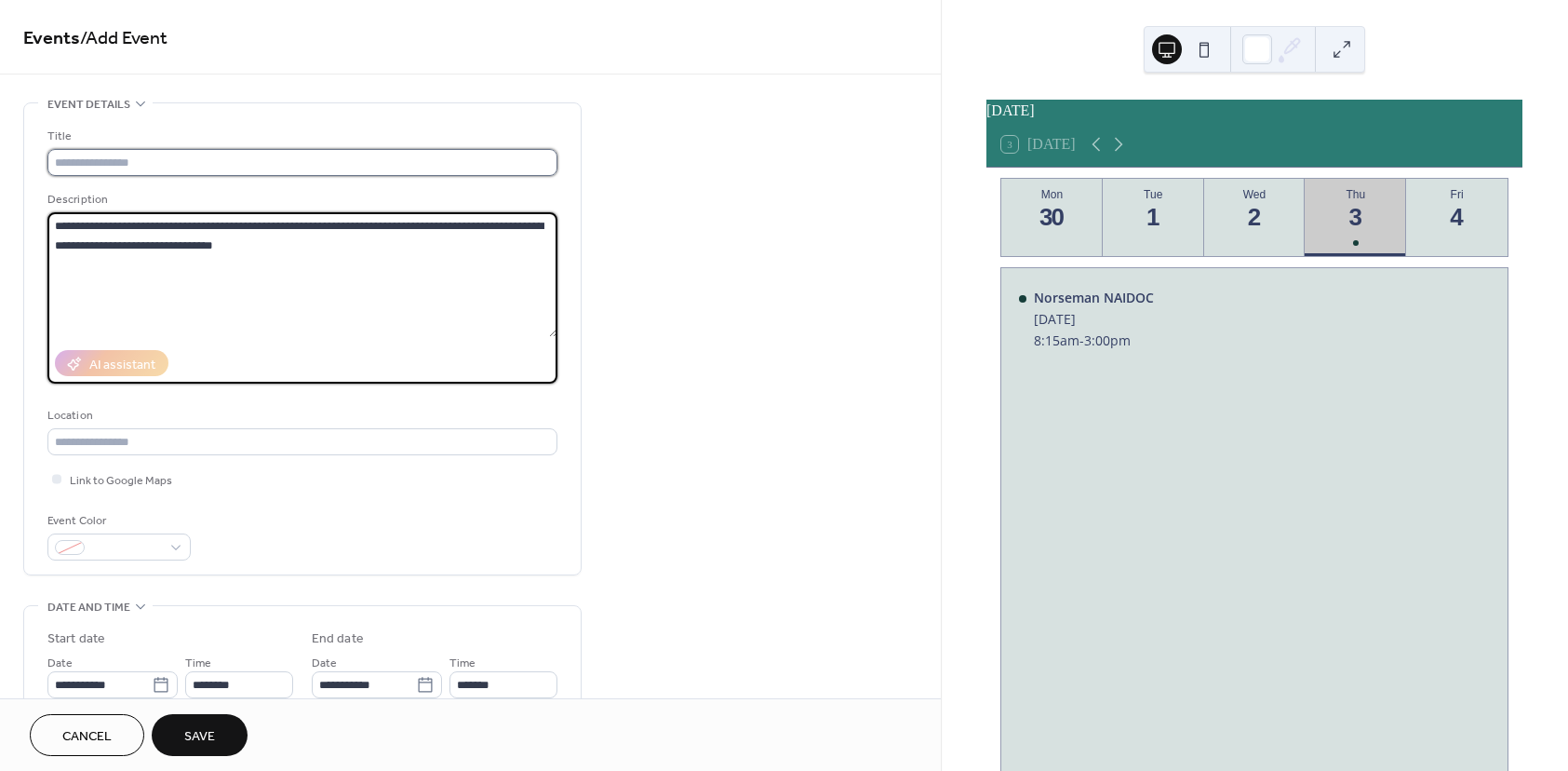 click at bounding box center [302, 162] 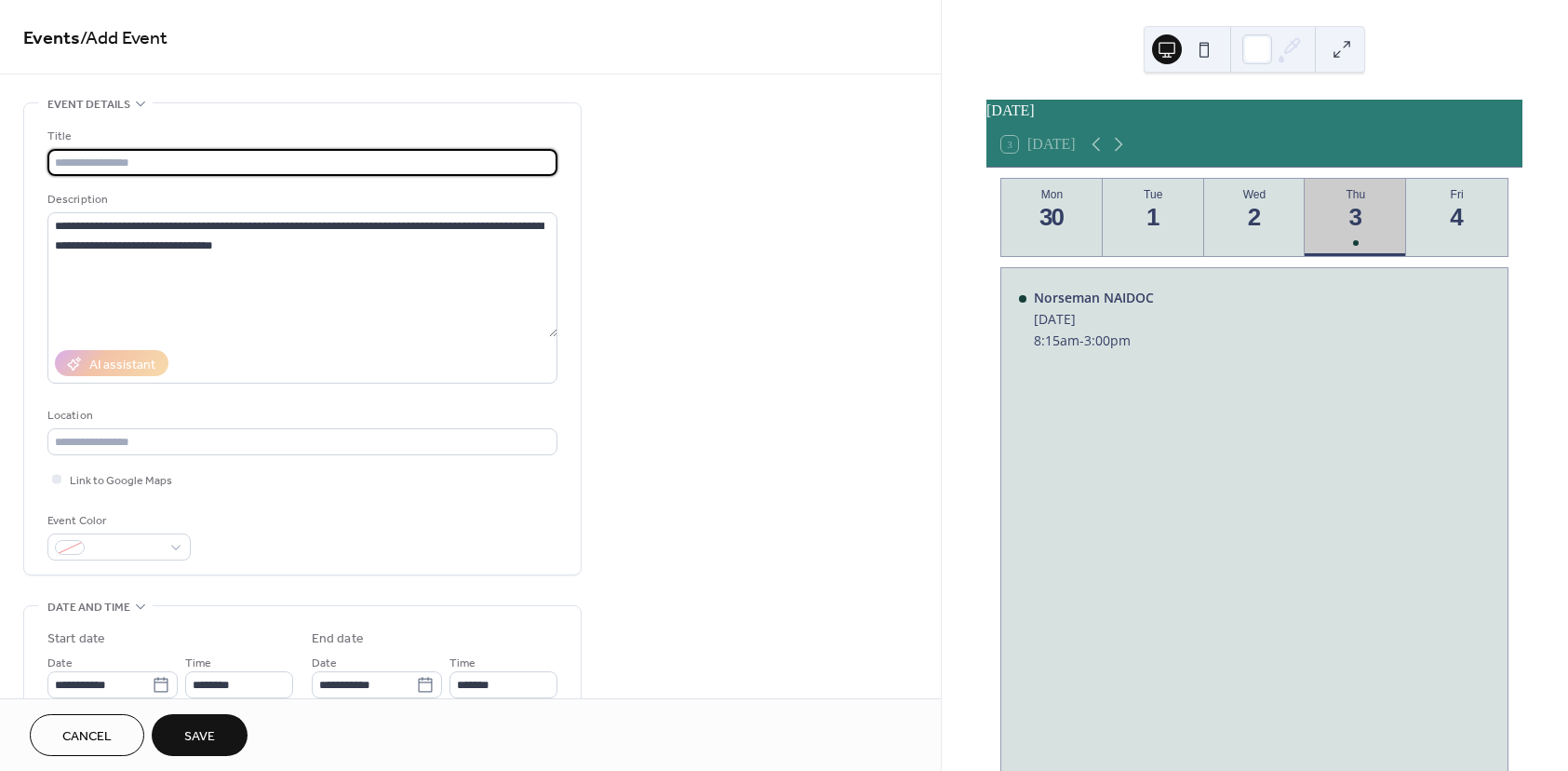 type on "**********" 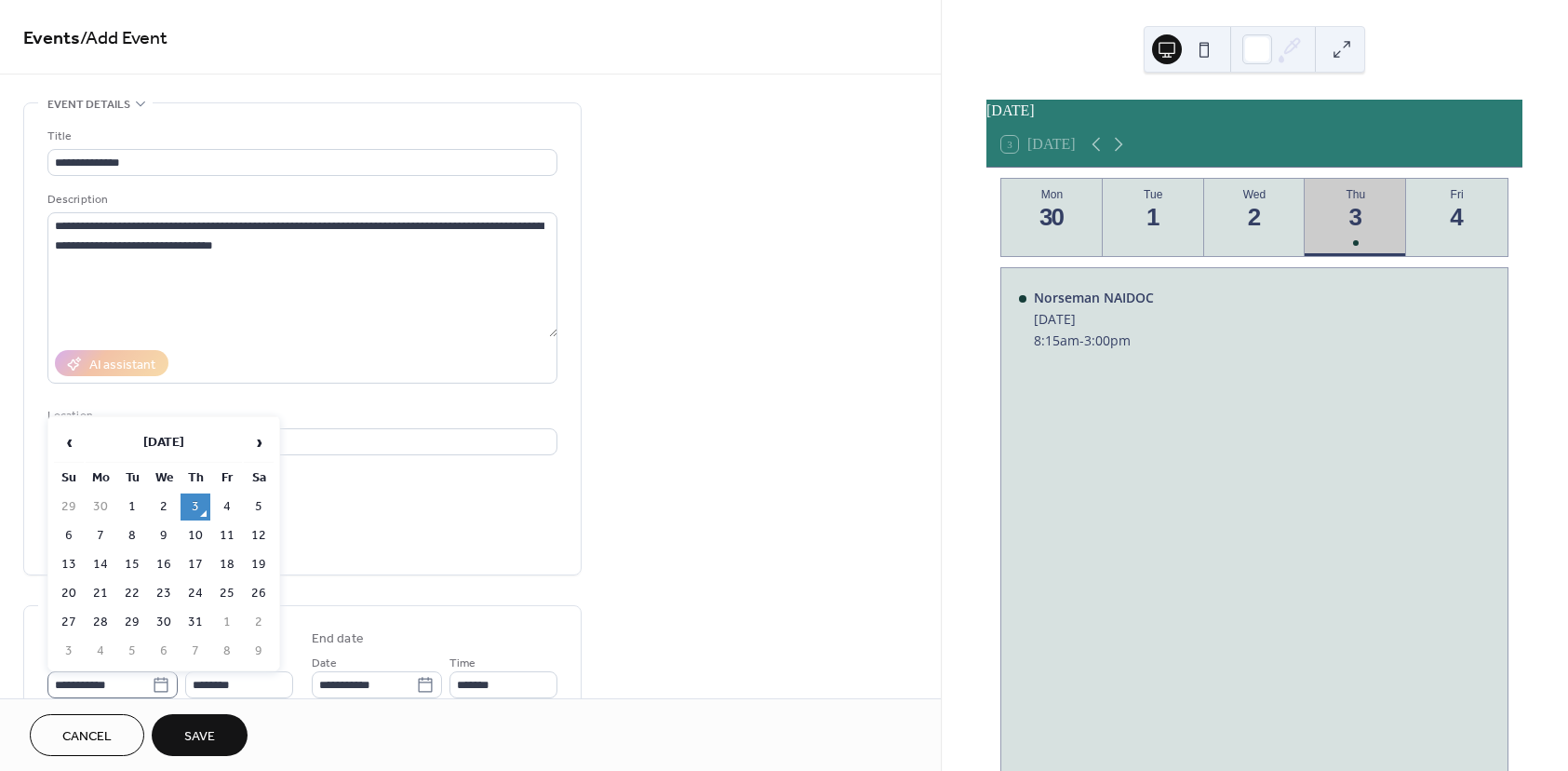click 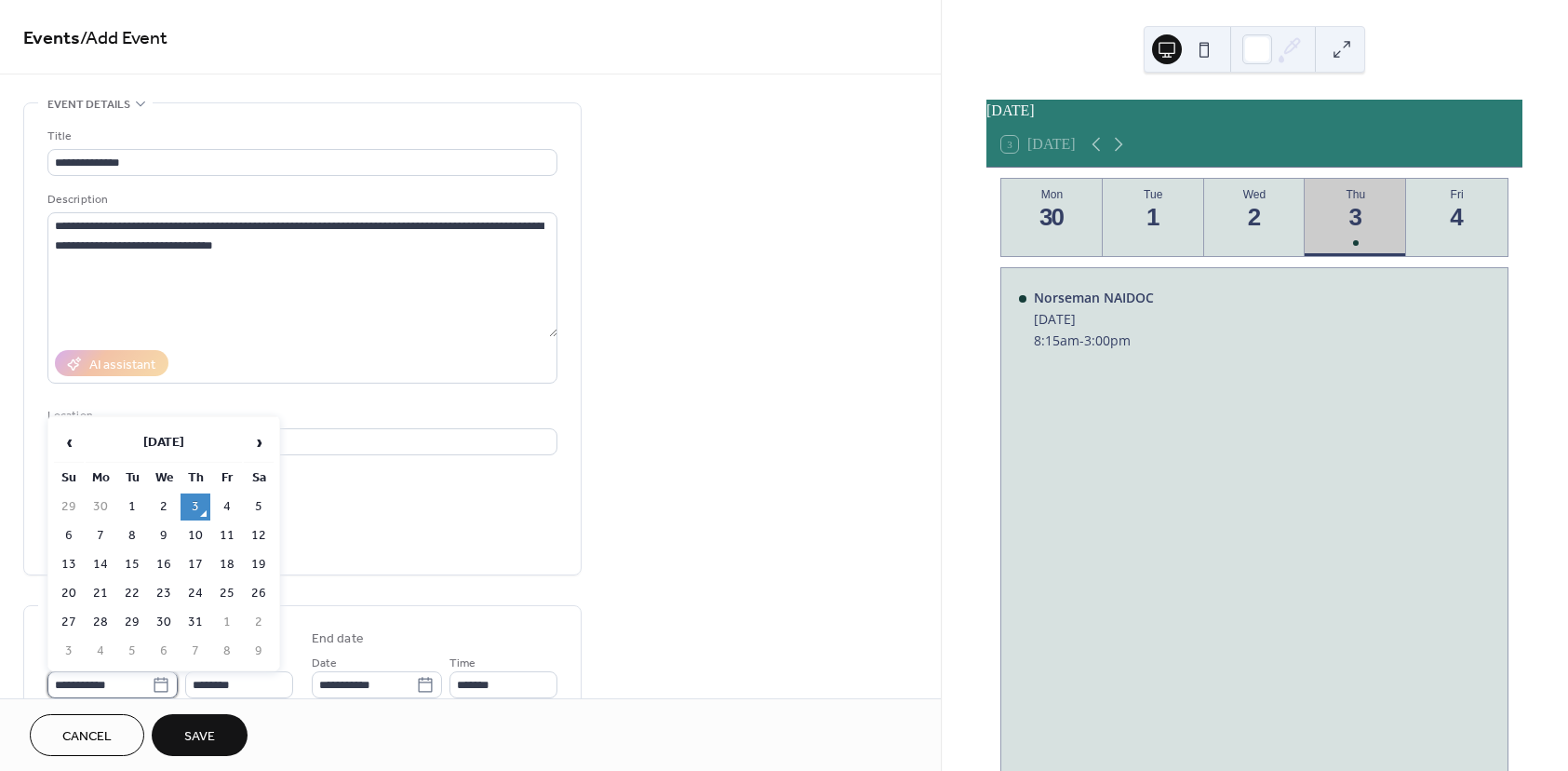 click on "**********" at bounding box center [100, 684] 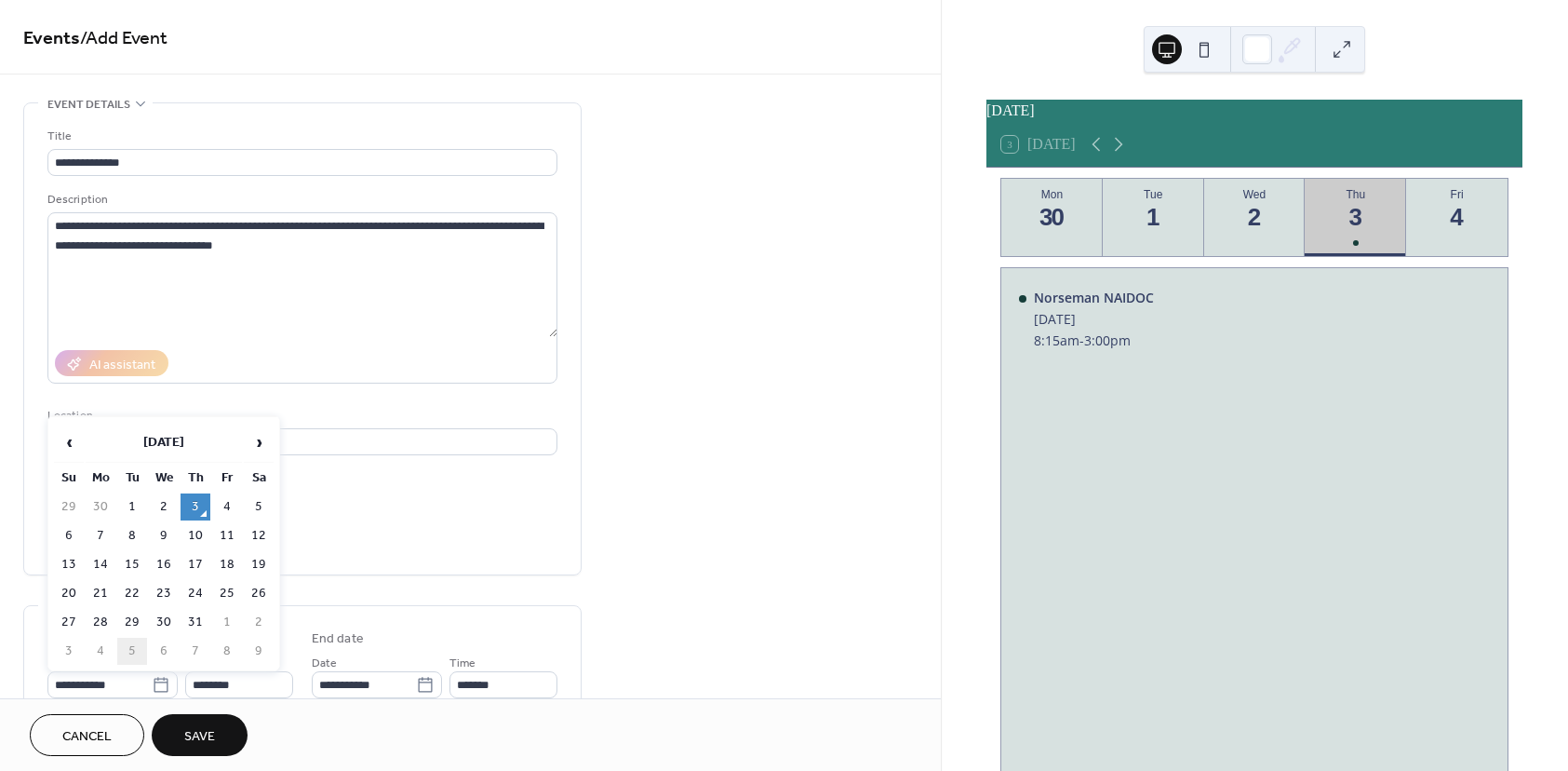 click on "5" at bounding box center (132, 651) 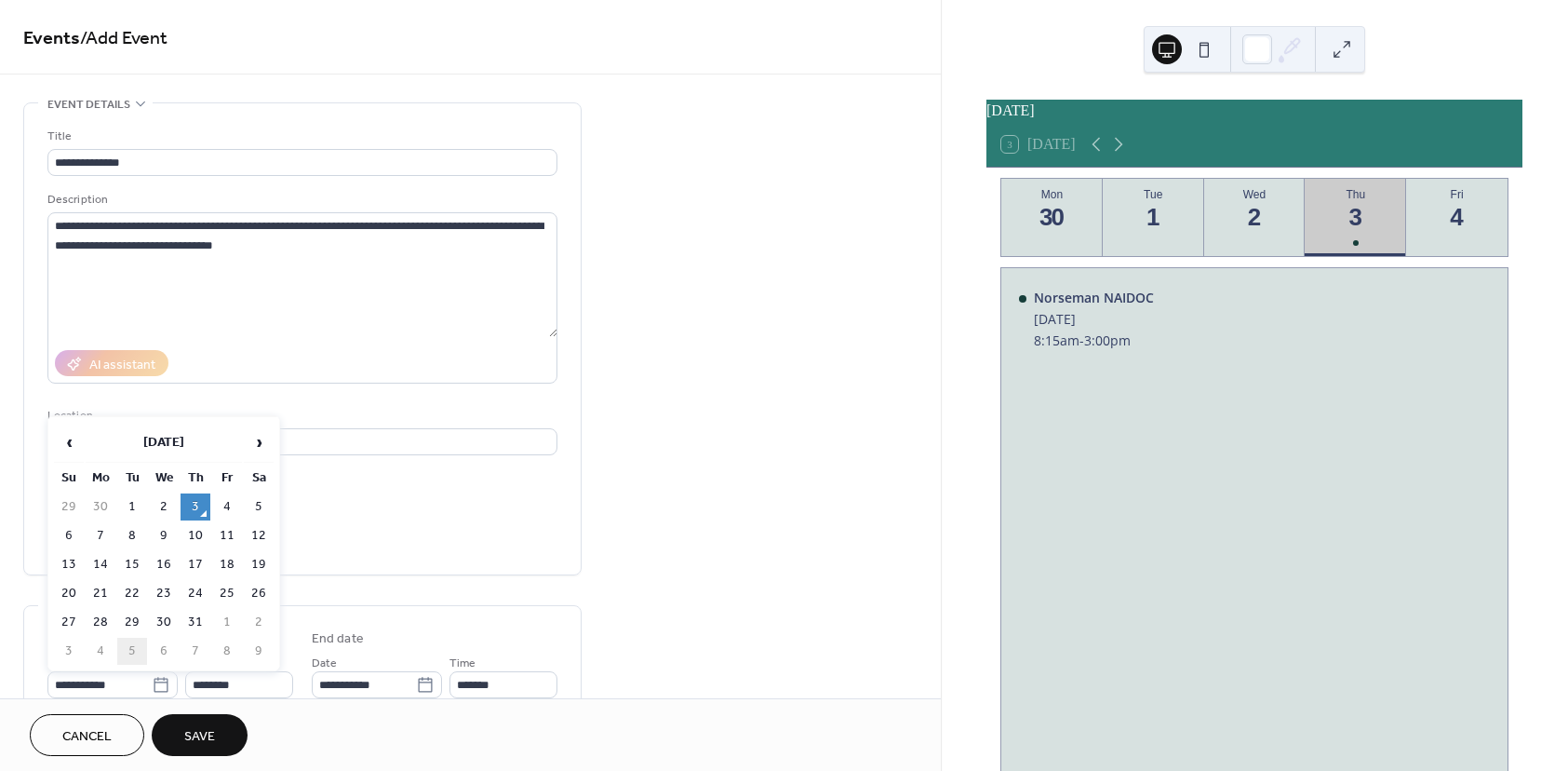 type on "**********" 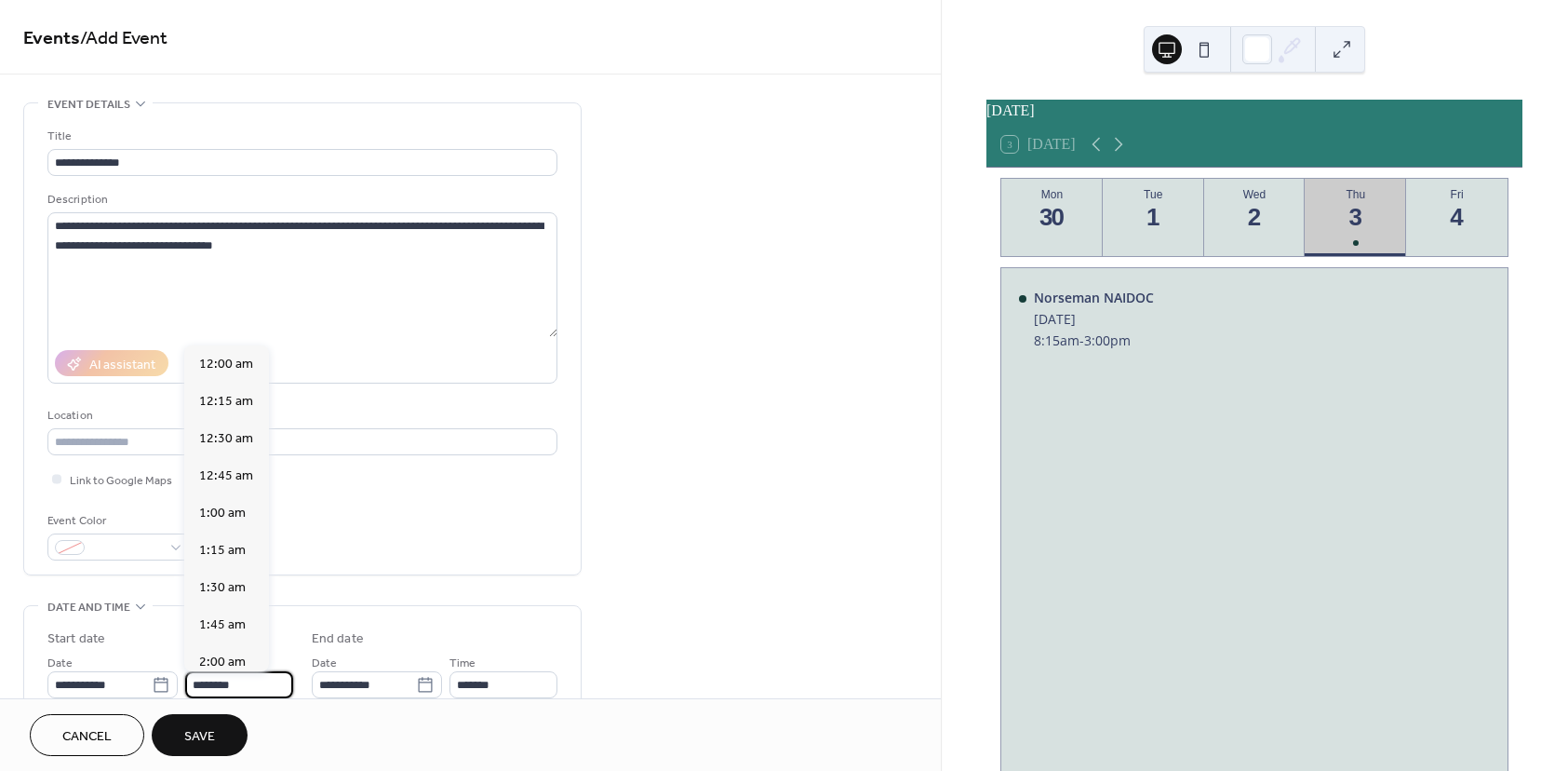 click on "********" at bounding box center [239, 684] 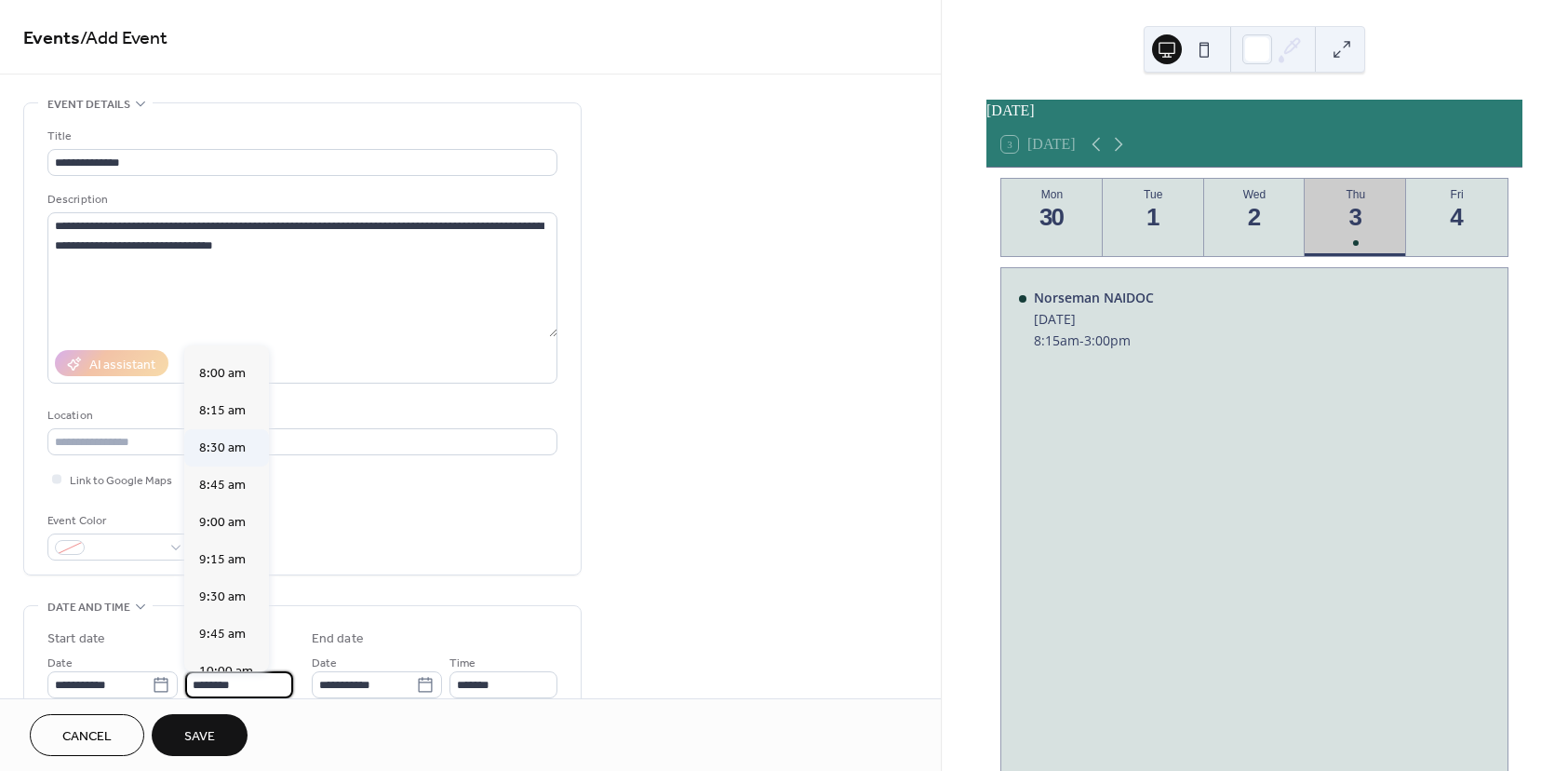 scroll, scrollTop: 1181, scrollLeft: 0, axis: vertical 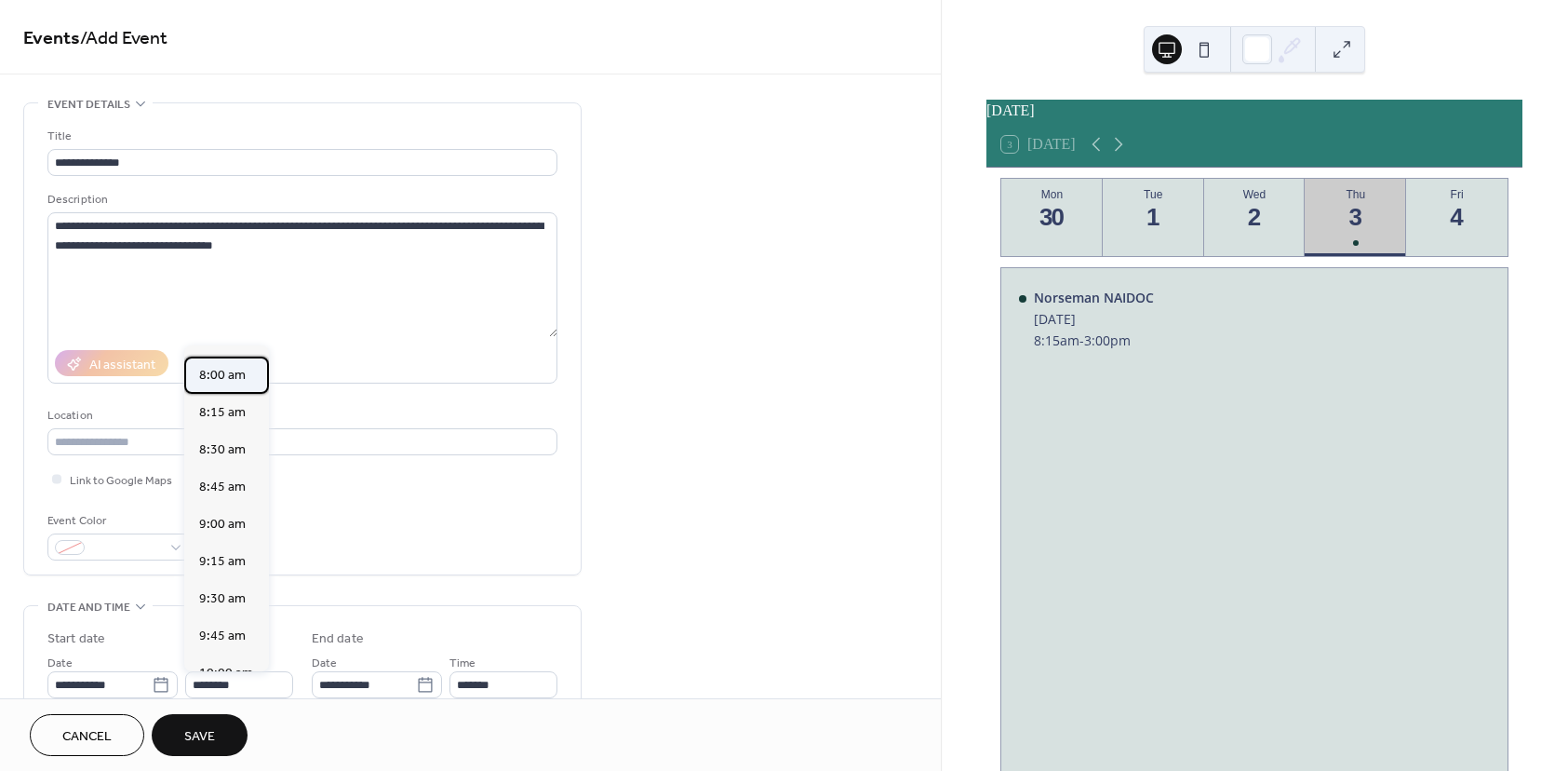 click on "8:00 am" at bounding box center [222, 375] 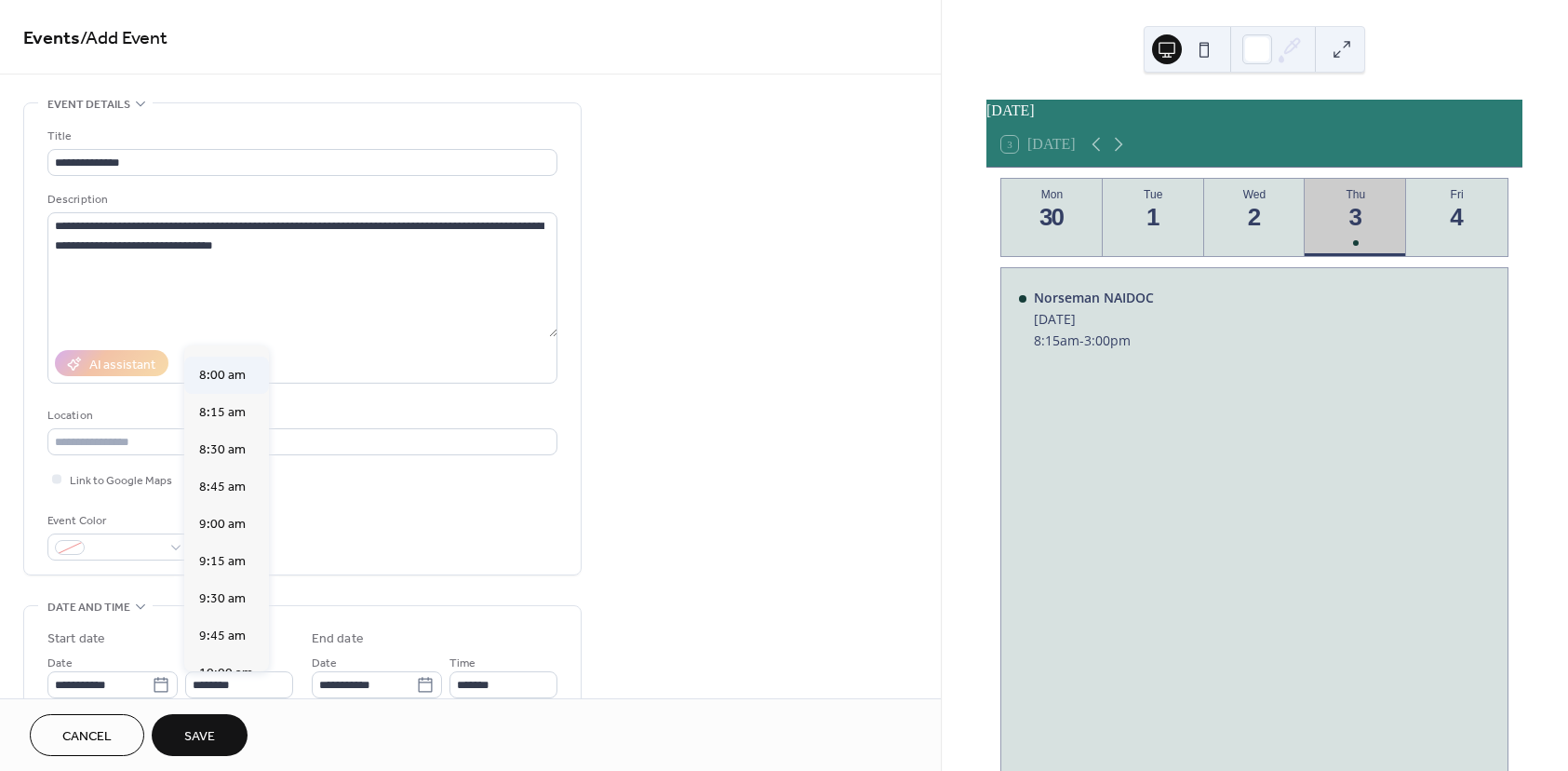 type on "*******" 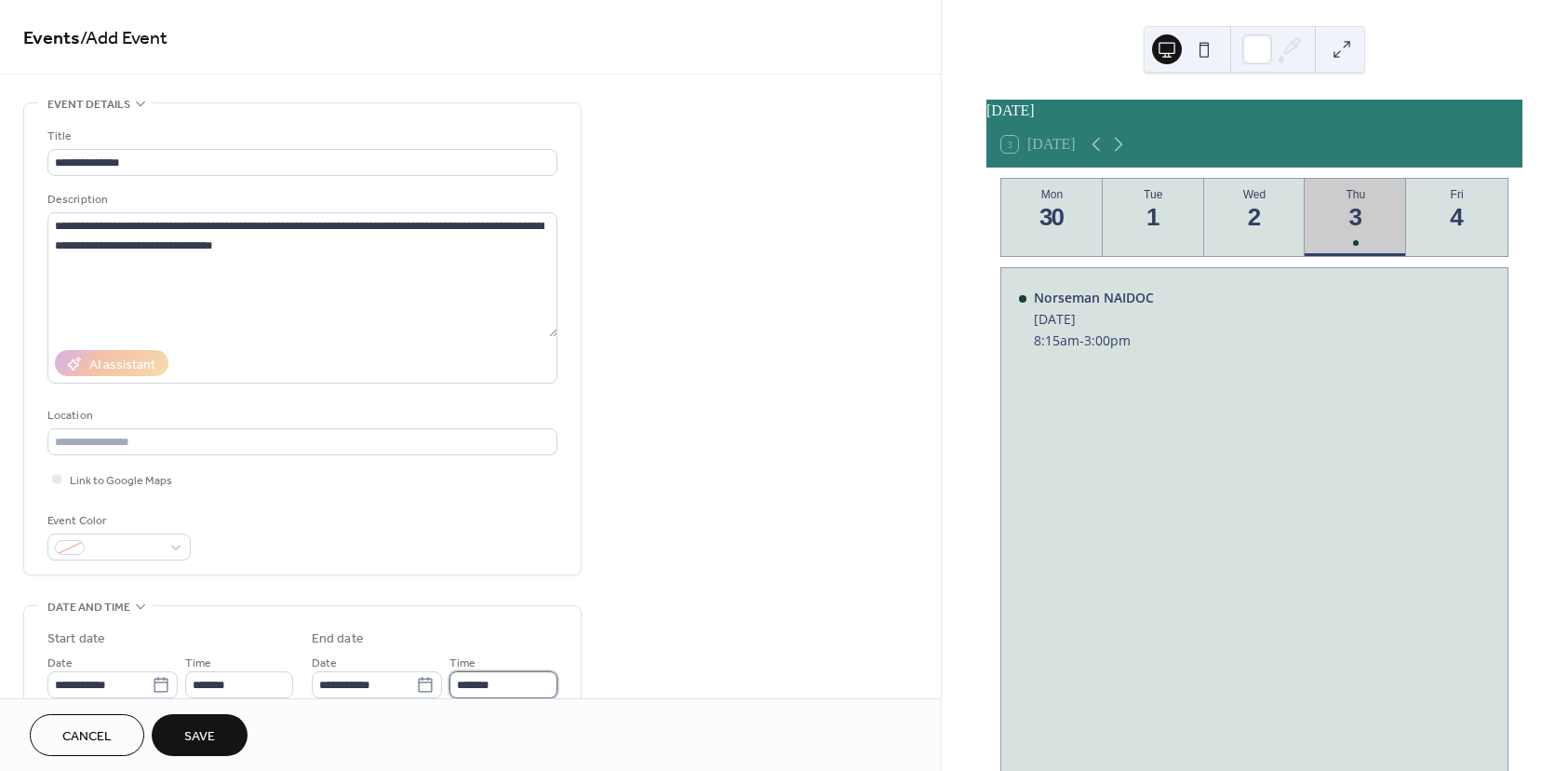 click on "*******" at bounding box center (503, 684) 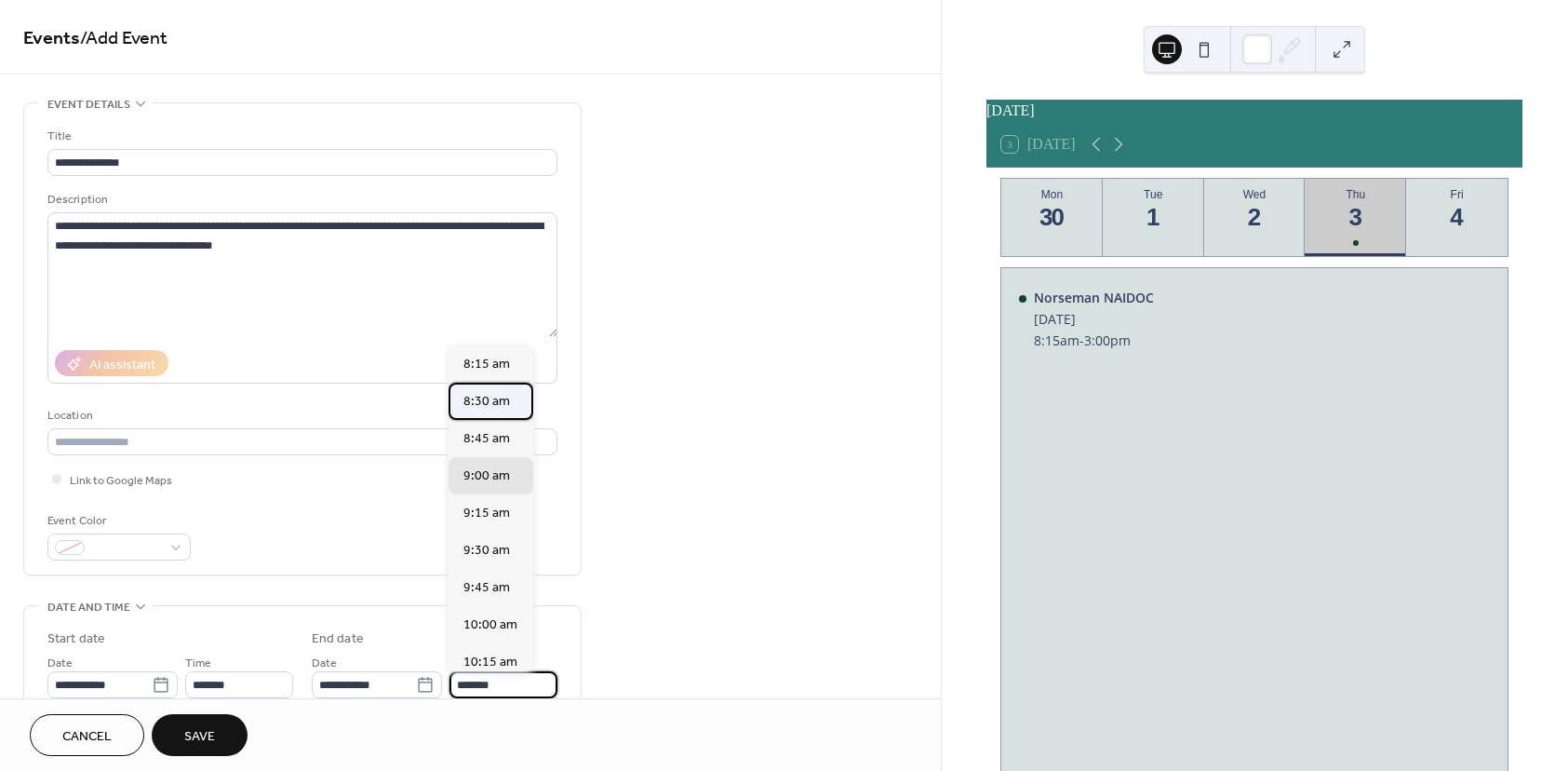 click on "8:30 am" at bounding box center [487, 401] 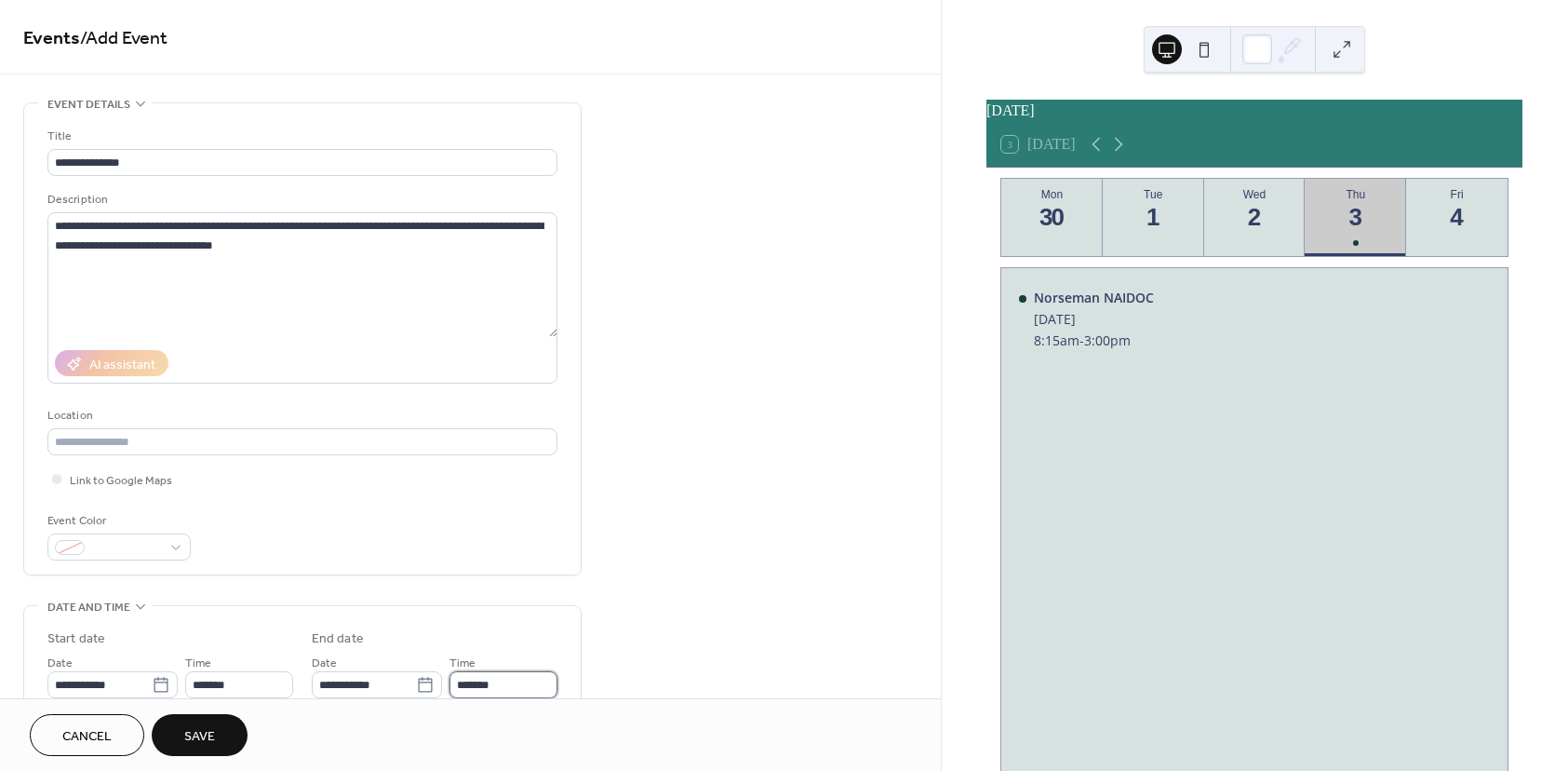click on "*******" at bounding box center [503, 684] 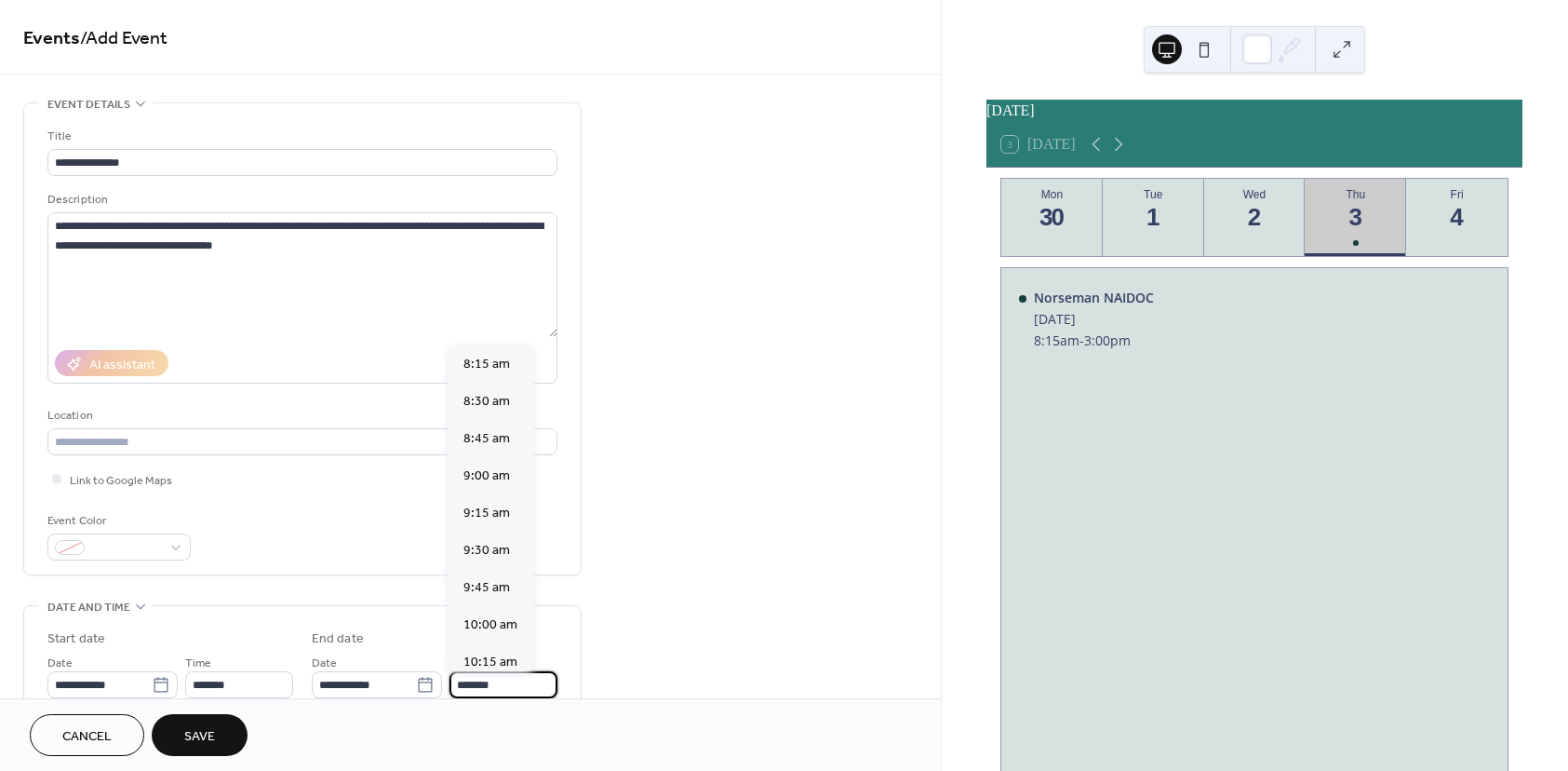 type on "*******" 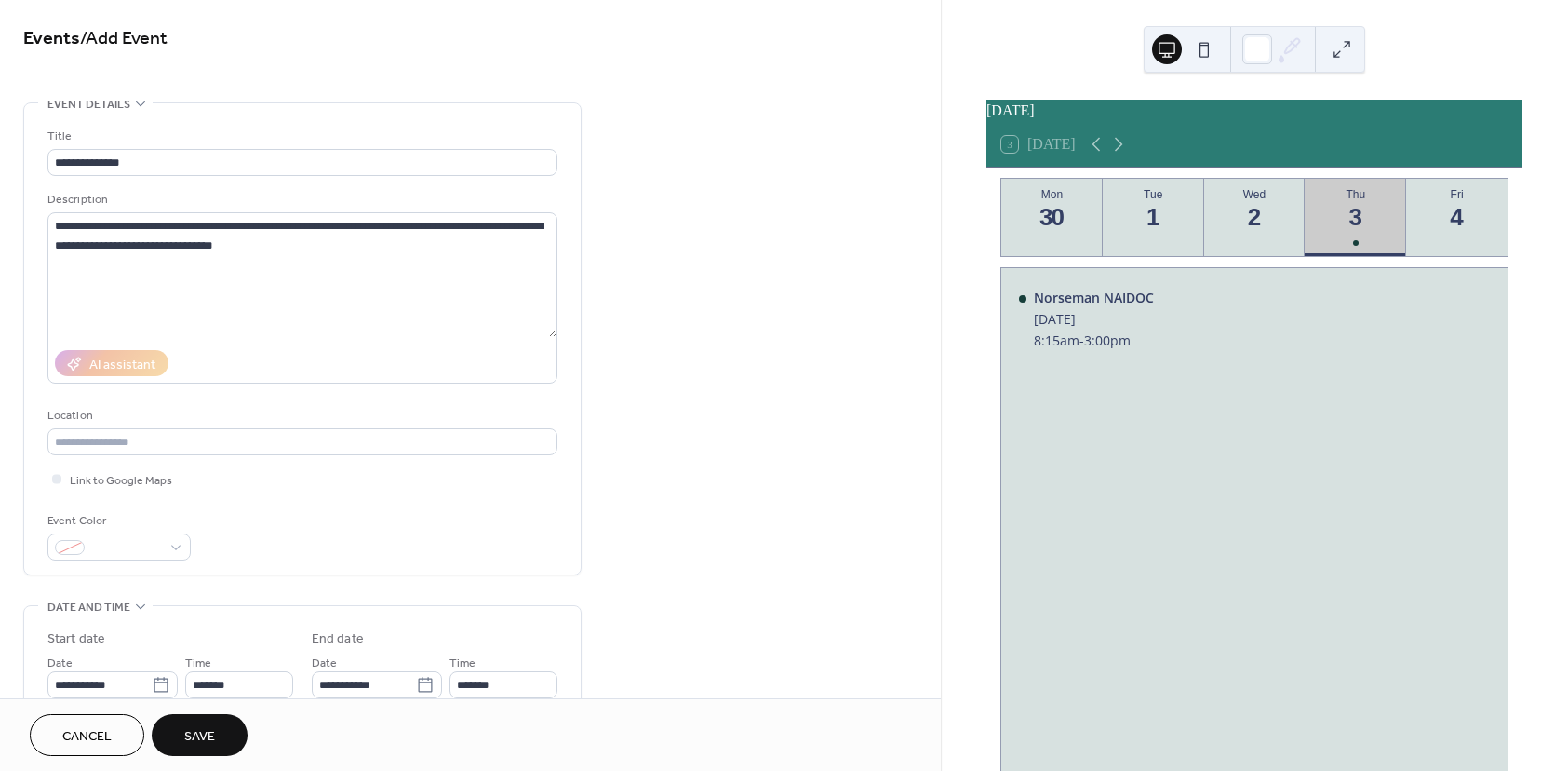 click on "Save" at bounding box center [199, 735] 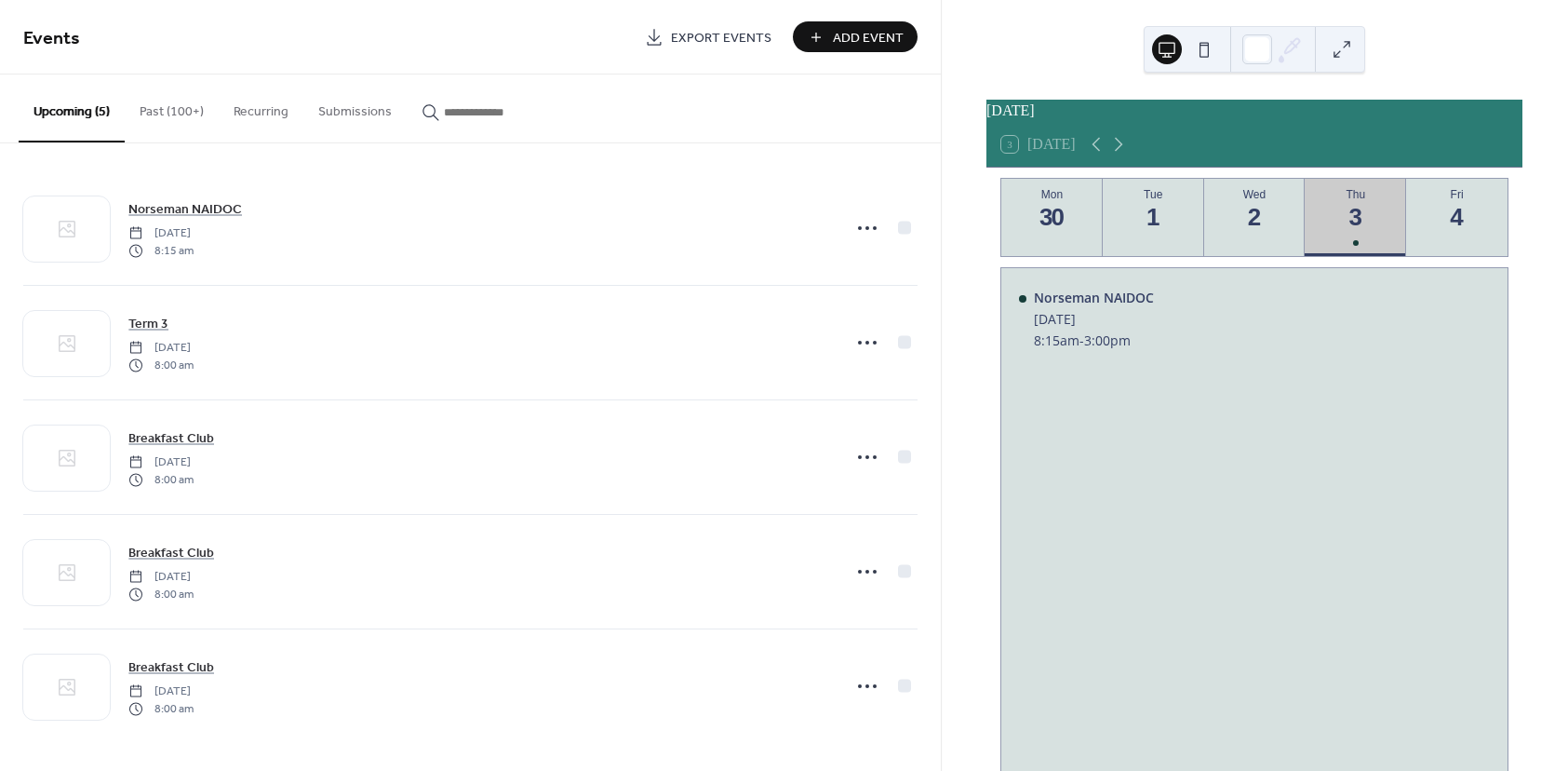 click on "Add Event" at bounding box center (868, 38) 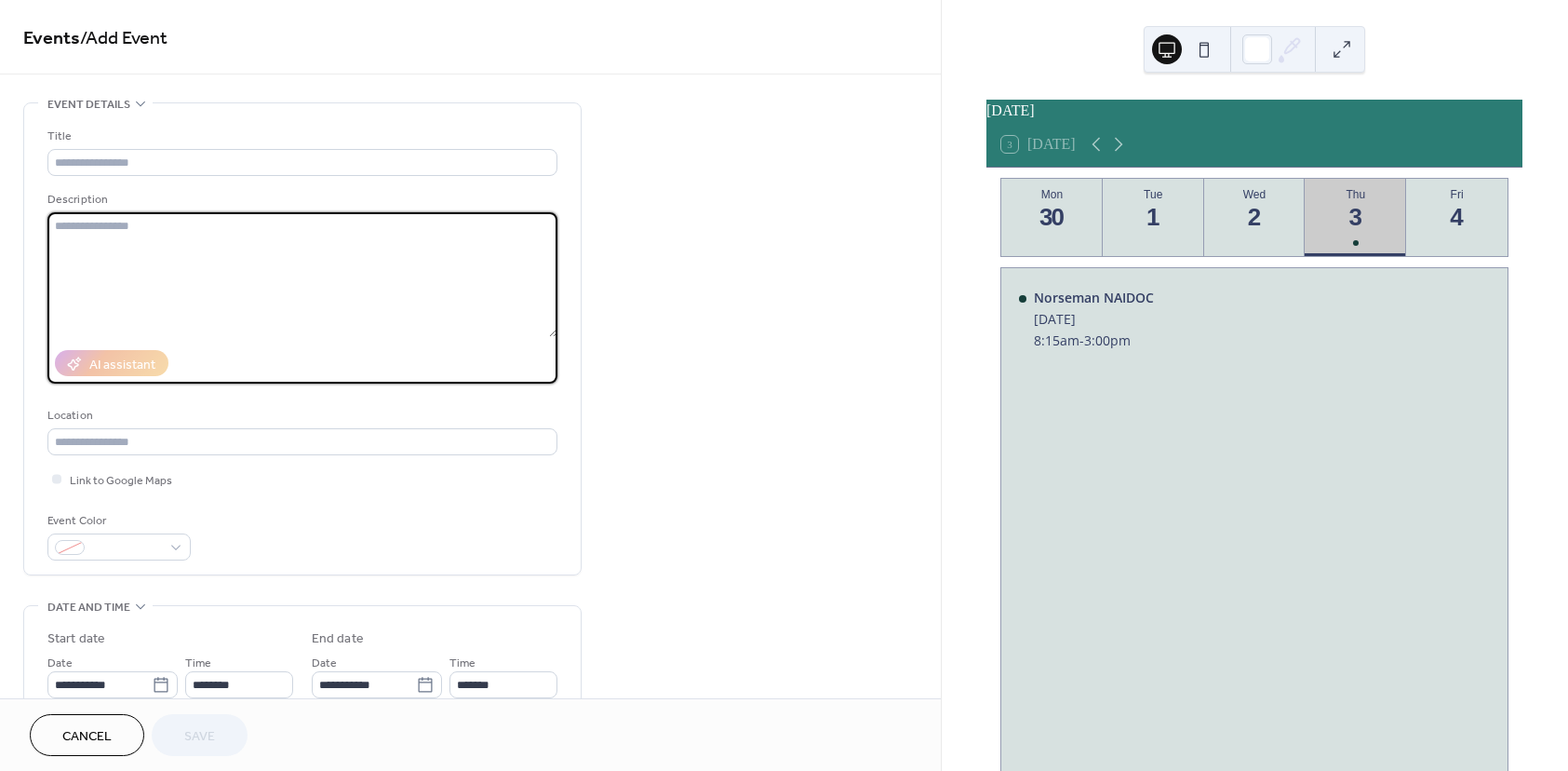 paste on "**********" 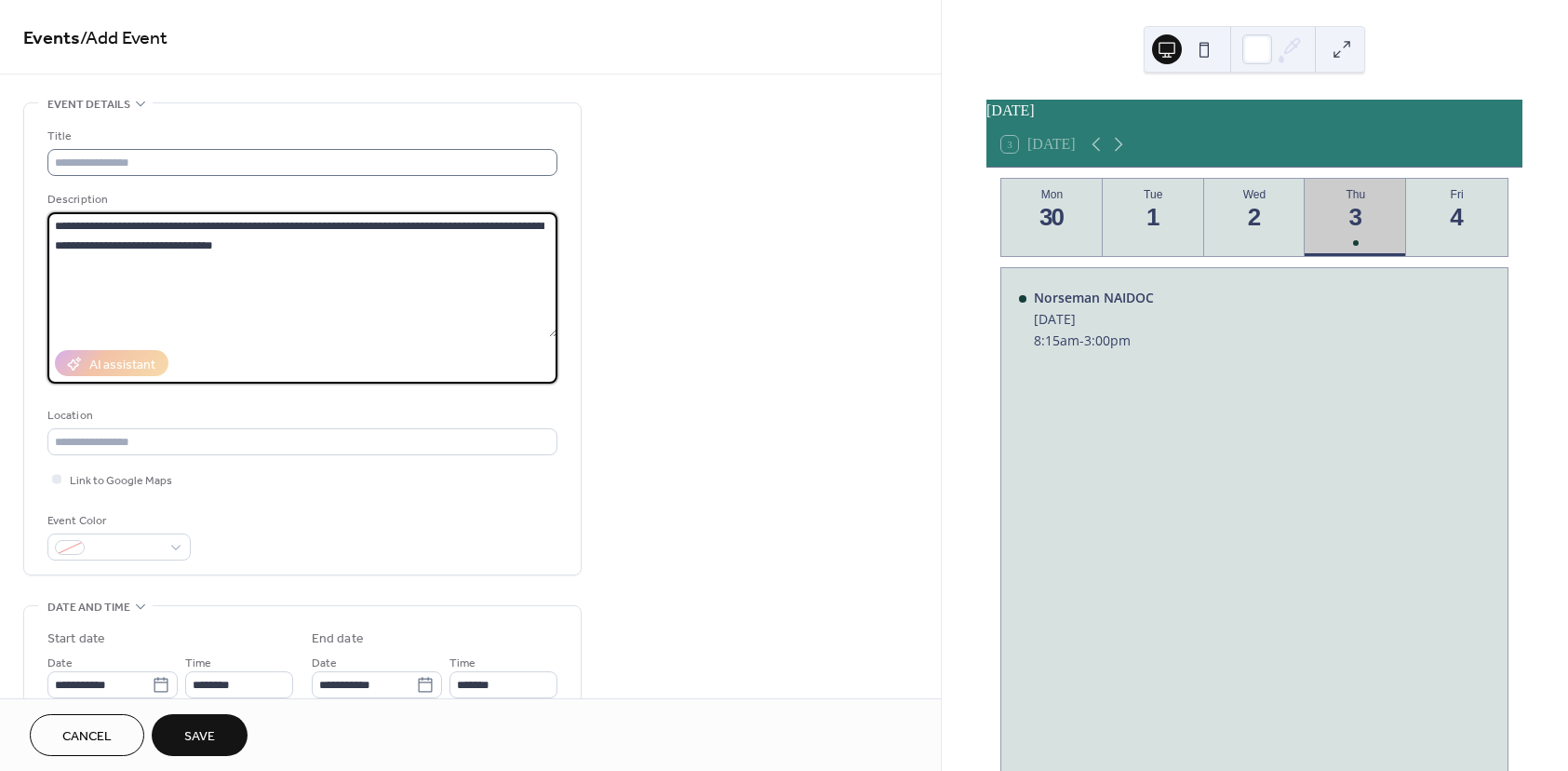 type on "**********" 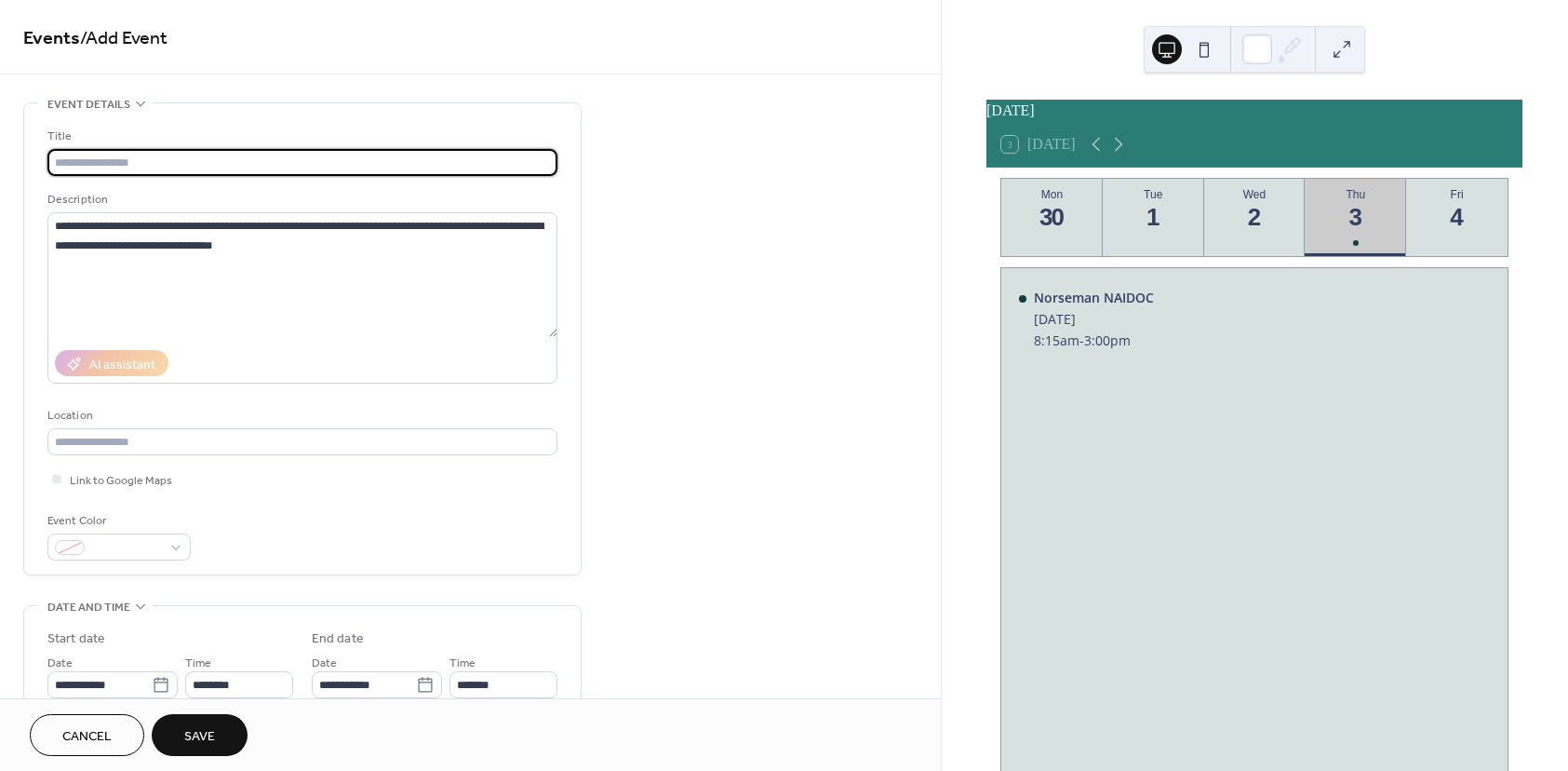 click at bounding box center [302, 162] 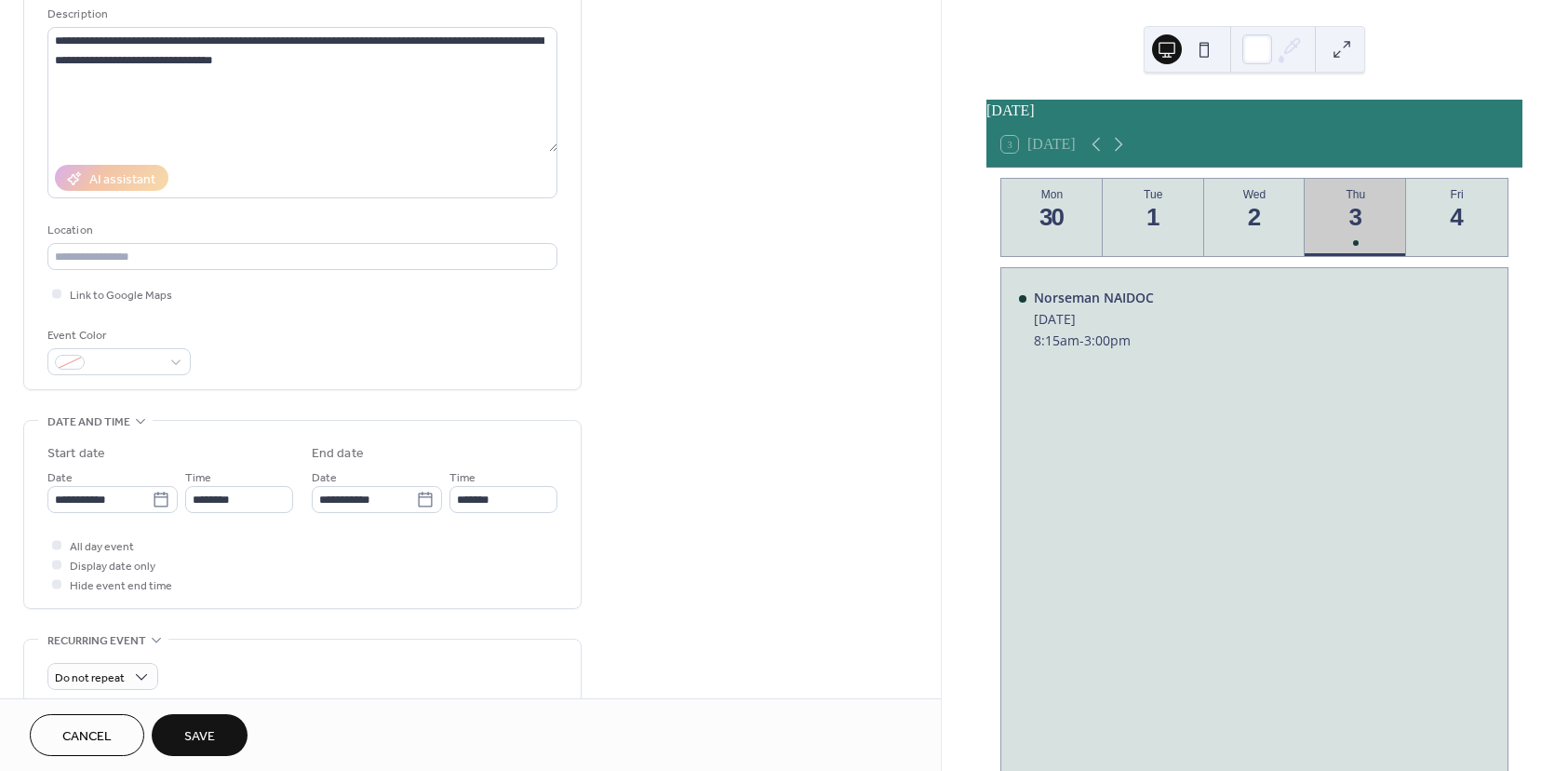 scroll, scrollTop: 186, scrollLeft: 0, axis: vertical 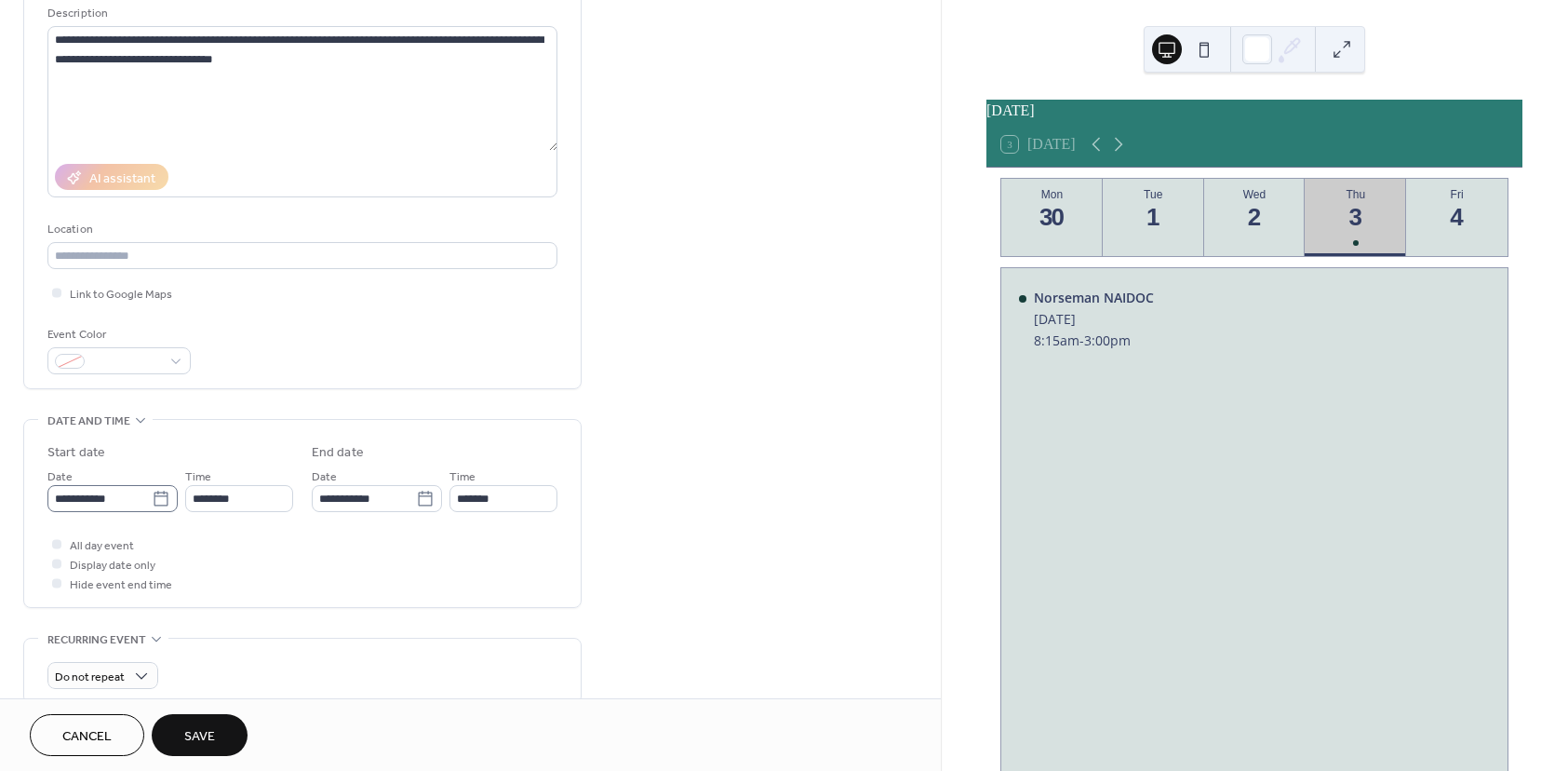 click 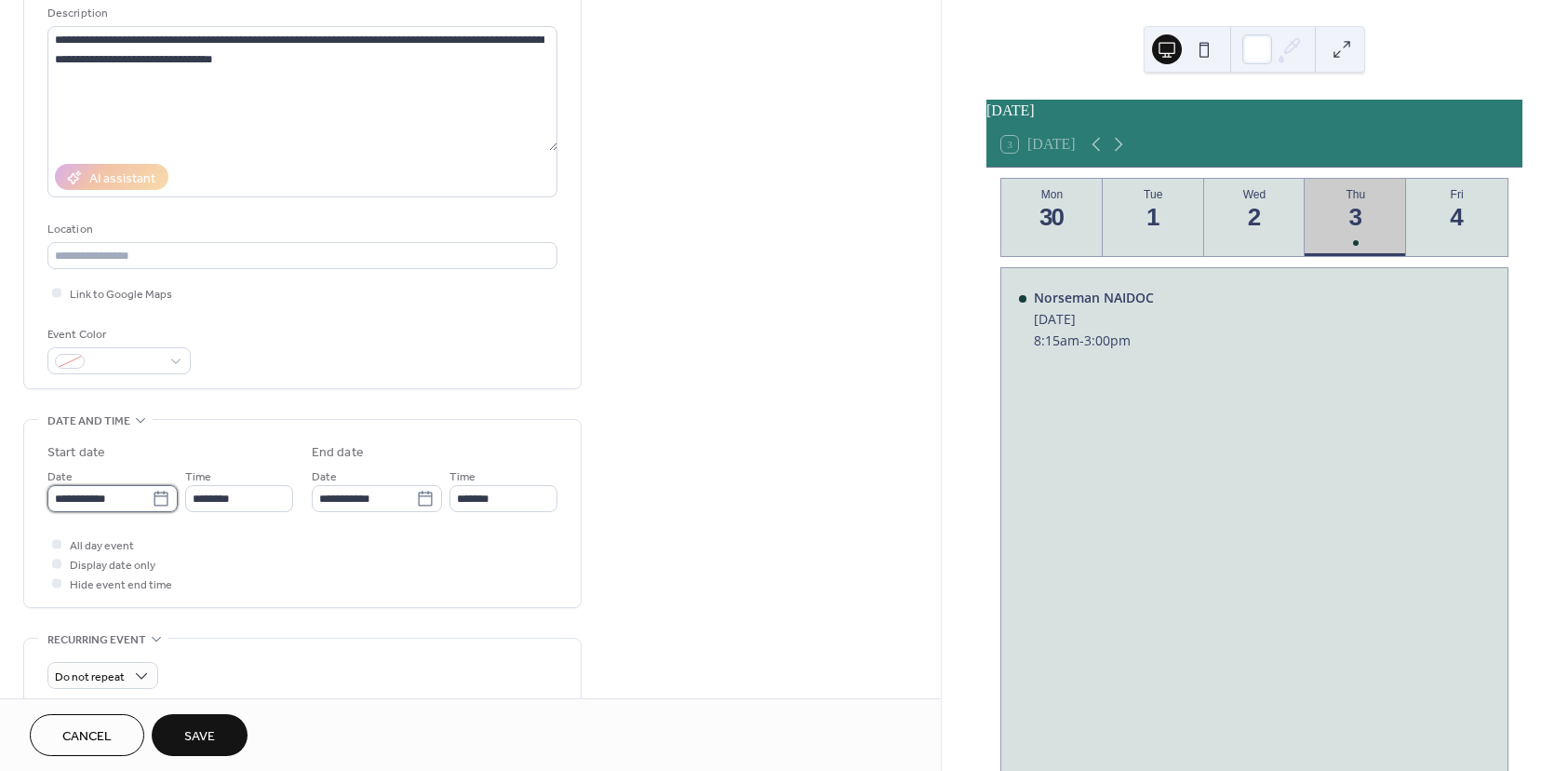click on "**********" at bounding box center (100, 498) 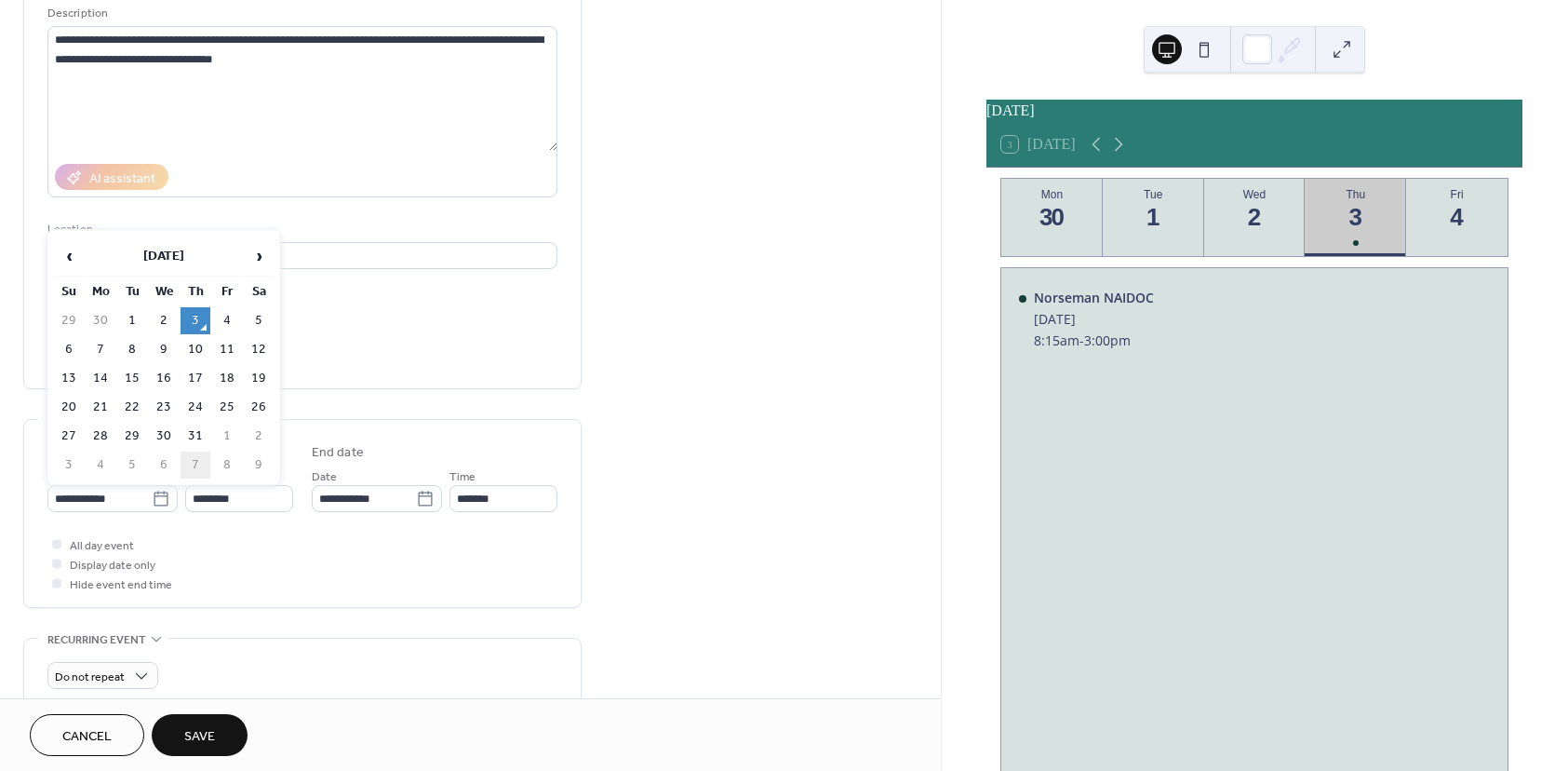 click on "7" at bounding box center (195, 465) 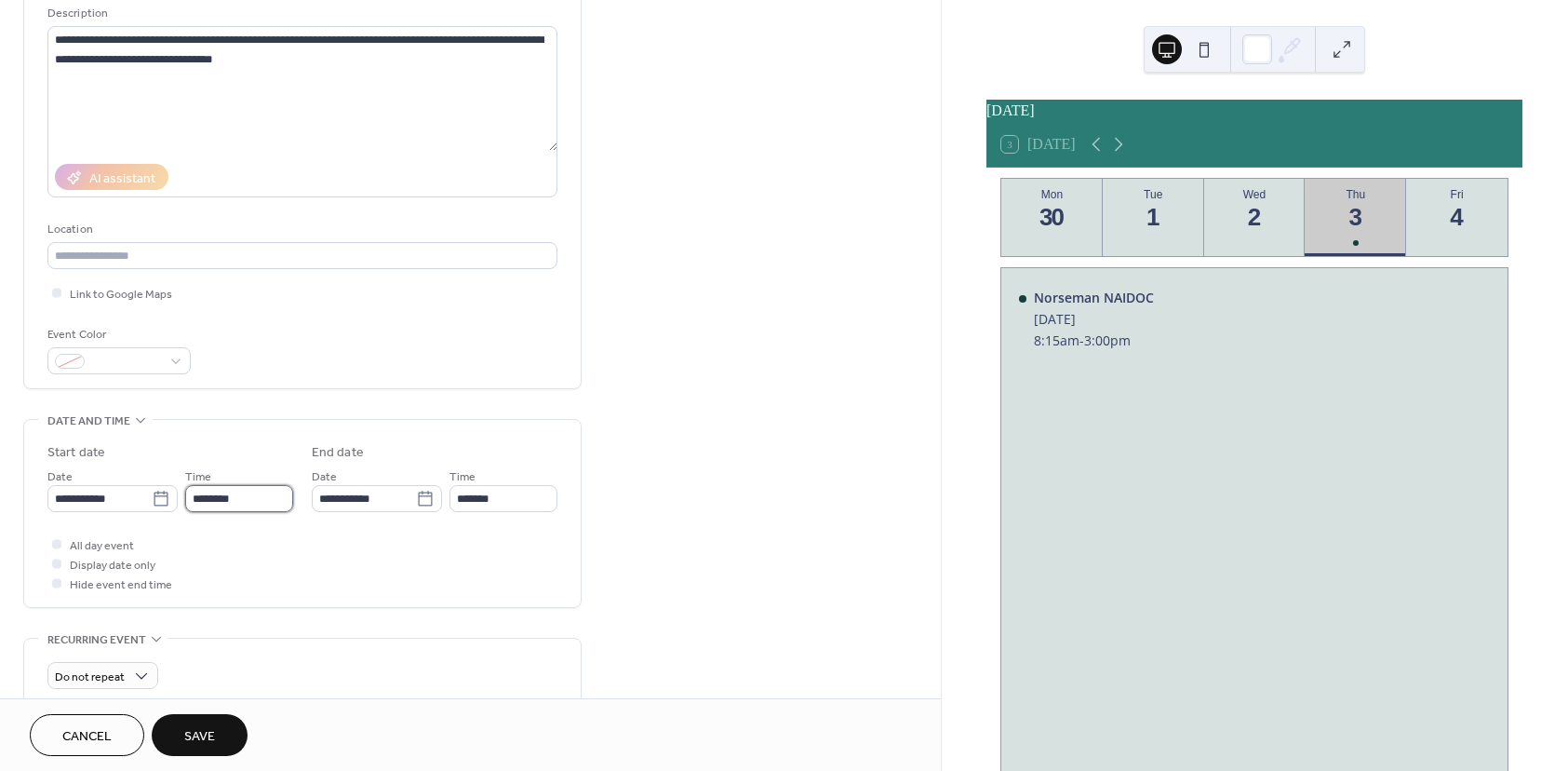 click on "********" at bounding box center [239, 498] 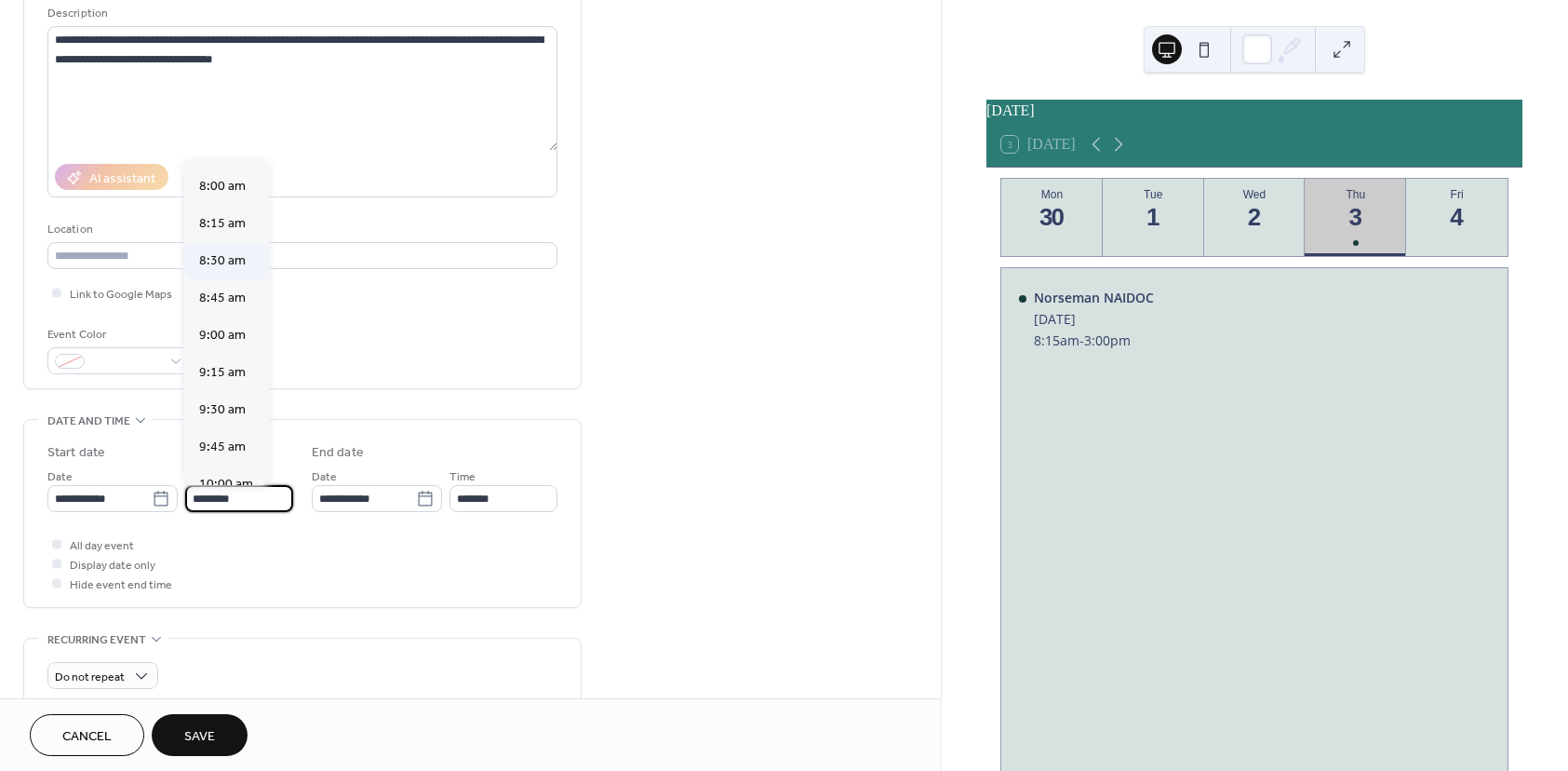 scroll, scrollTop: 1181, scrollLeft: 0, axis: vertical 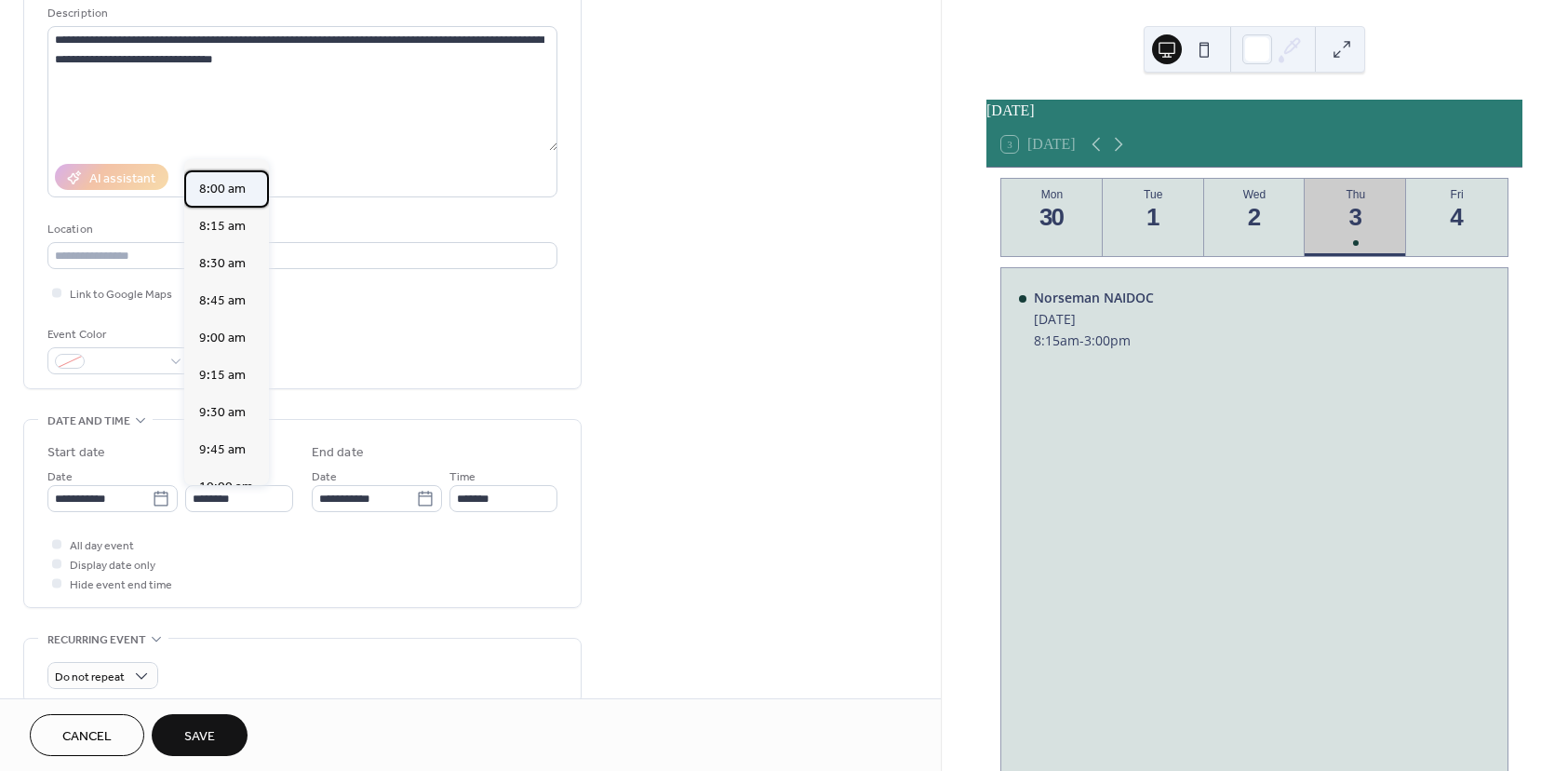 click on "8:00 am" at bounding box center (222, 189) 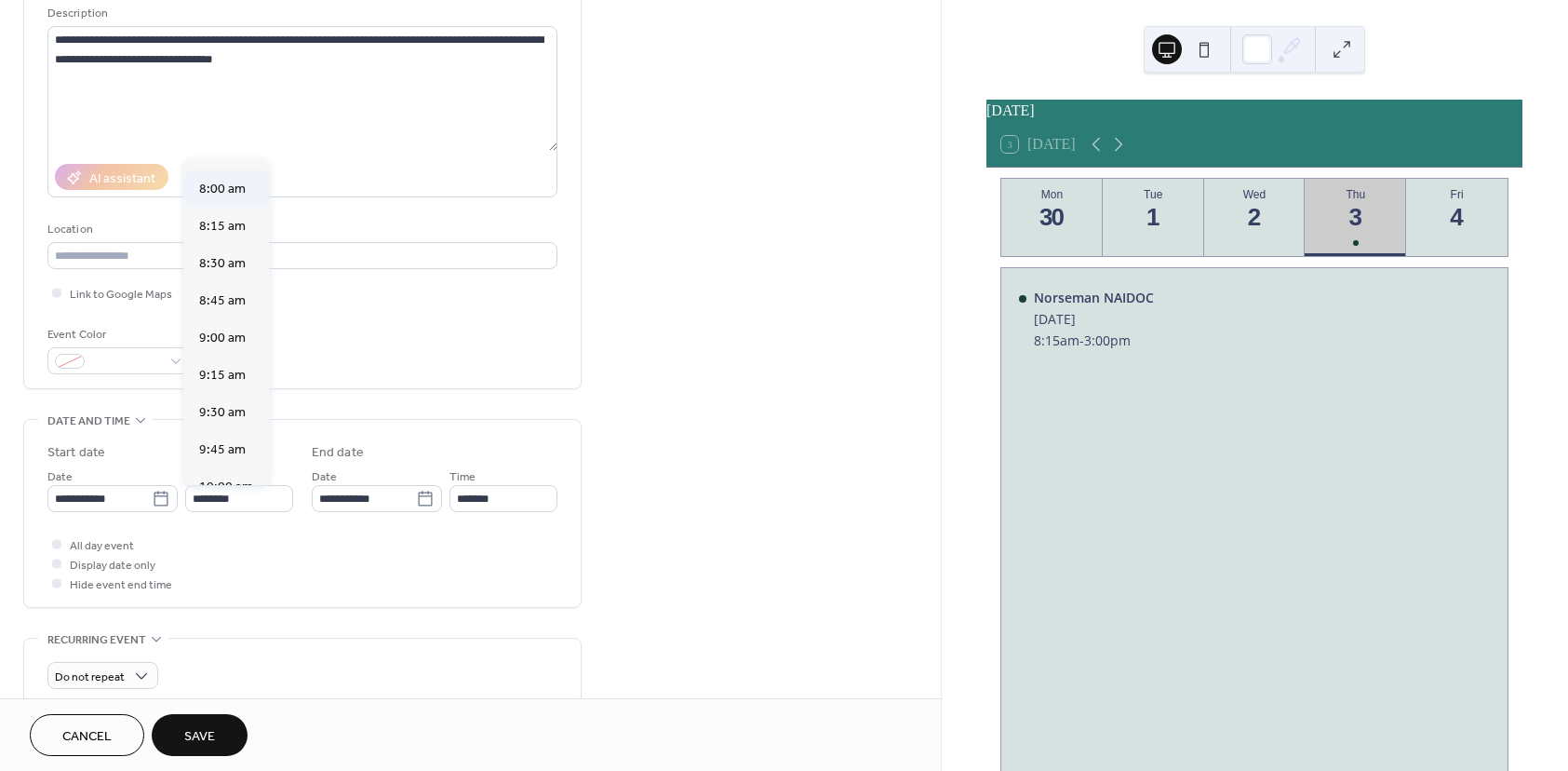 type on "*******" 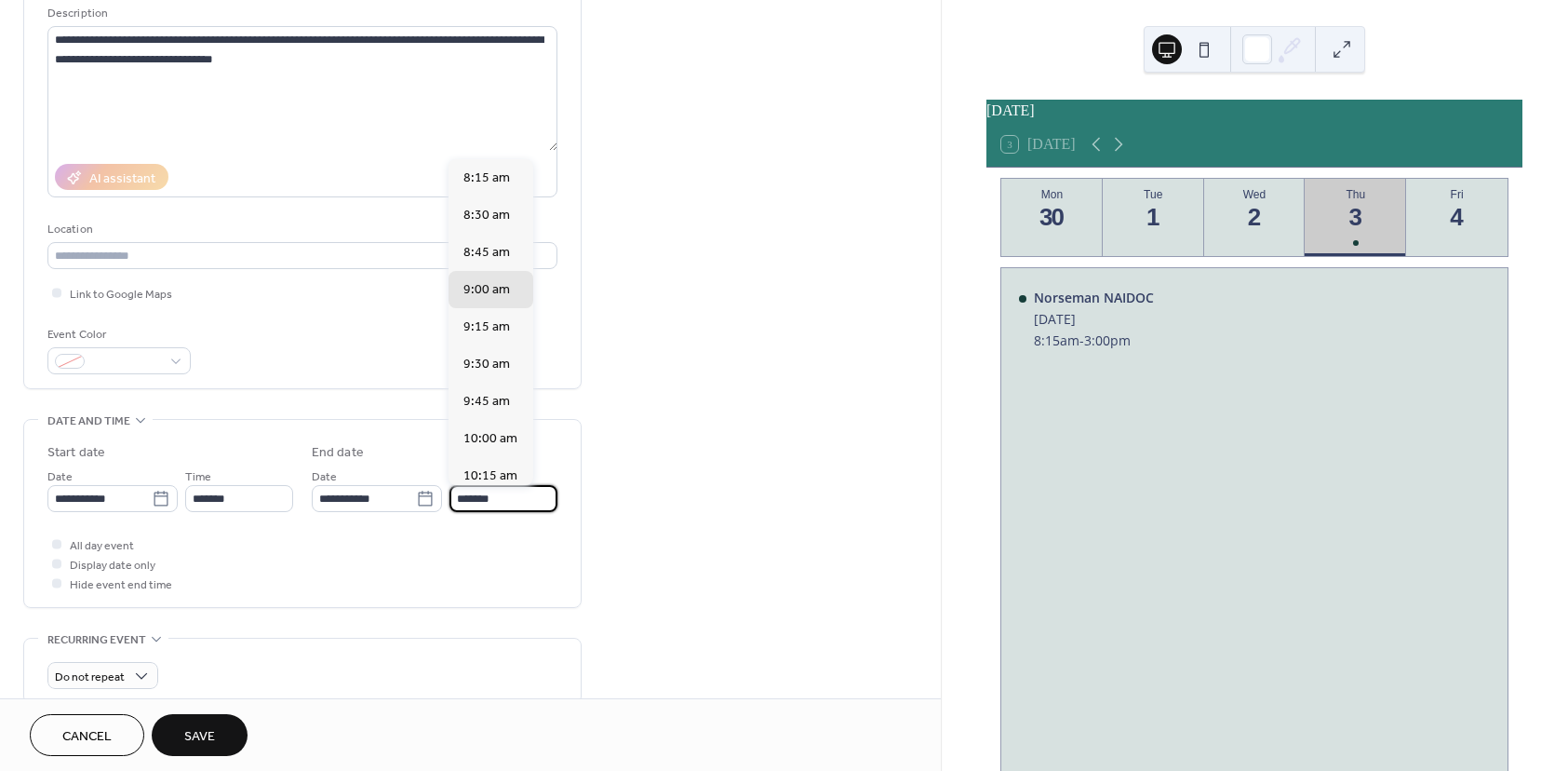 click on "*******" at bounding box center (503, 498) 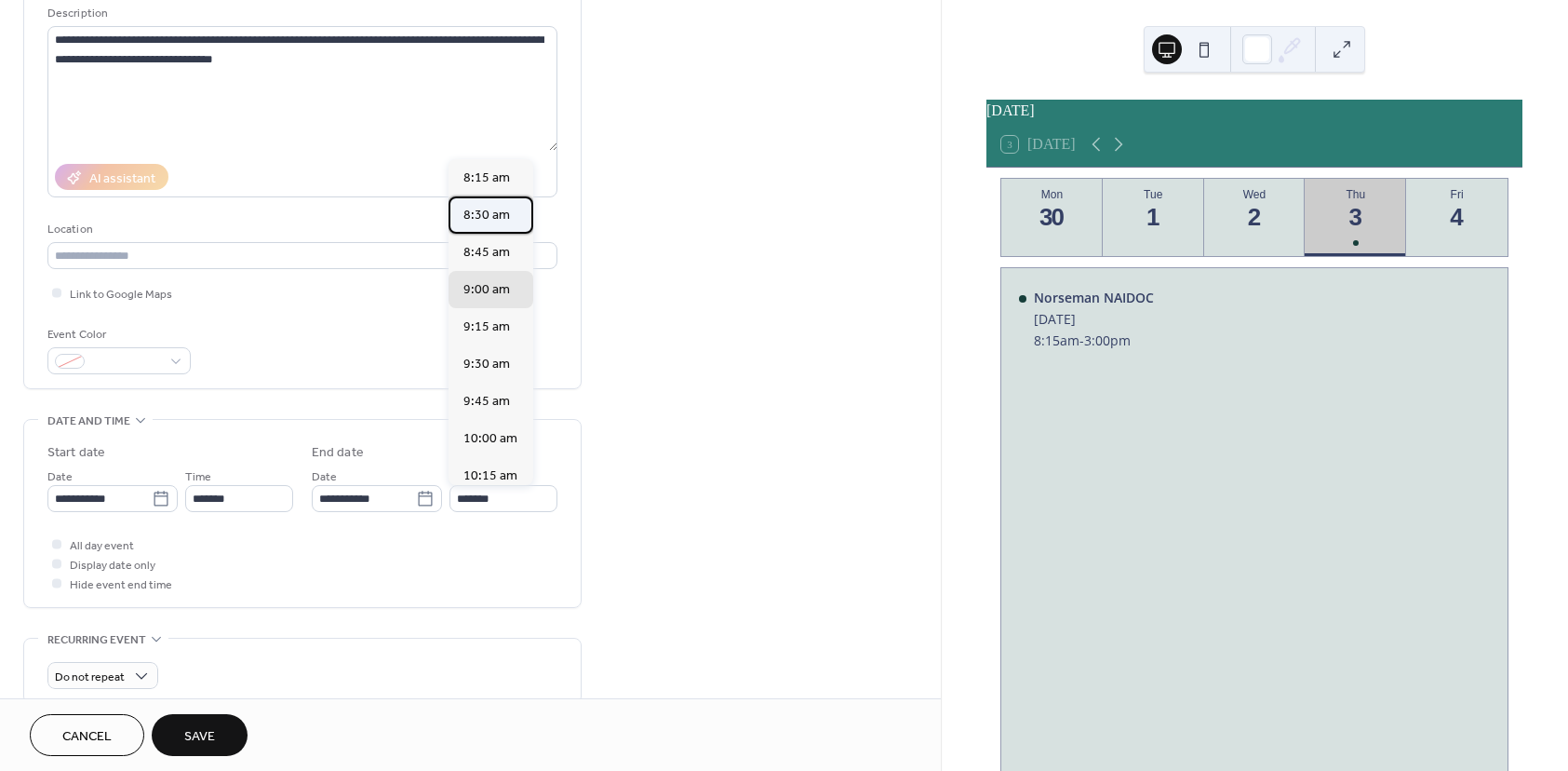 click on "8:30 am" at bounding box center (487, 215) 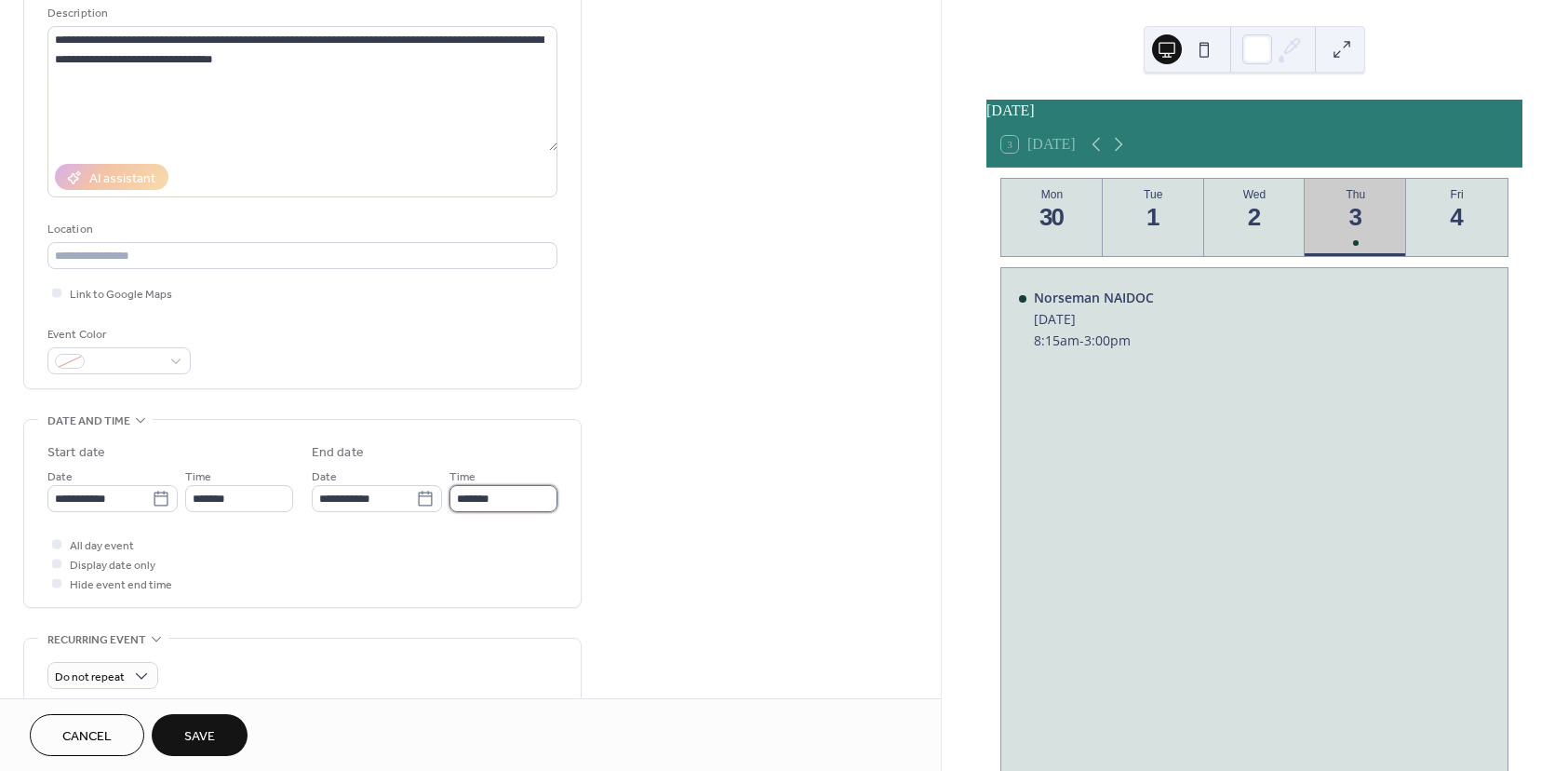 click on "*******" at bounding box center (503, 498) 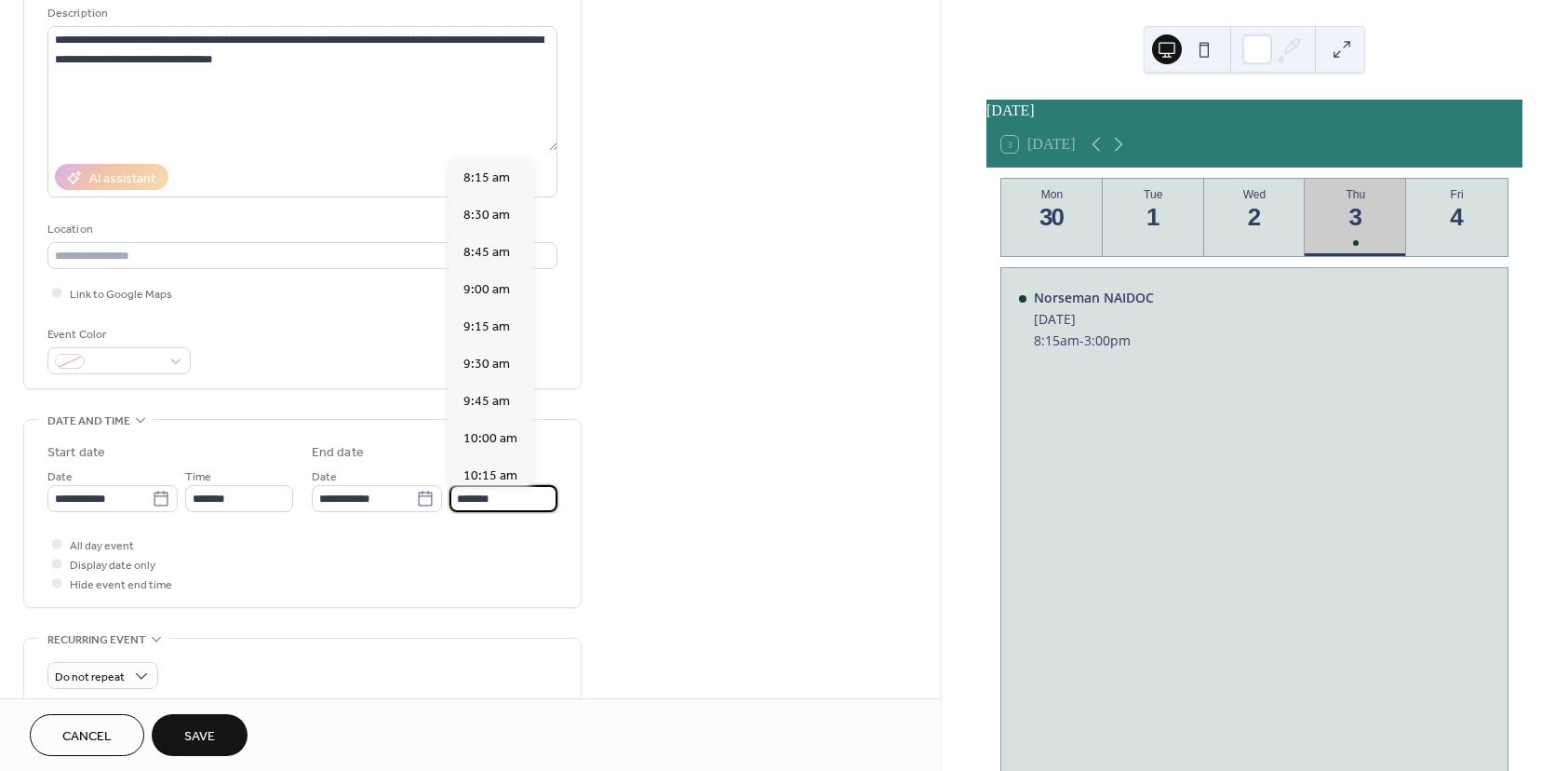 type on "*******" 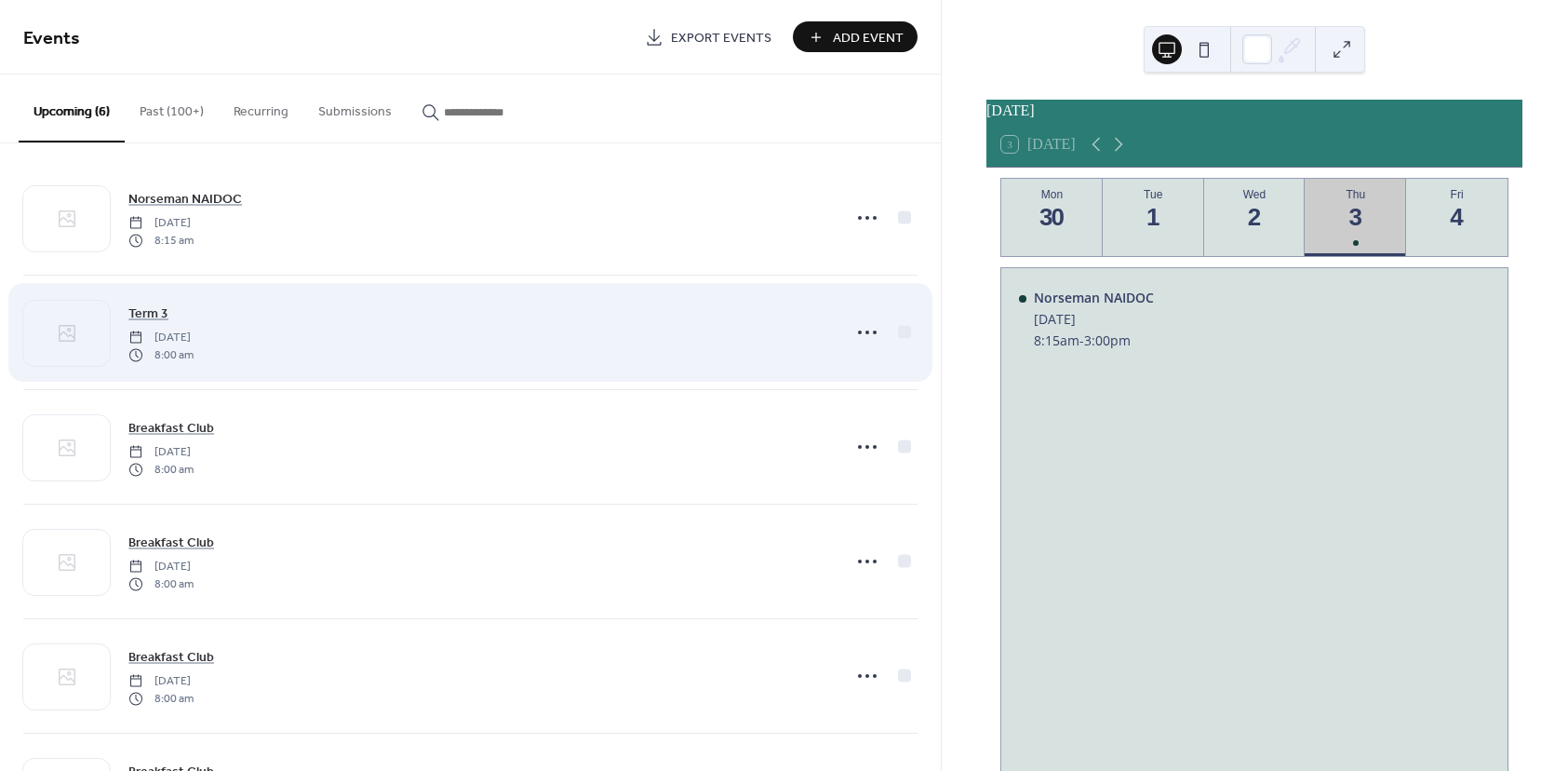 scroll, scrollTop: 0, scrollLeft: 0, axis: both 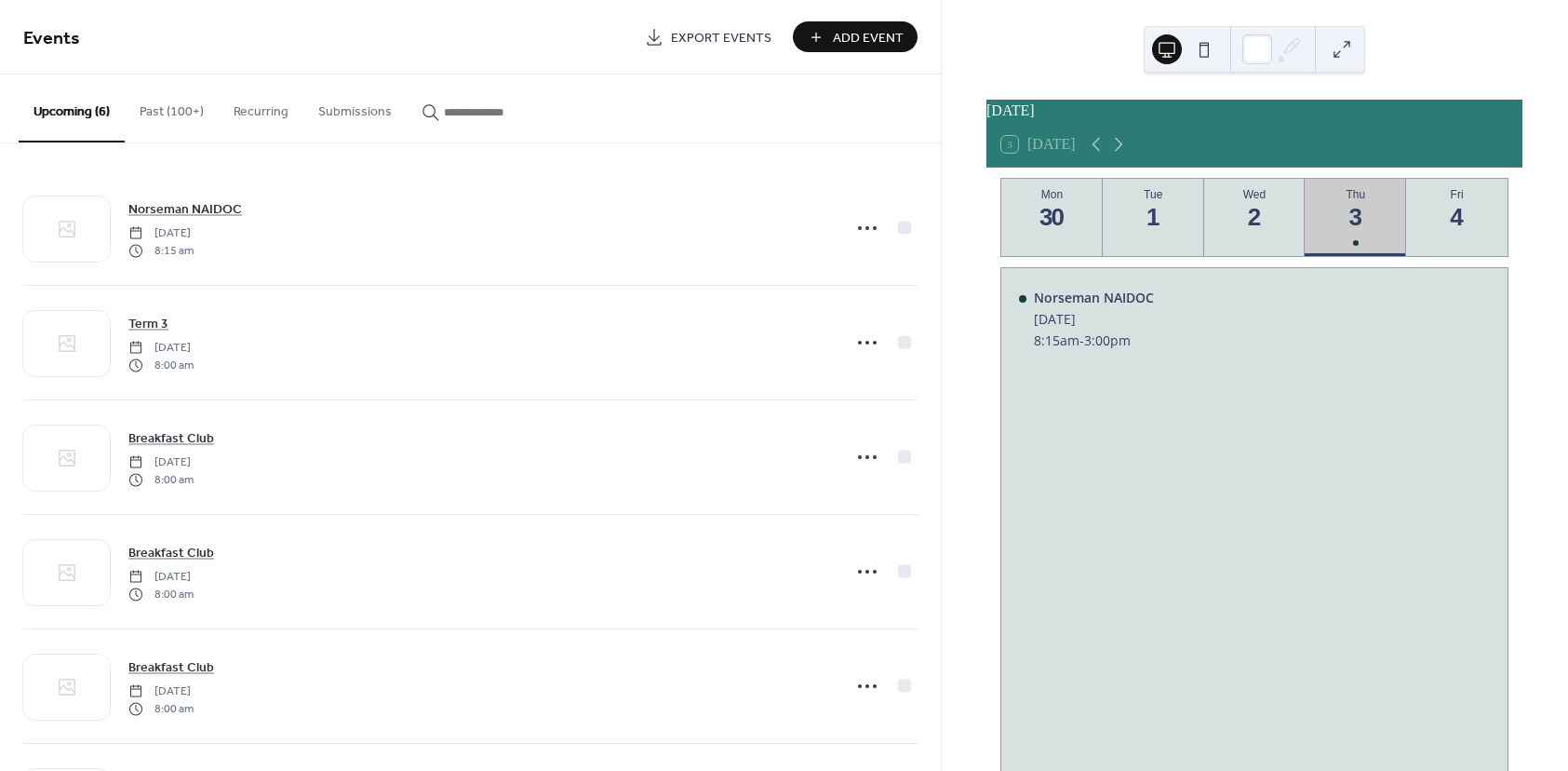 click on "Add Event" at bounding box center (868, 38) 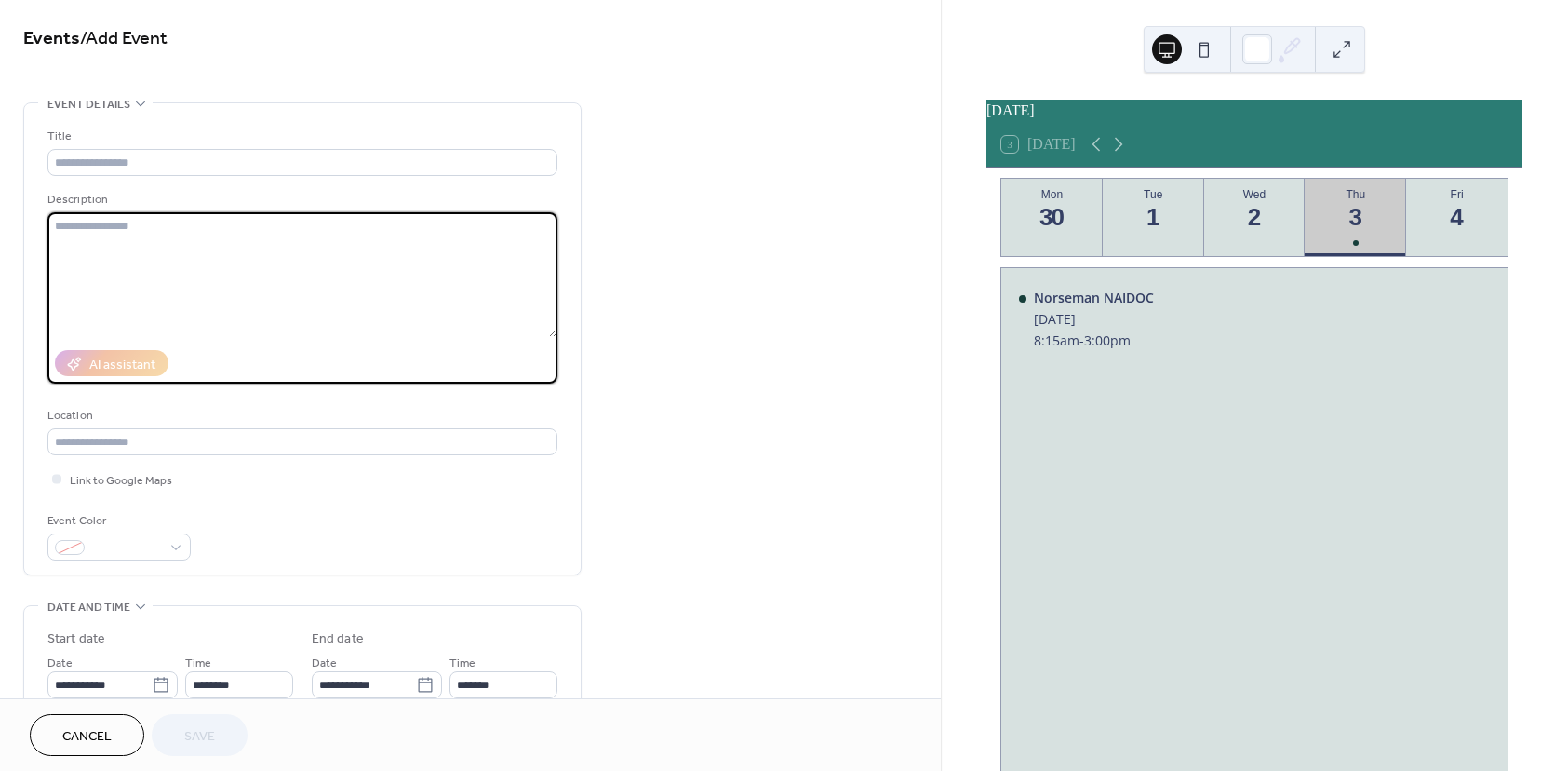 paste on "**********" 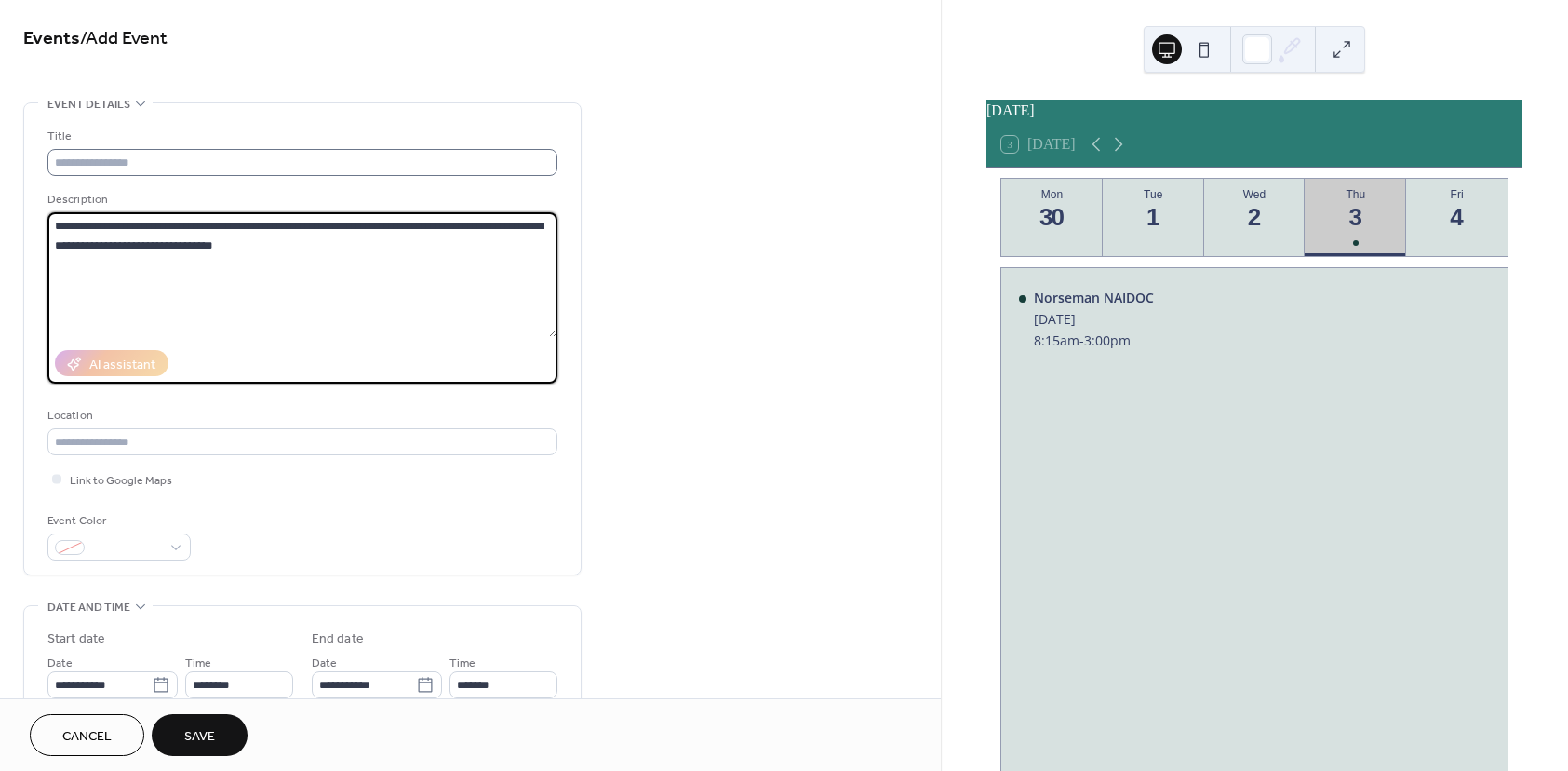 type on "**********" 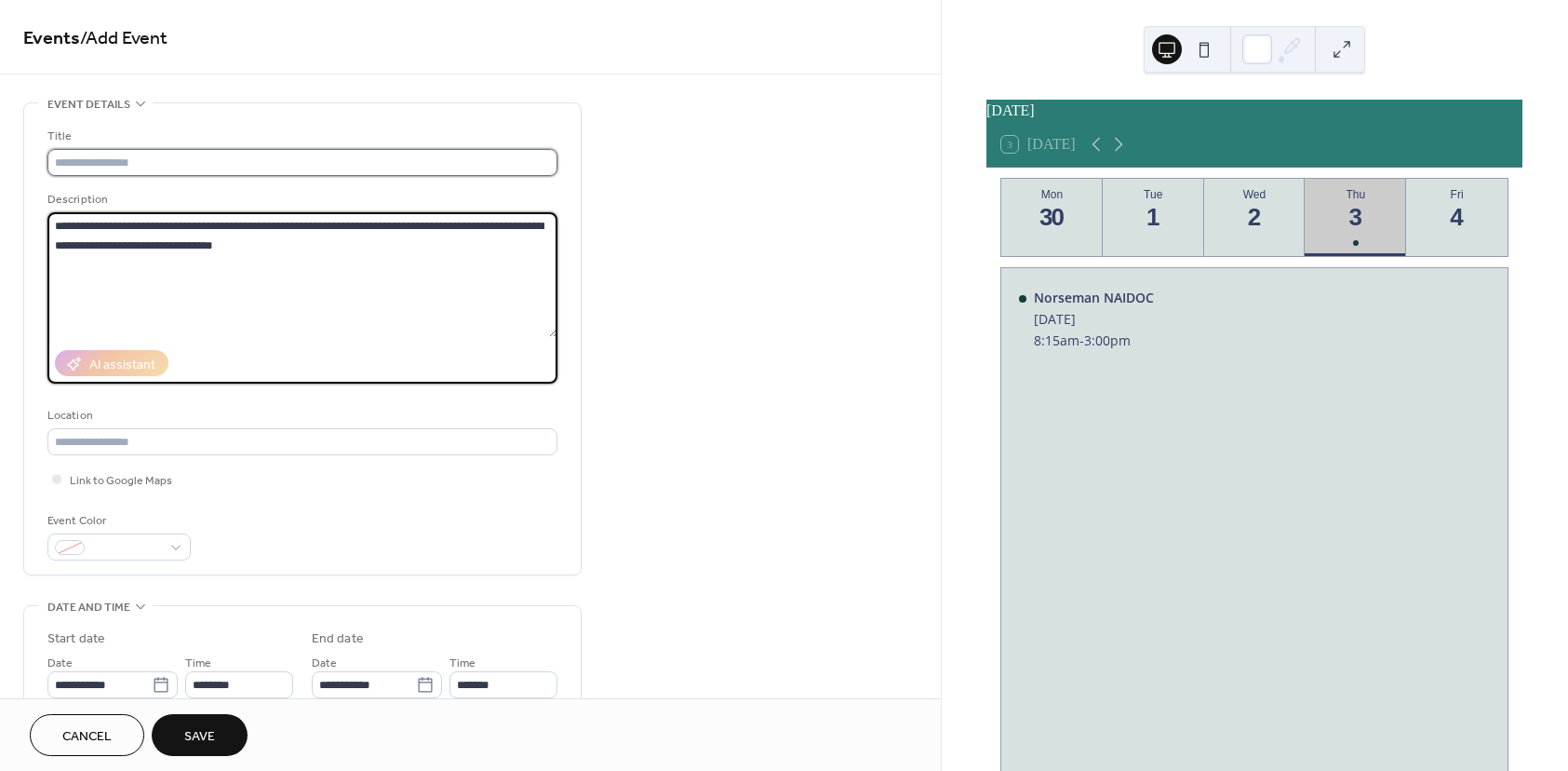 click at bounding box center (302, 162) 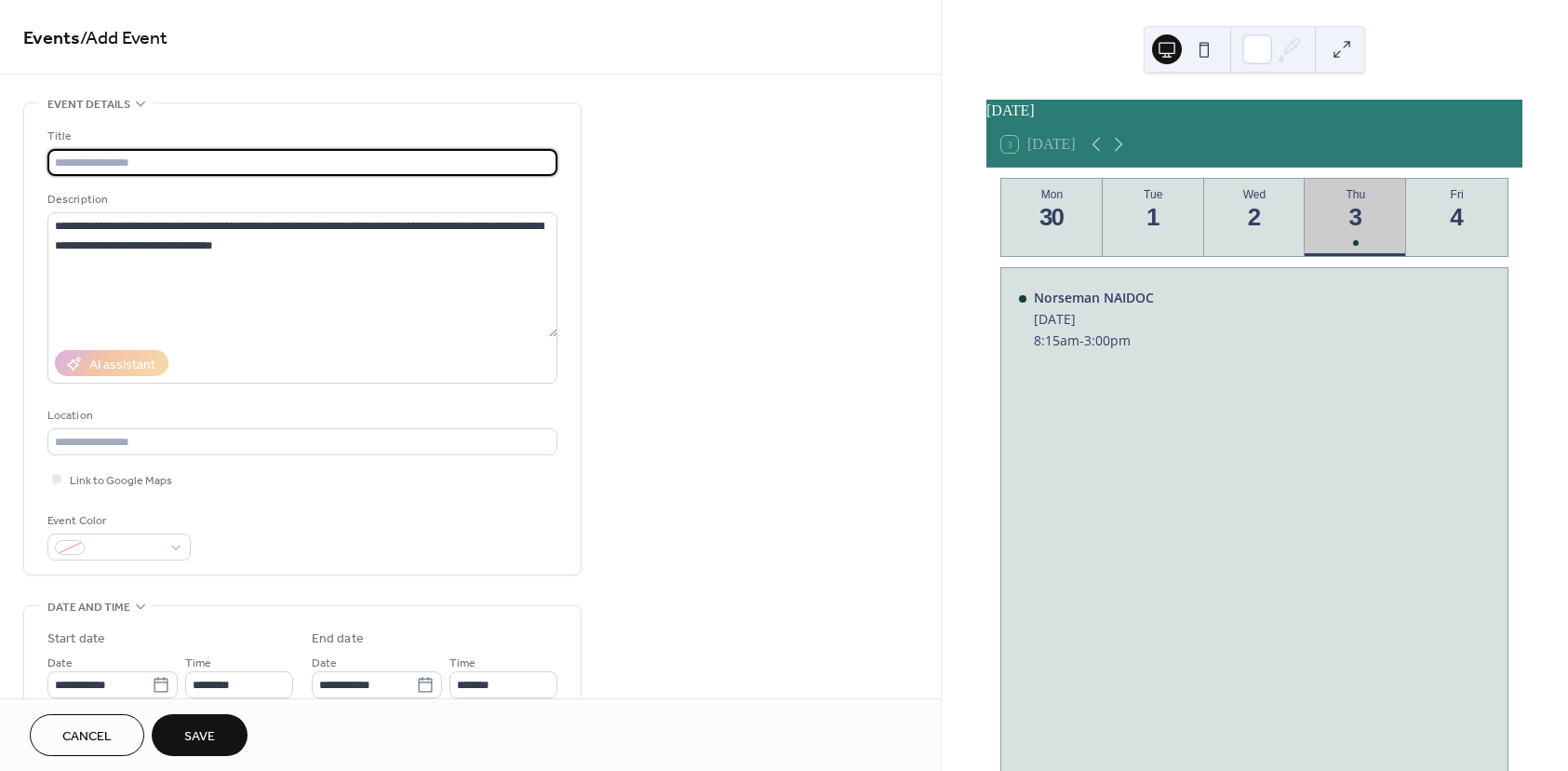 type on "**********" 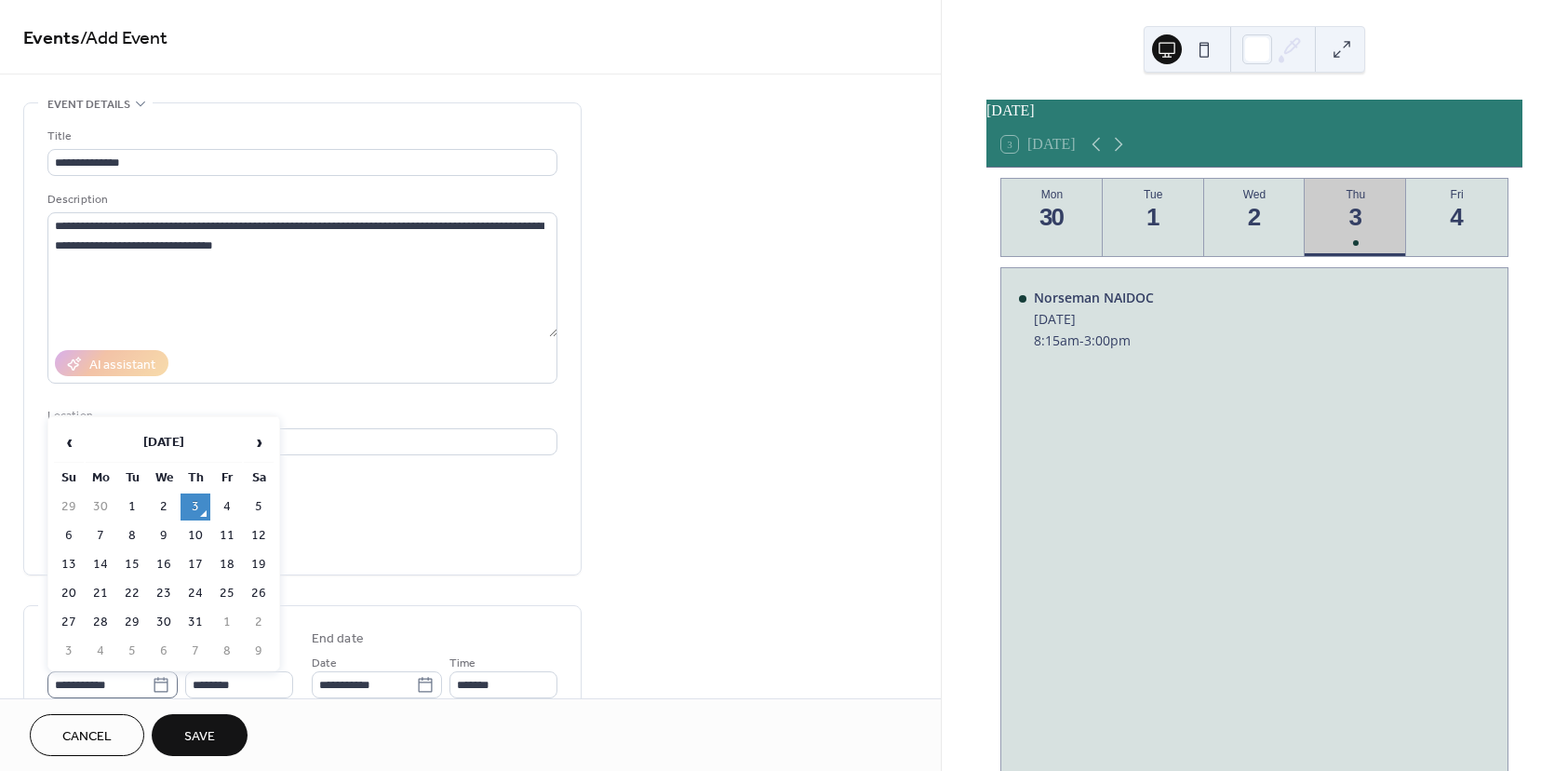click 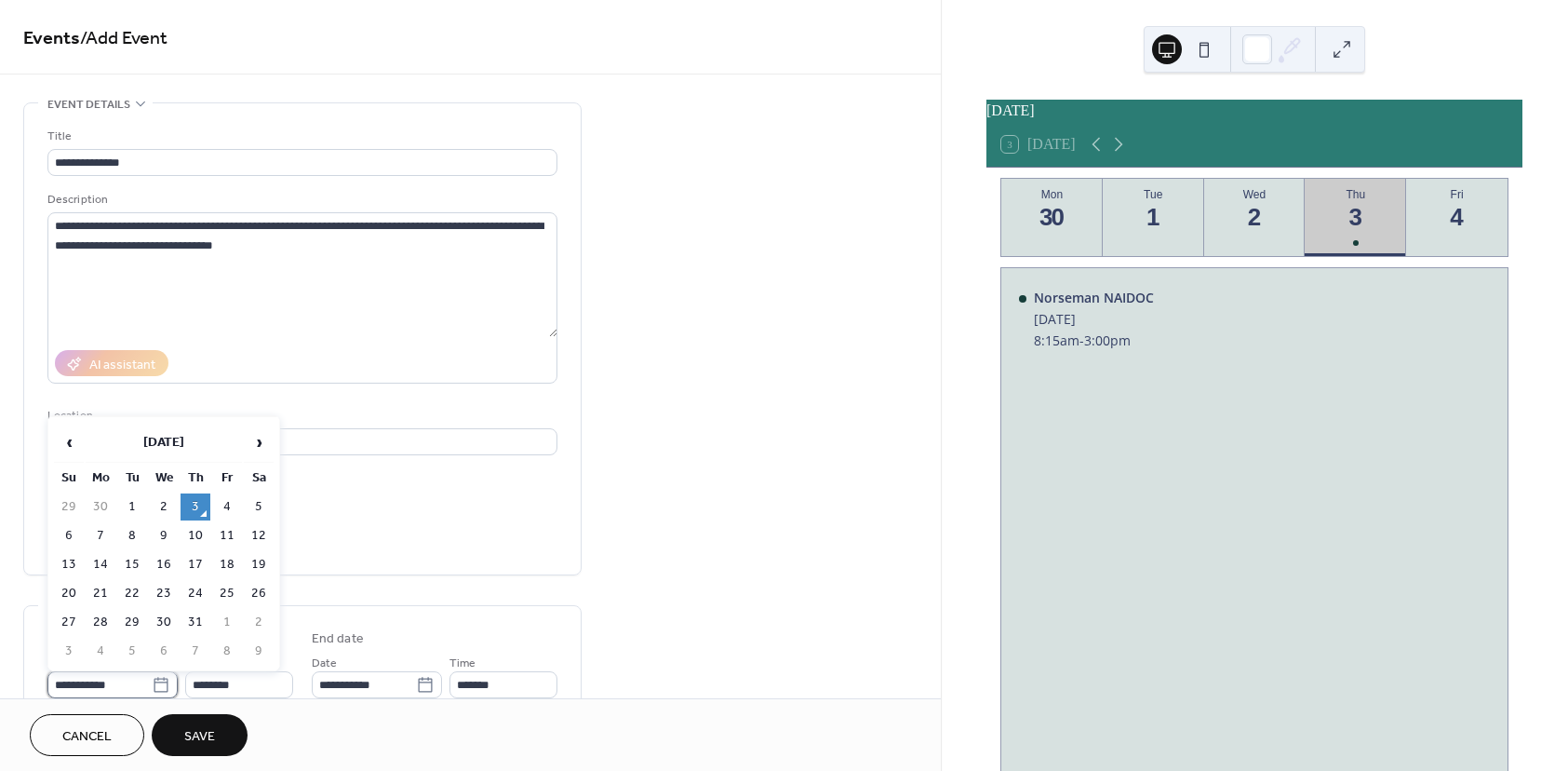 click on "**********" at bounding box center (100, 684) 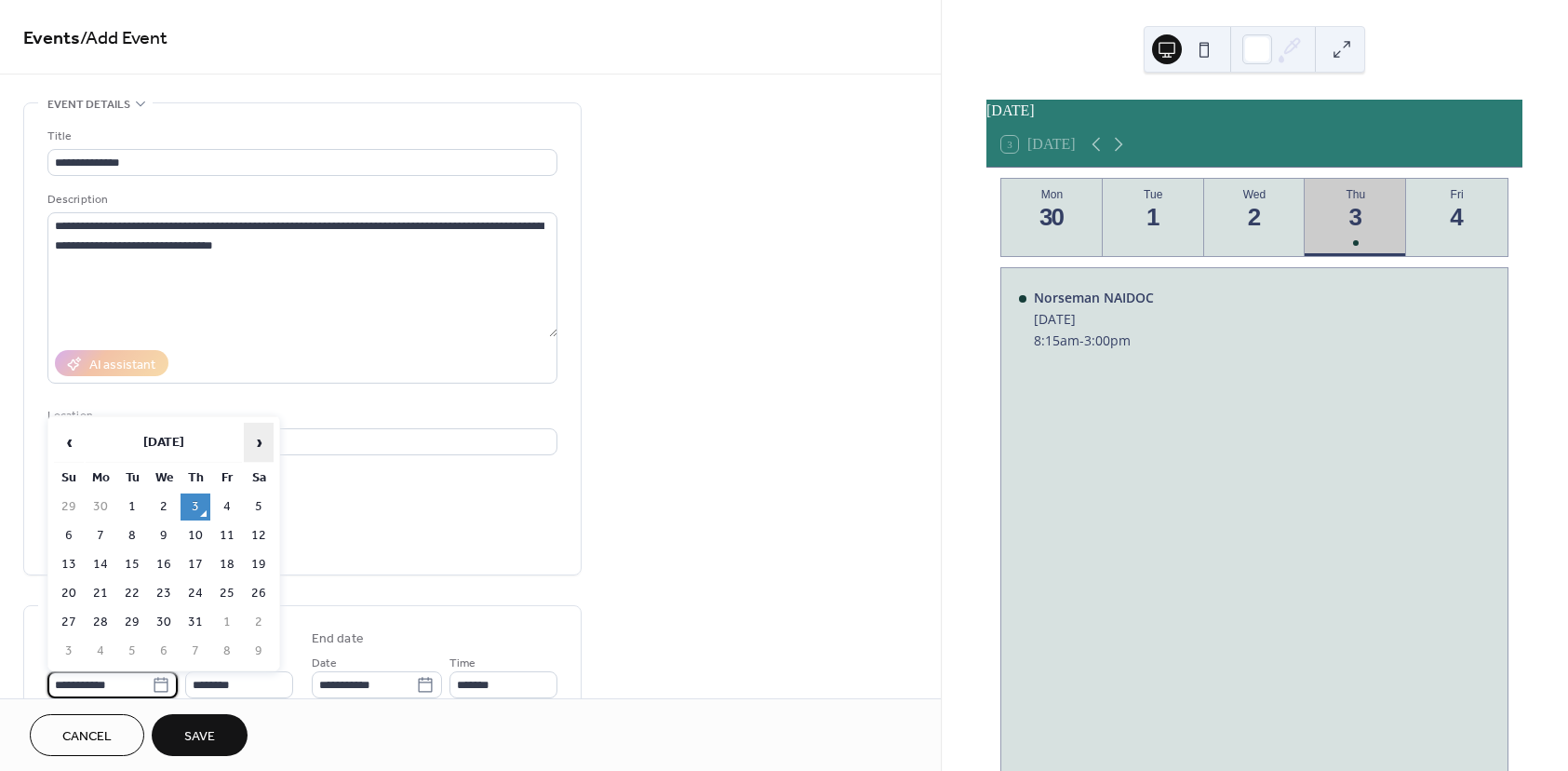 click on "›" at bounding box center (259, 442) 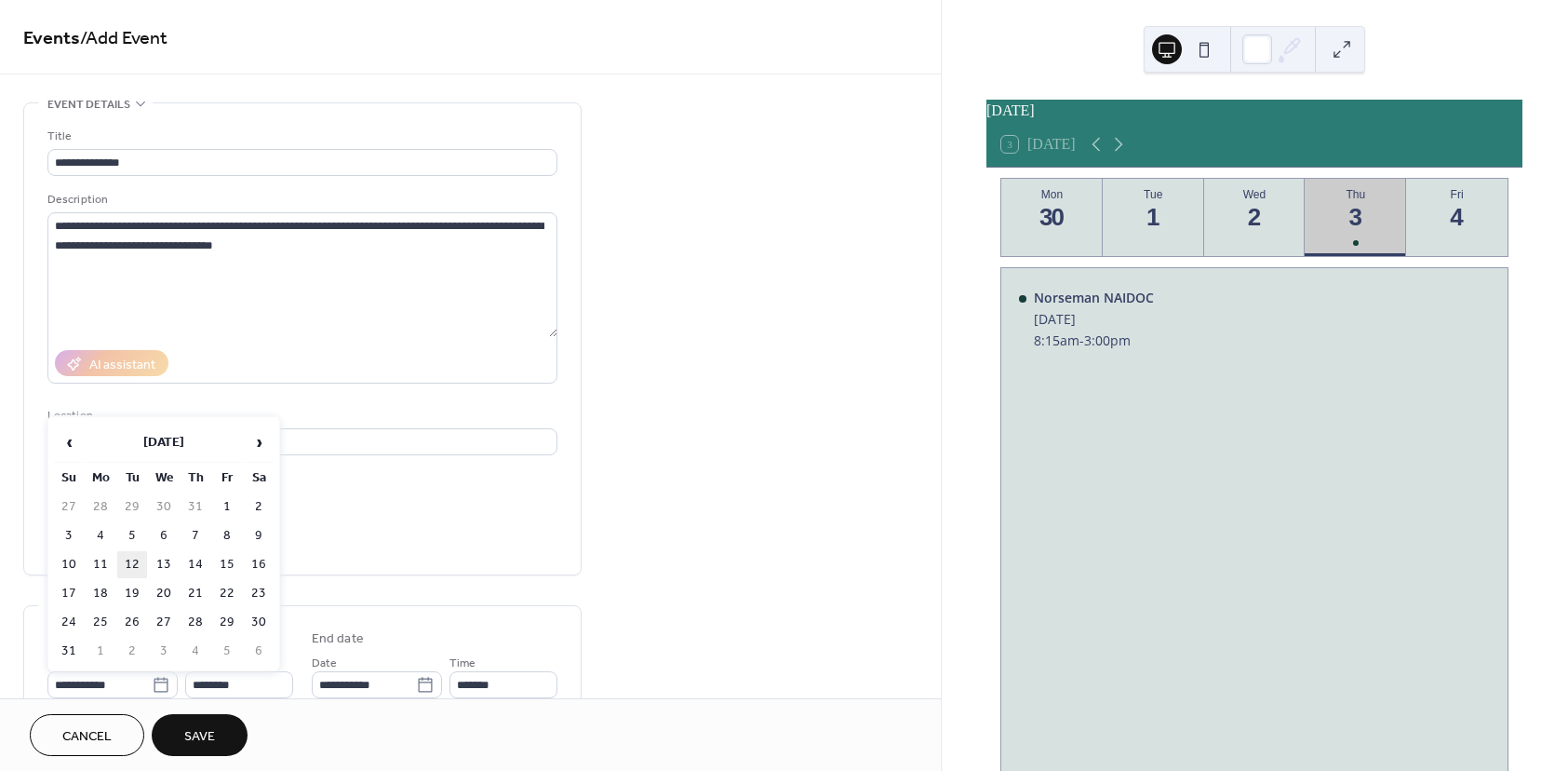 click on "12" at bounding box center [132, 564] 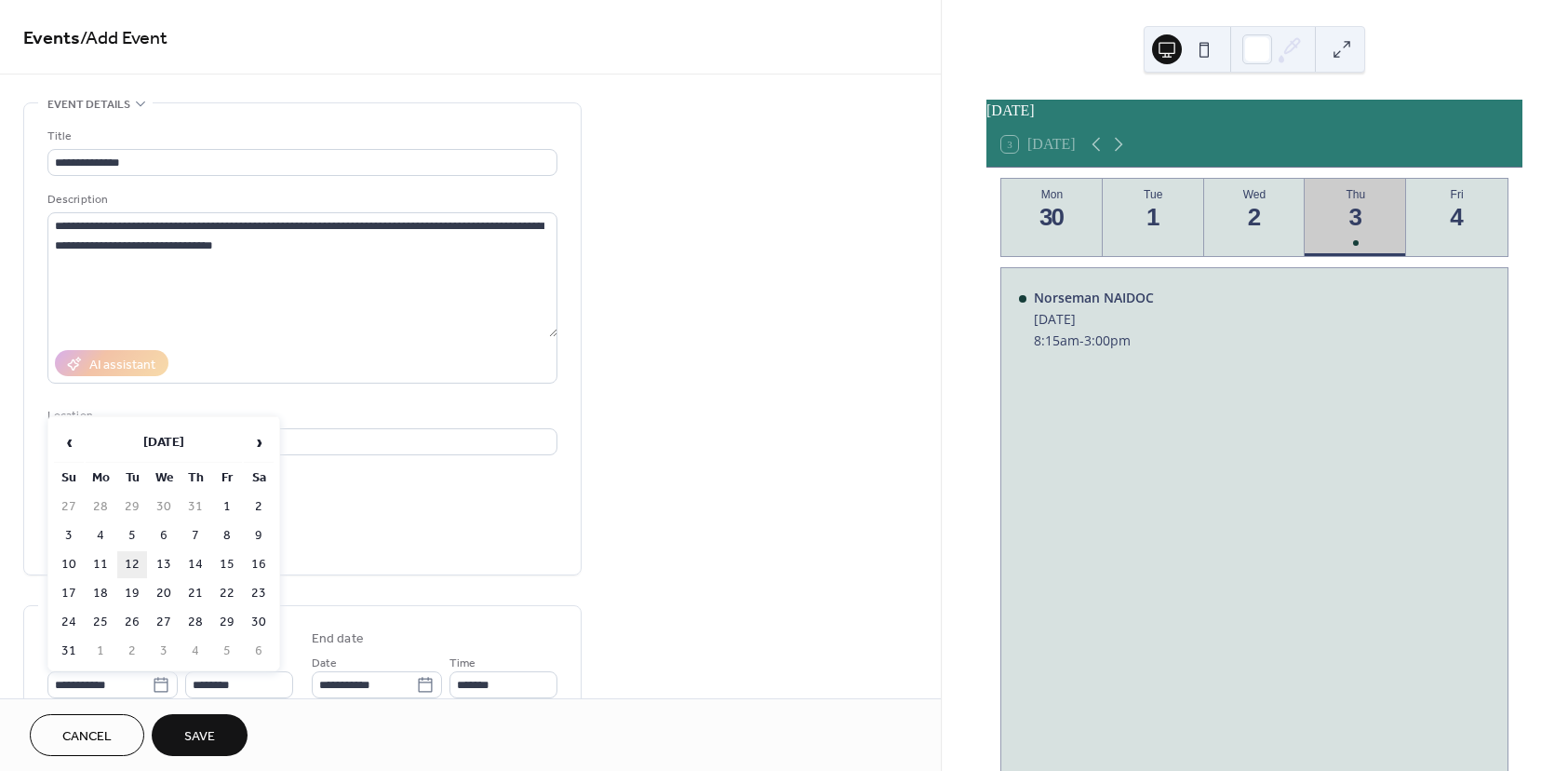 type on "**********" 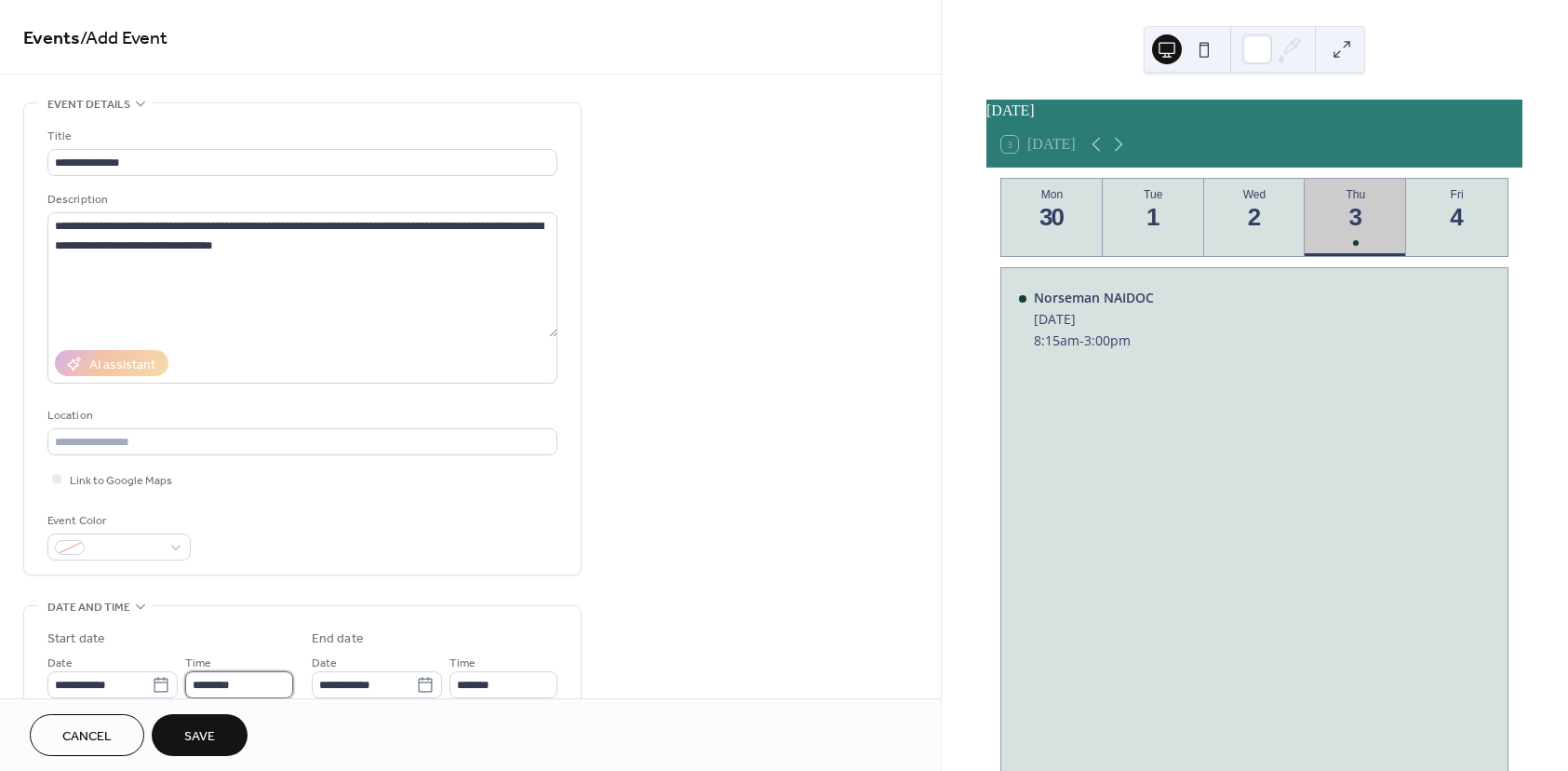 click on "********" at bounding box center (239, 684) 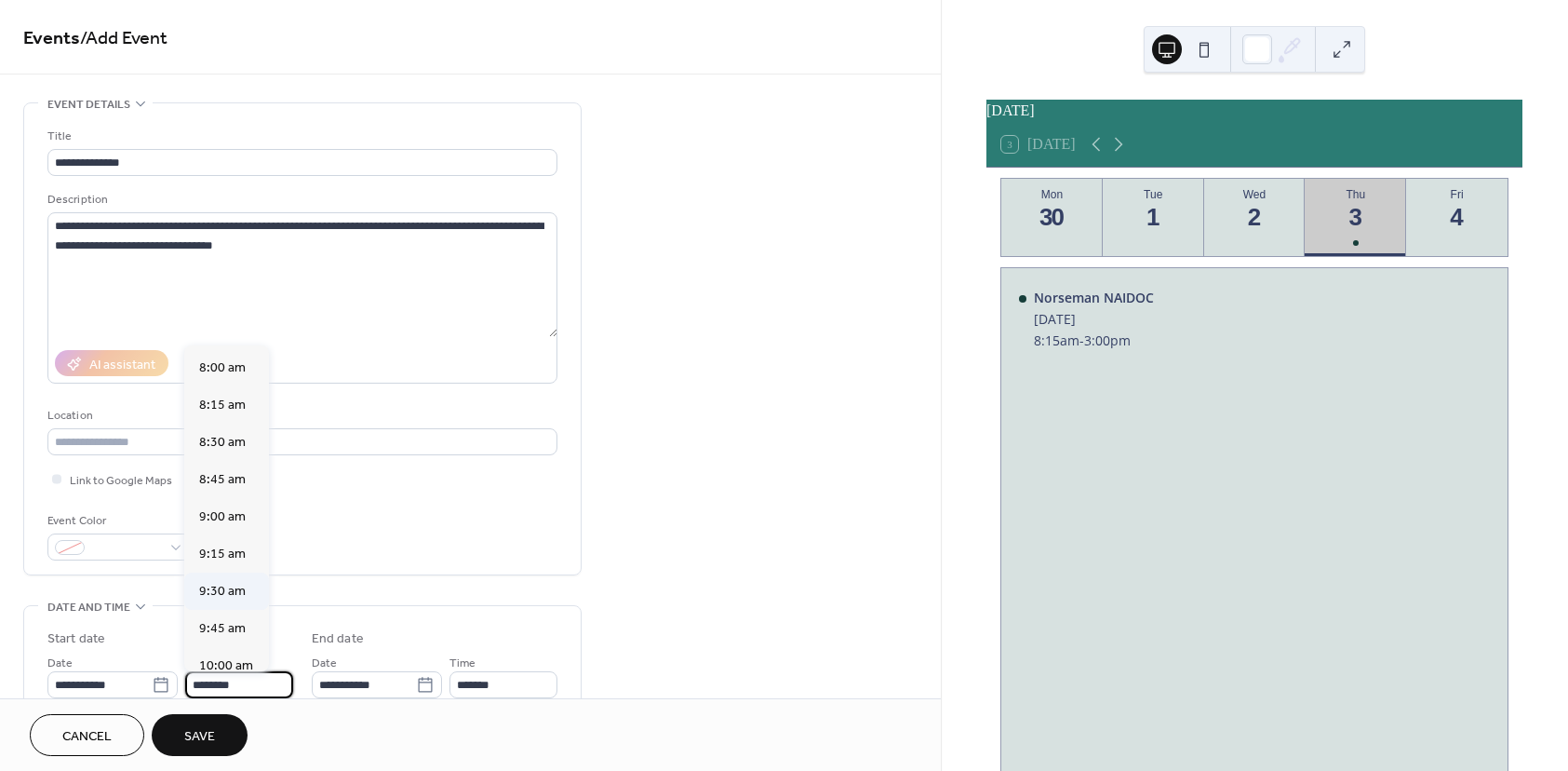 scroll, scrollTop: 1181, scrollLeft: 0, axis: vertical 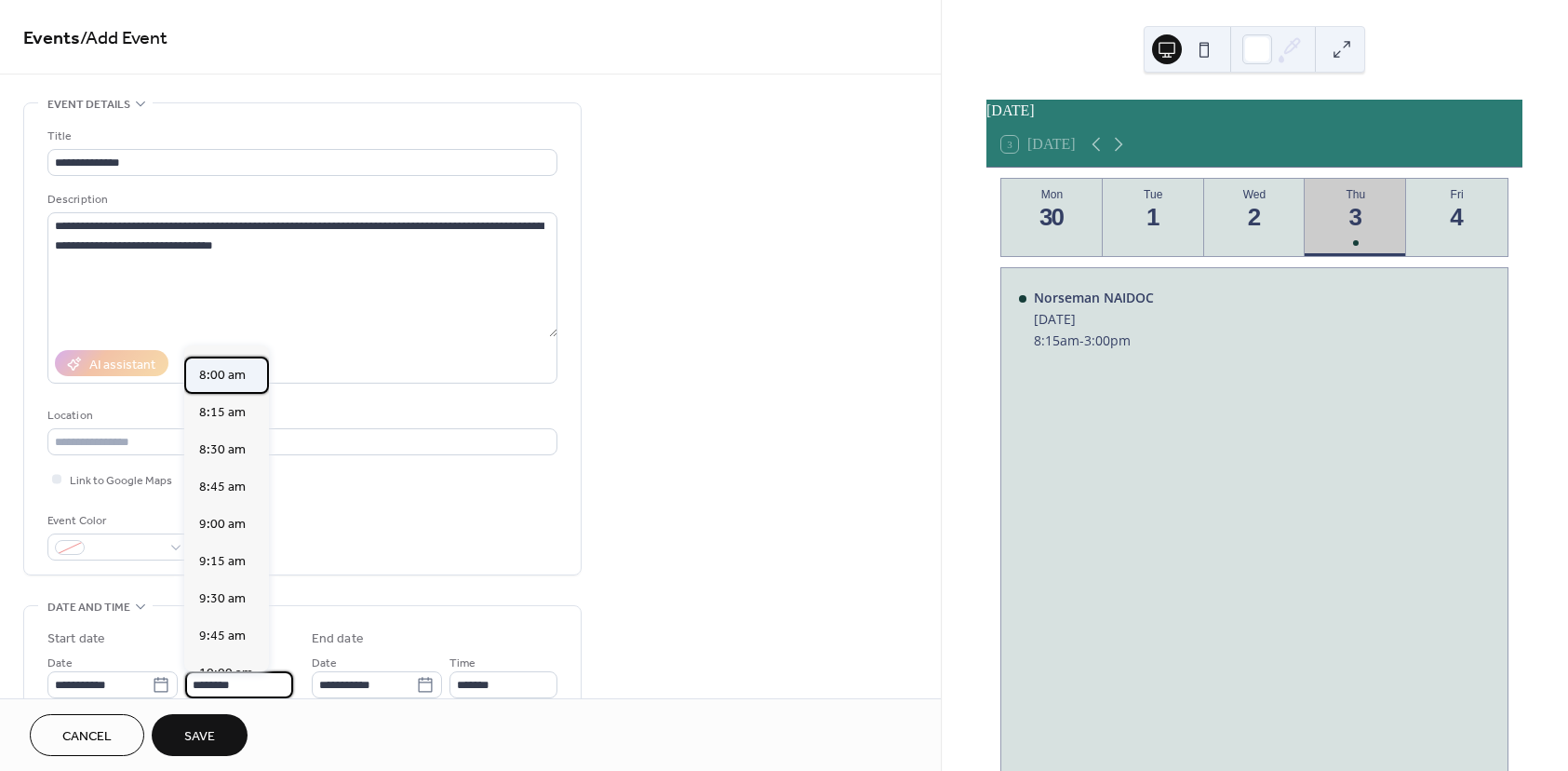 click on "8:00 am" at bounding box center [222, 375] 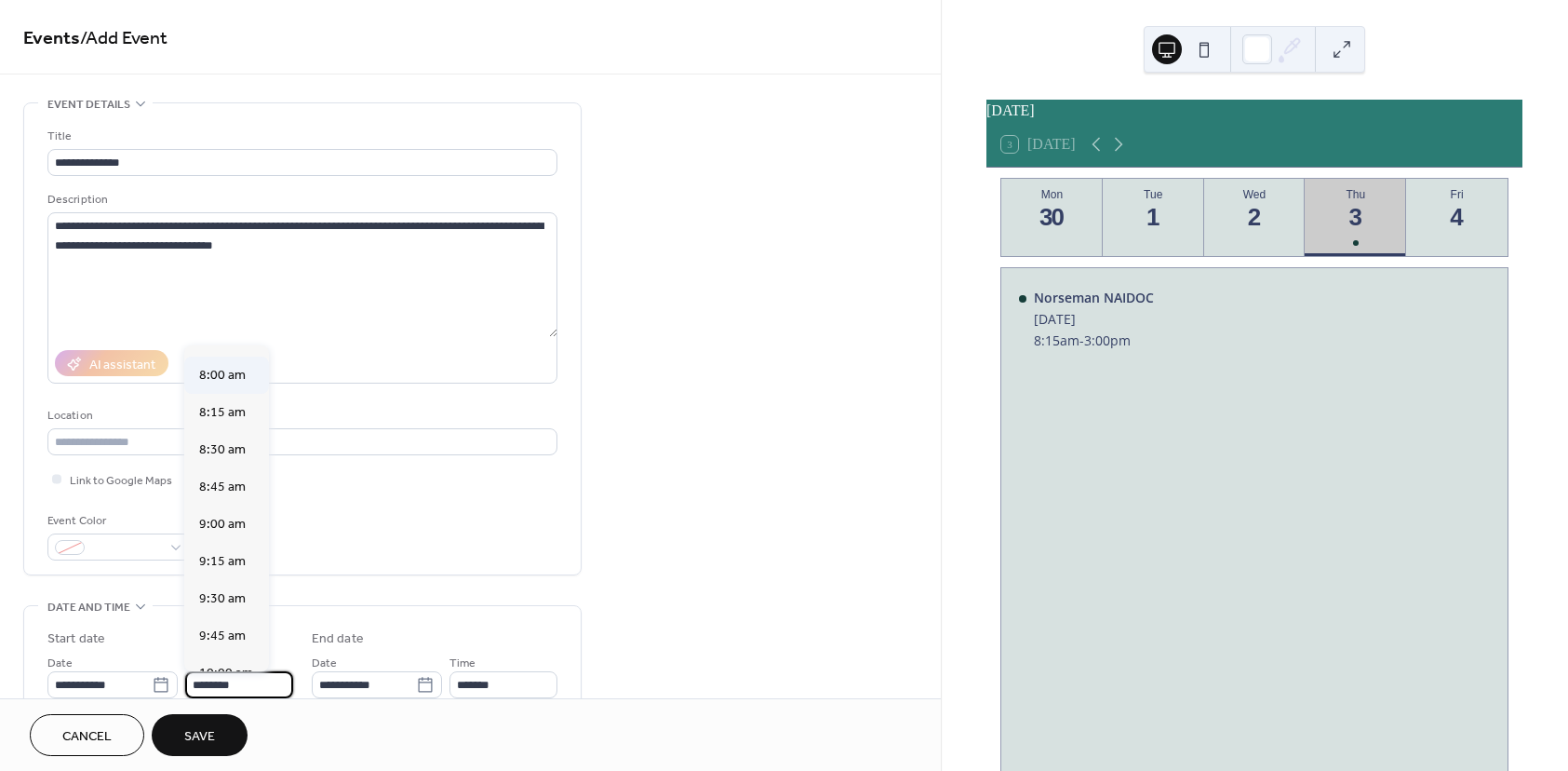 type on "*******" 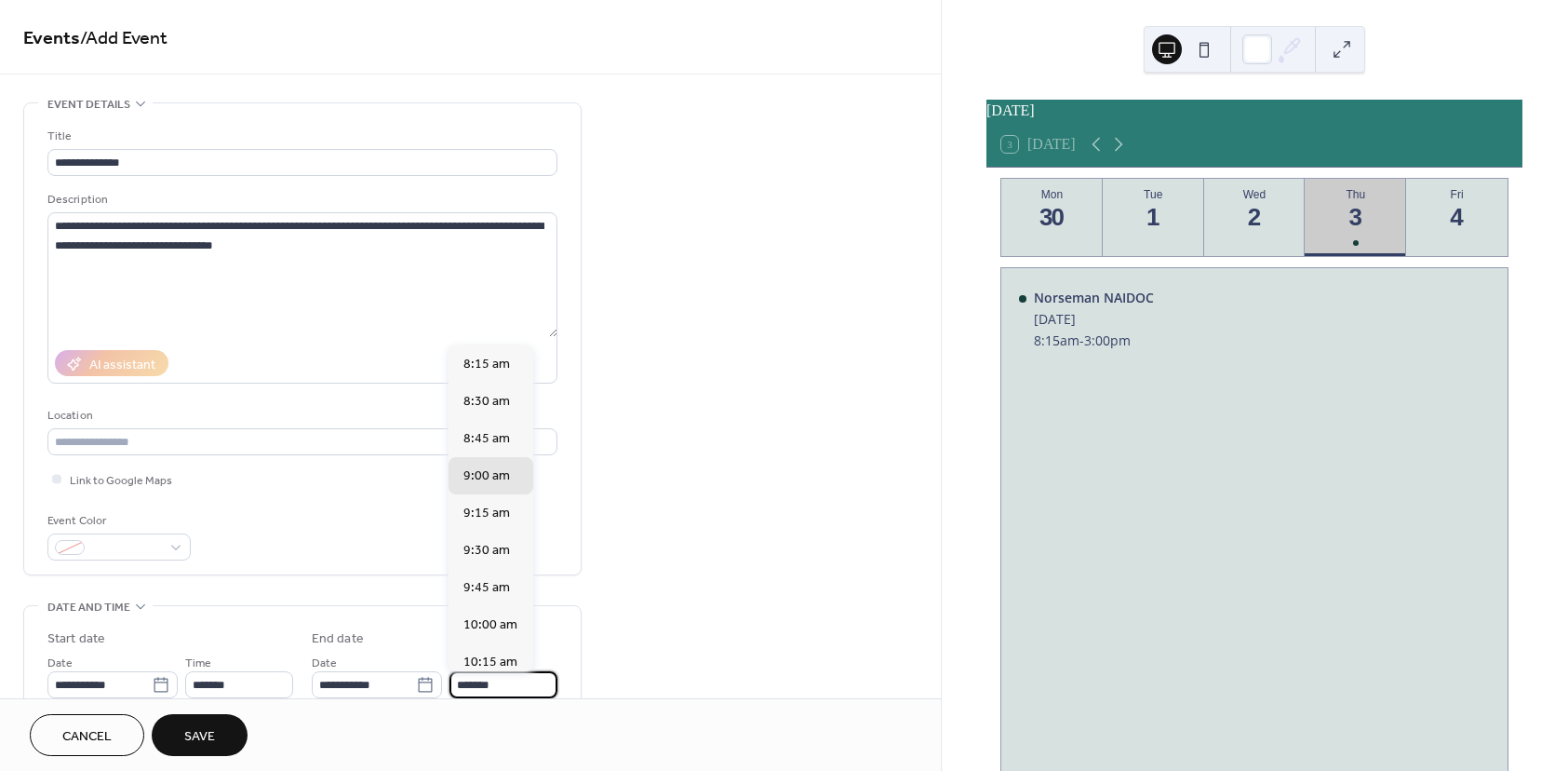 click on "*******" at bounding box center [503, 684] 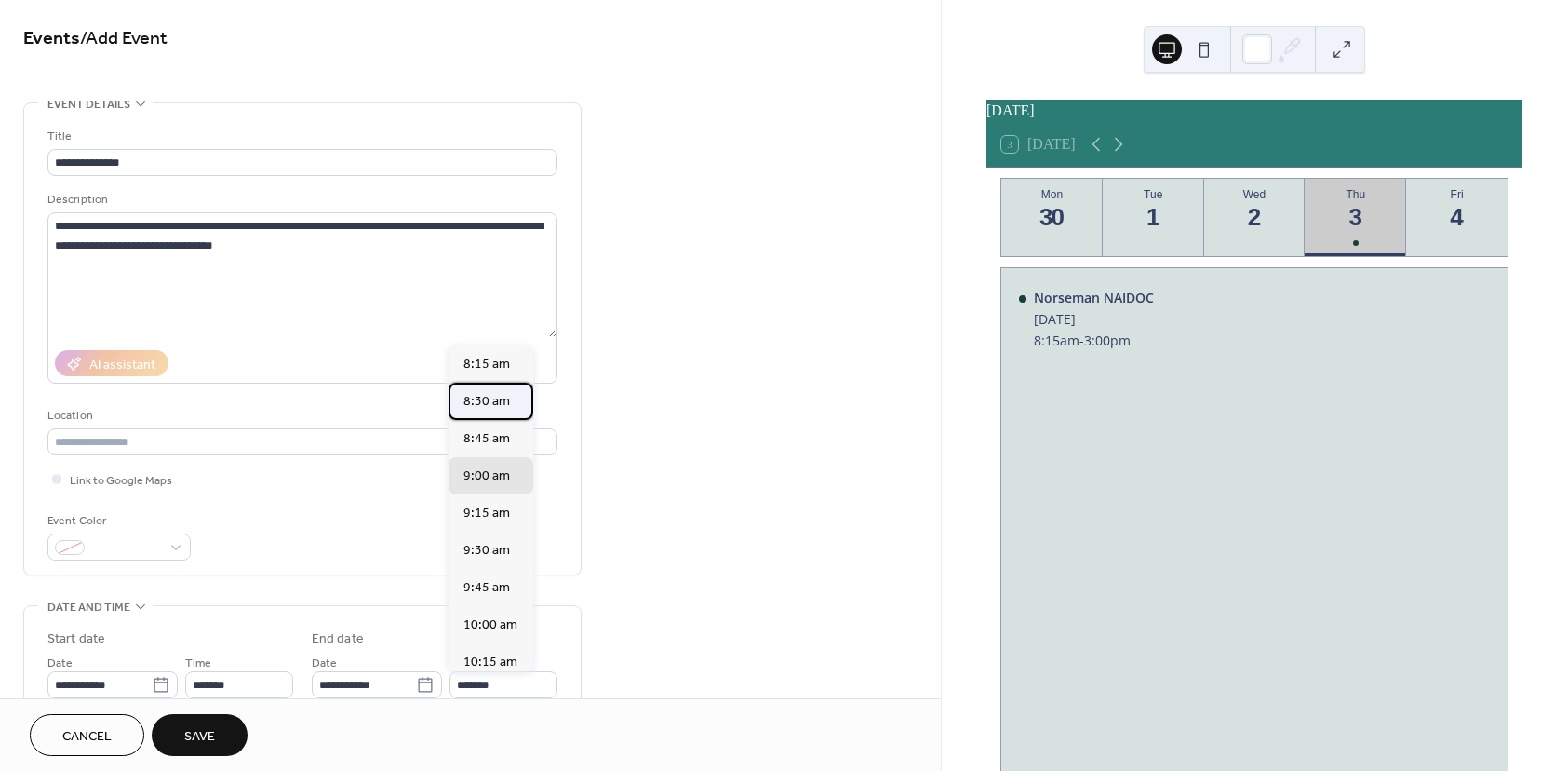 click on "8:30 am" at bounding box center (487, 401) 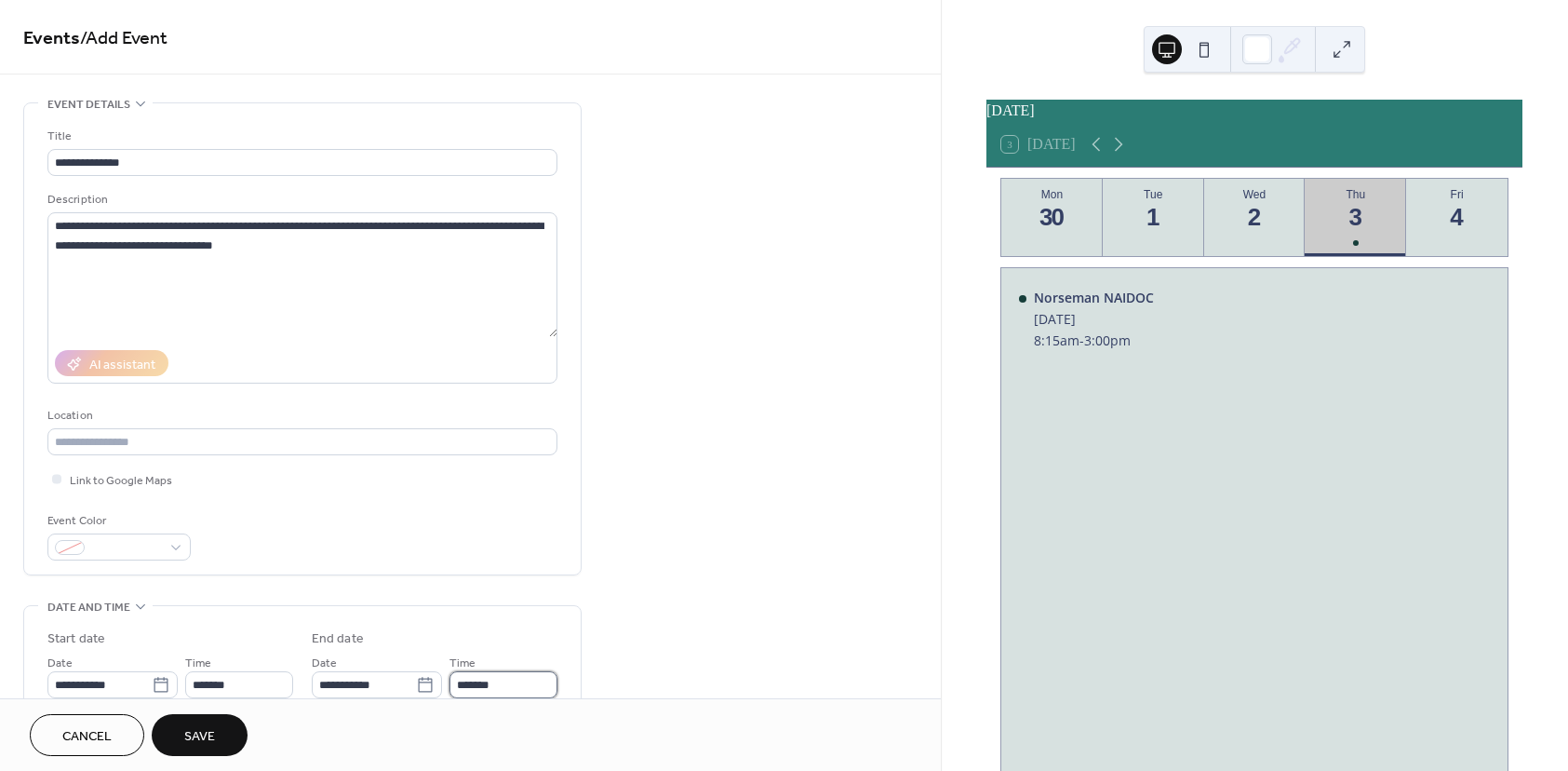click on "*******" at bounding box center [503, 684] 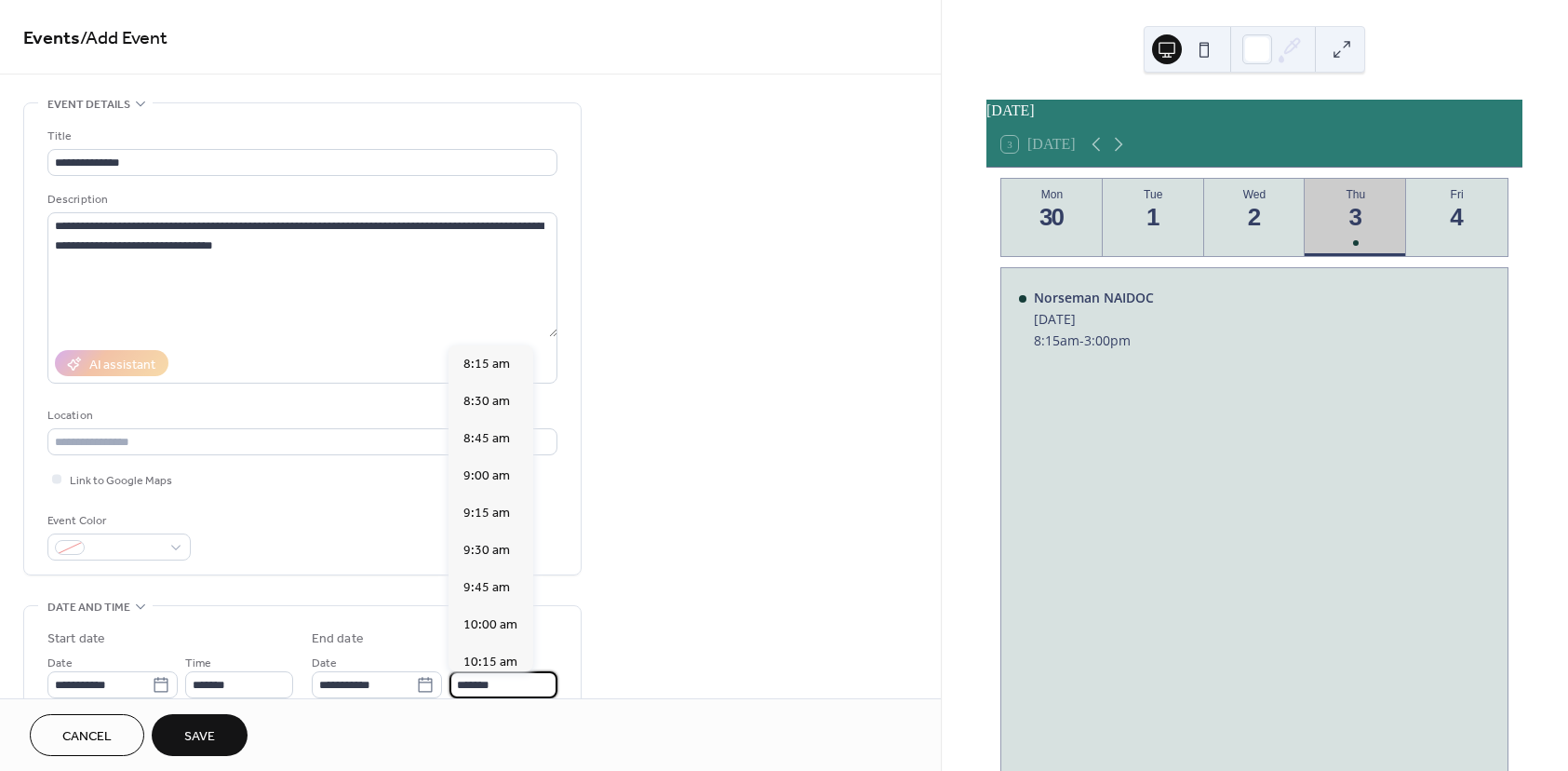 type on "*******" 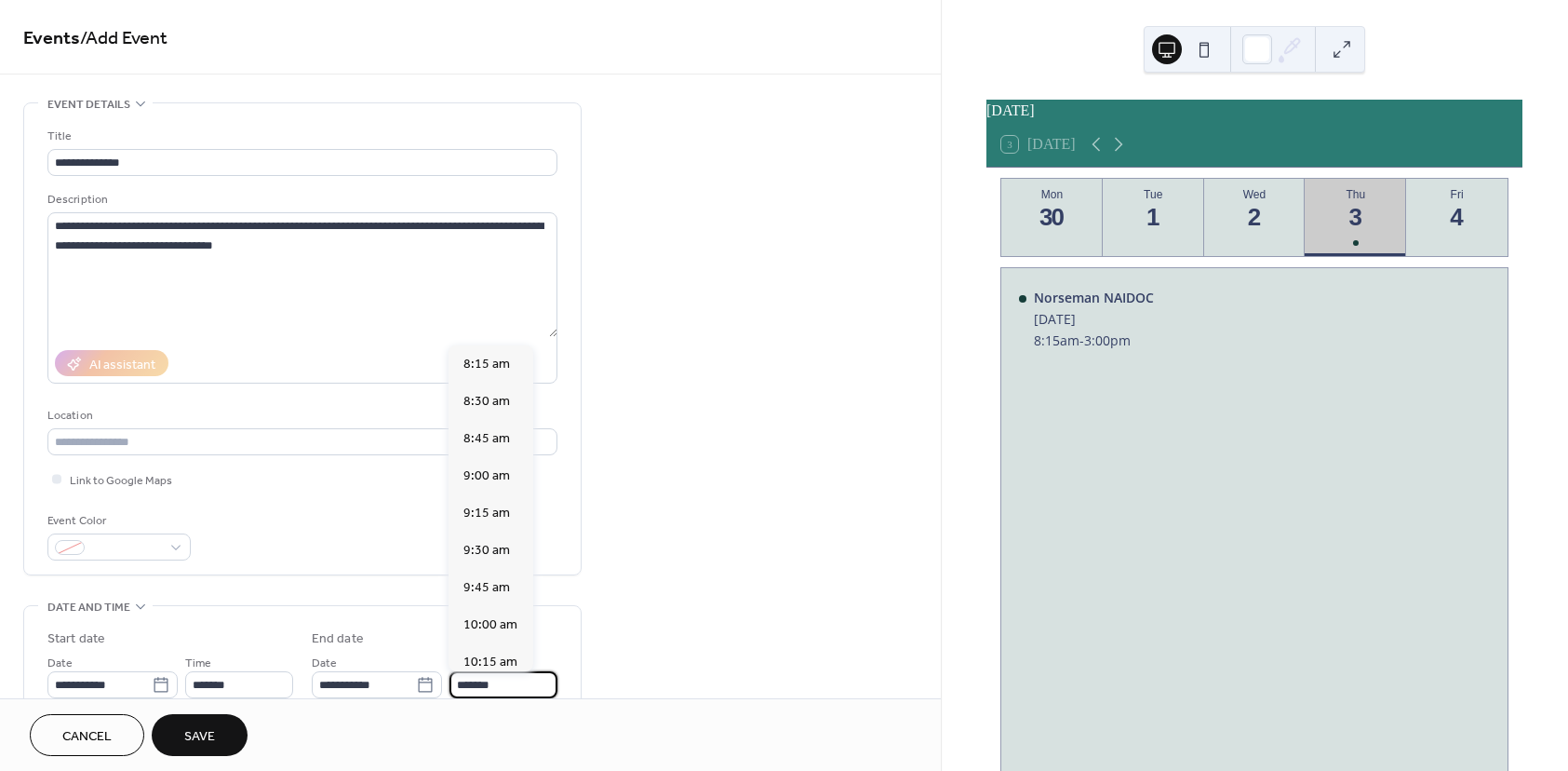 click on "Save" at bounding box center (199, 737) 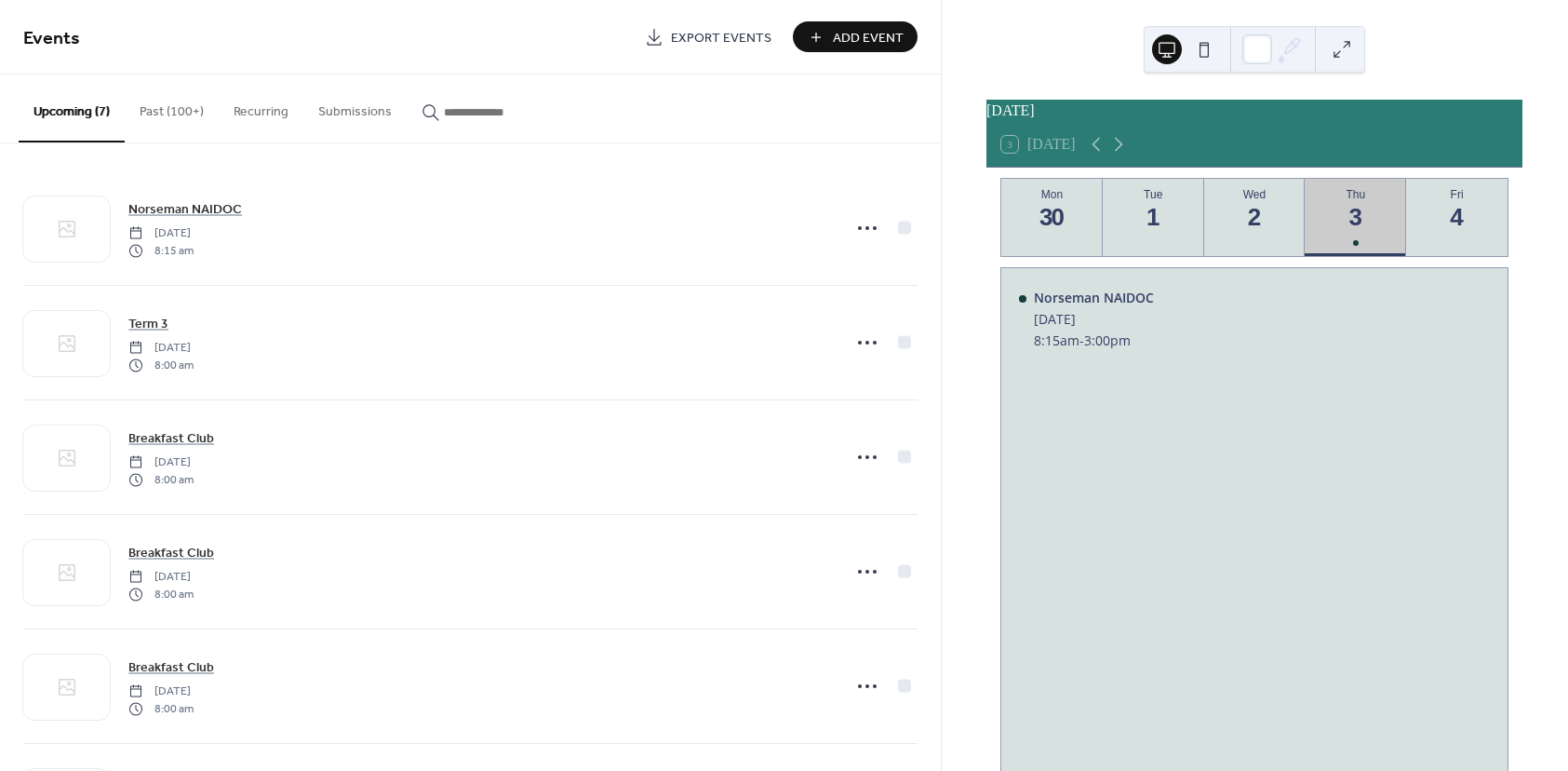click on "Add Event" at bounding box center (868, 38) 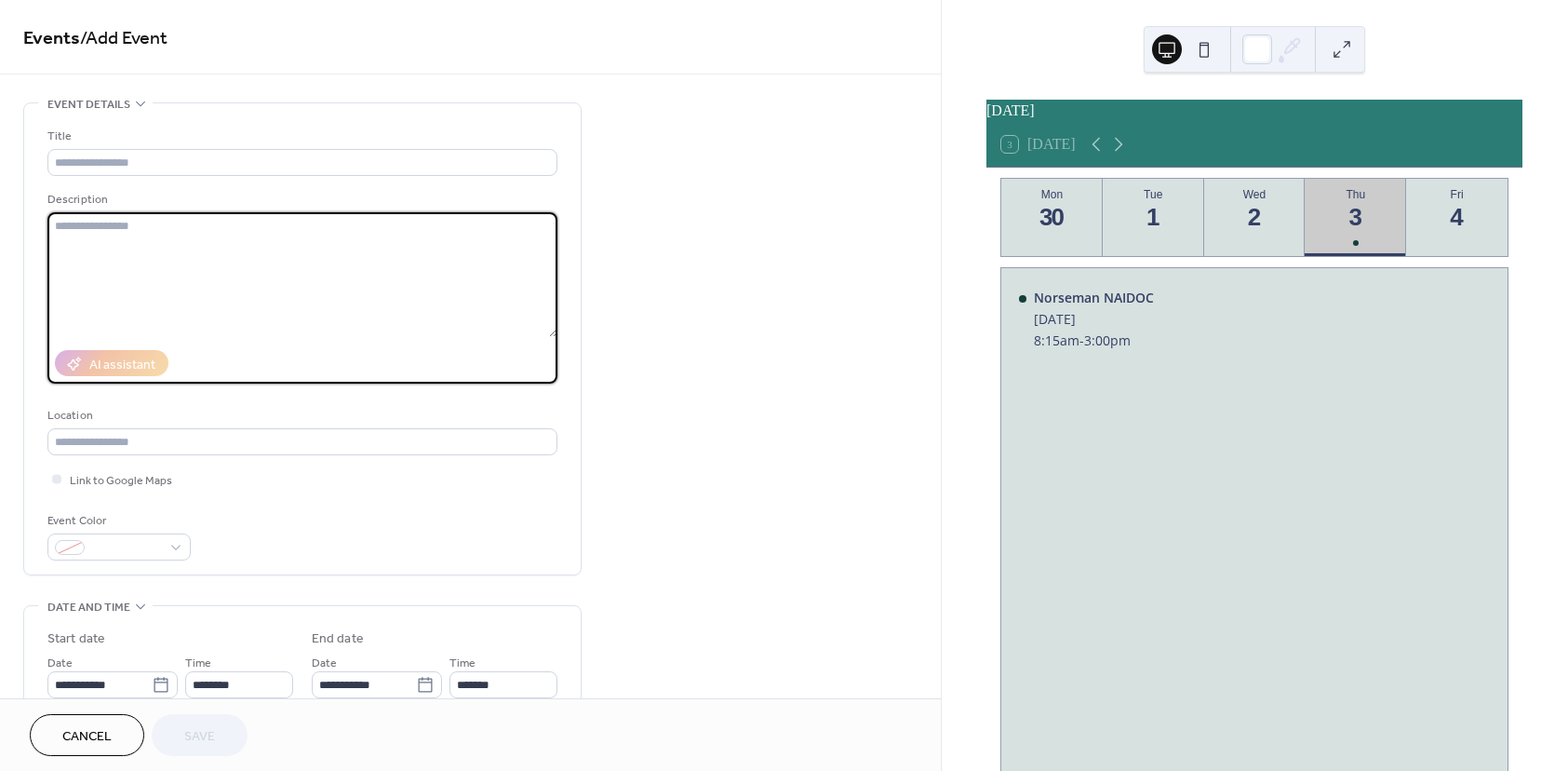 paste on "**********" 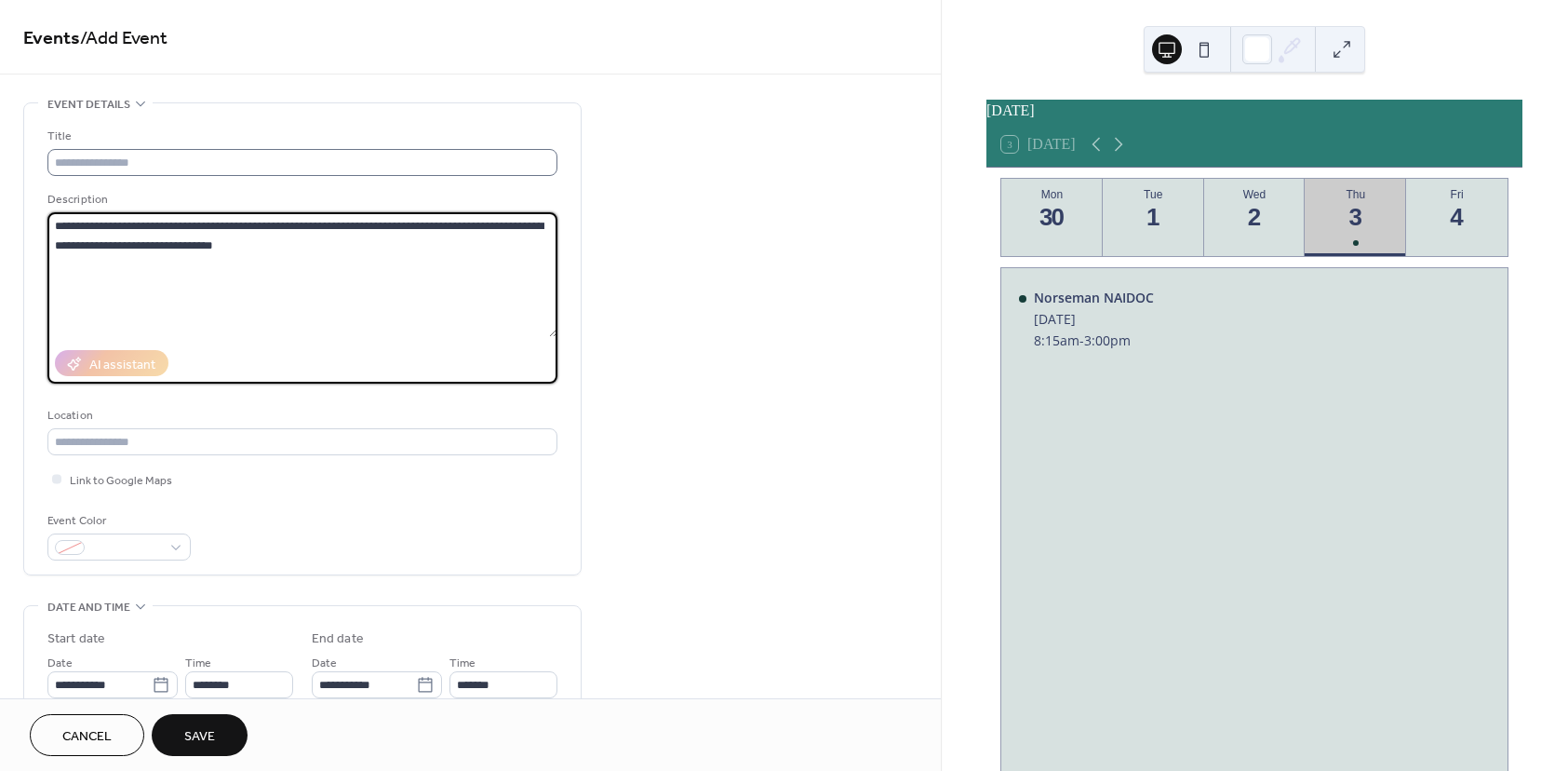 type on "**********" 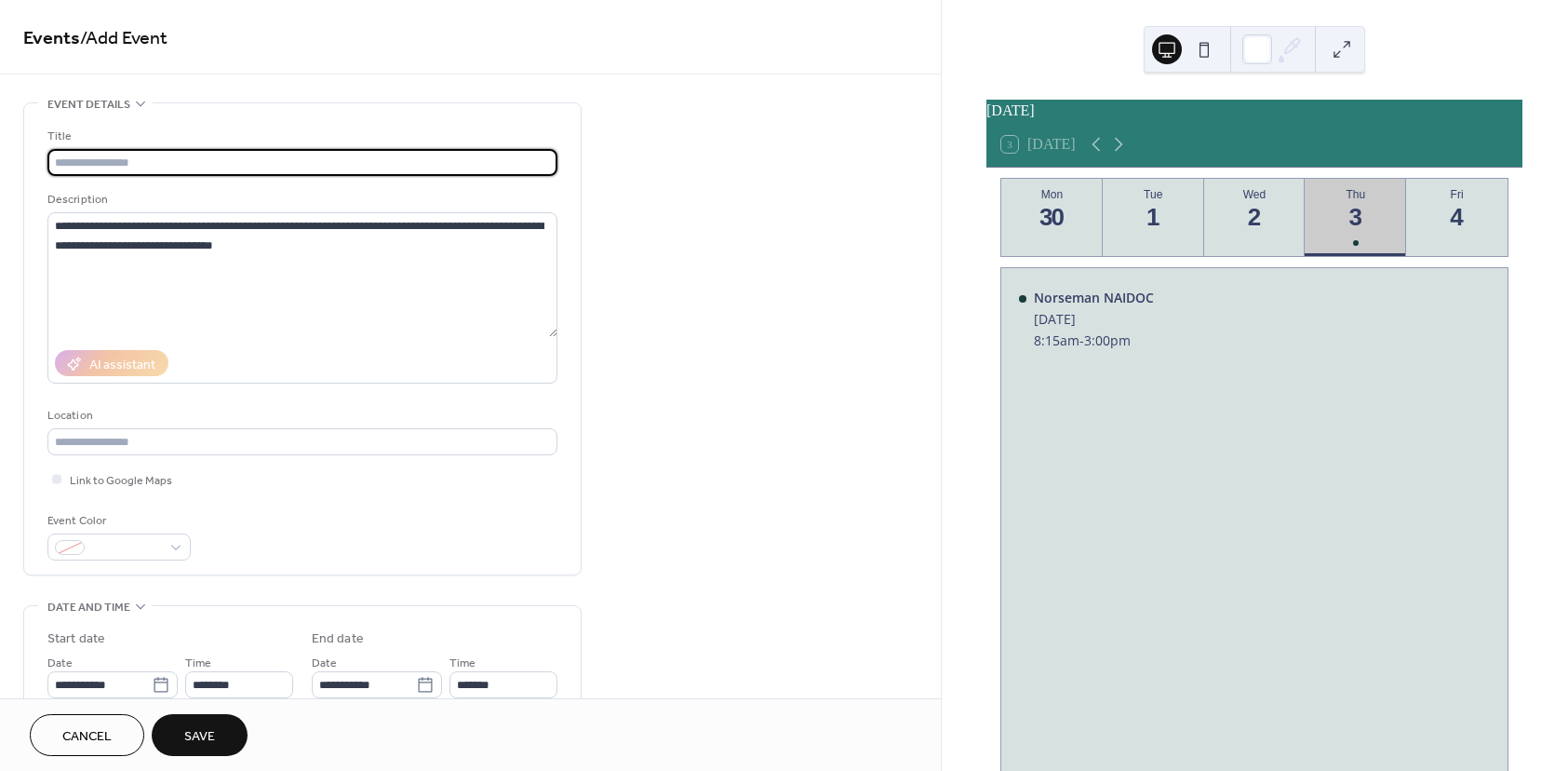 click at bounding box center [302, 162] 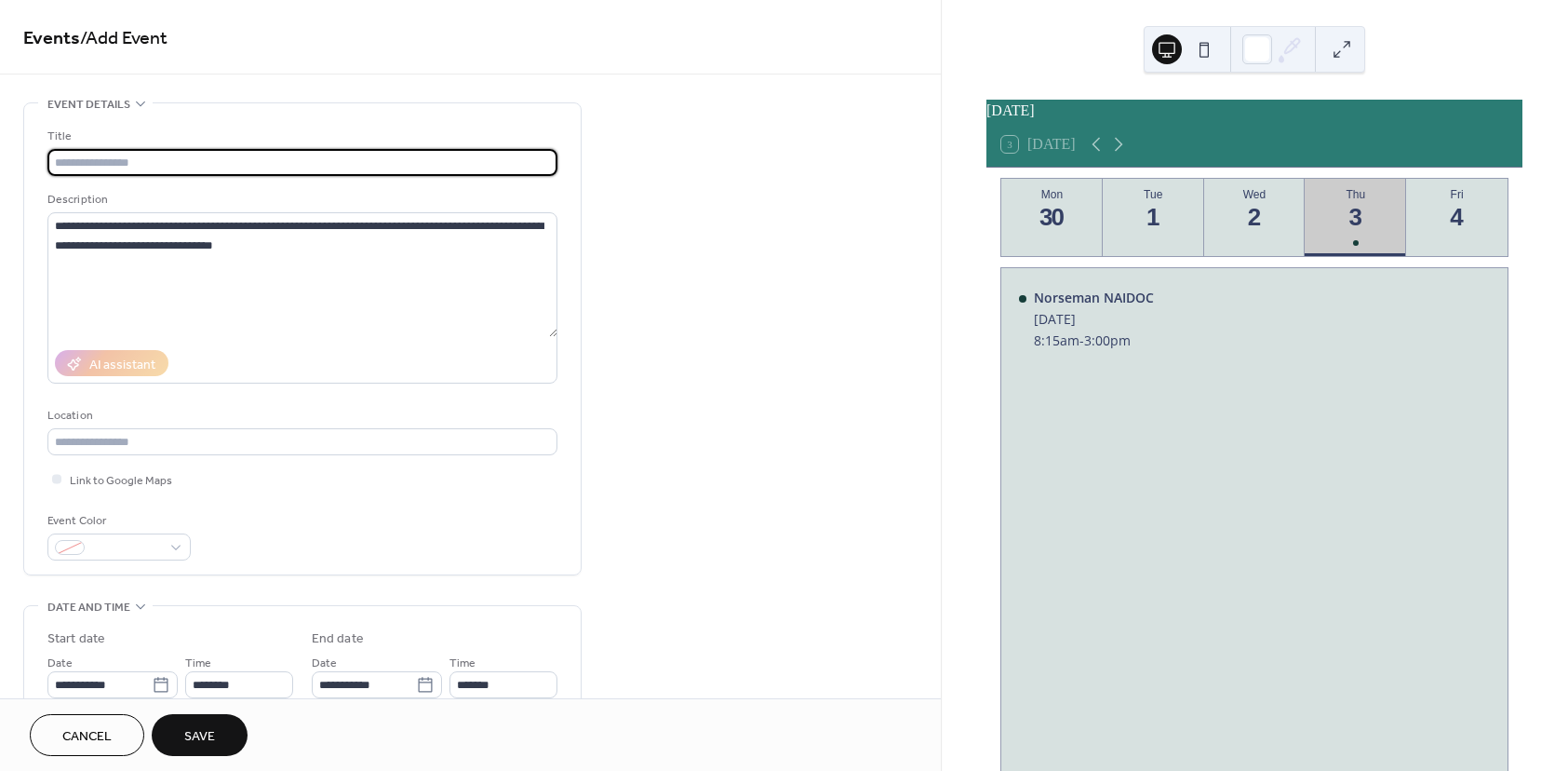 type on "**********" 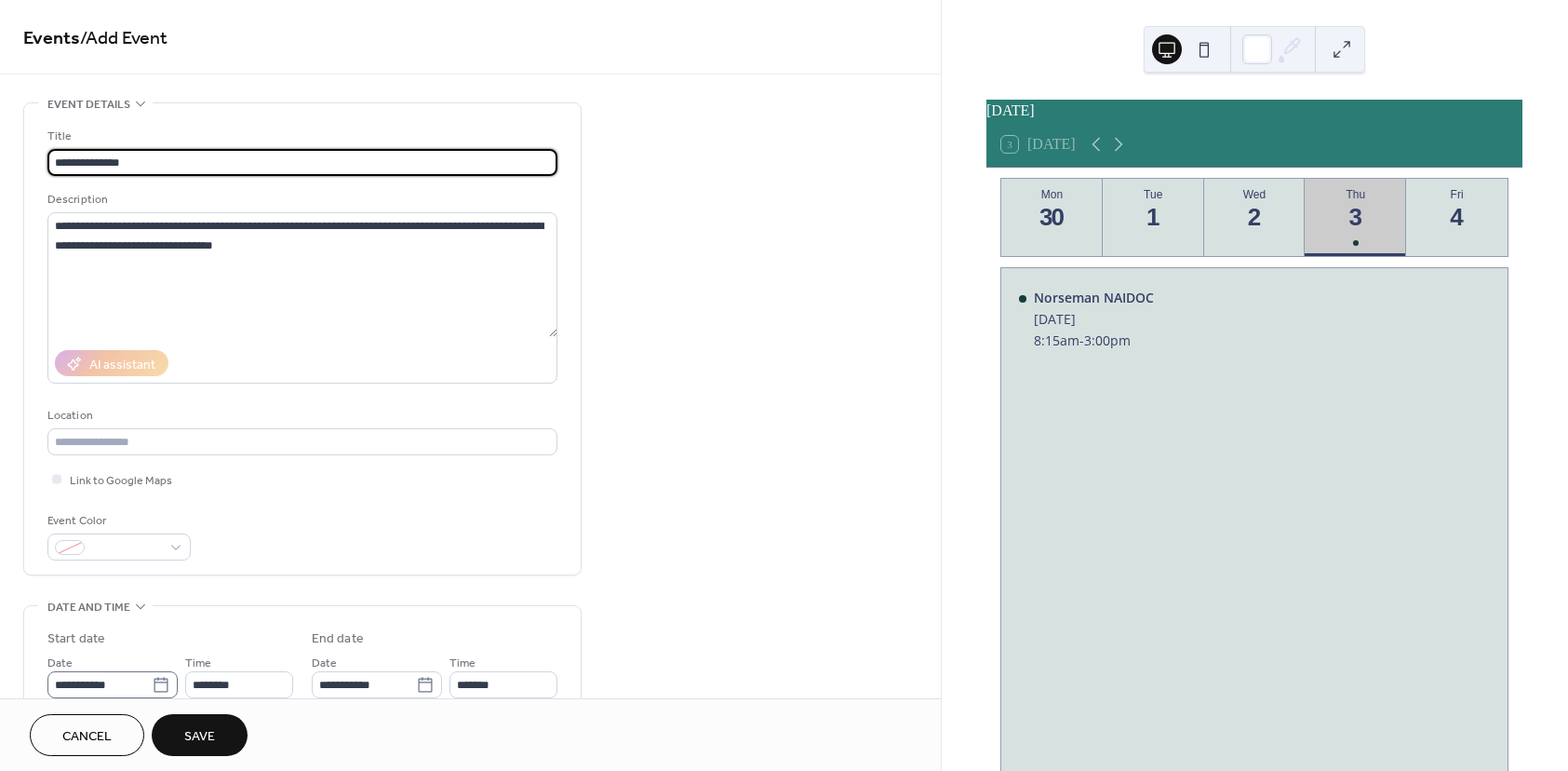 click 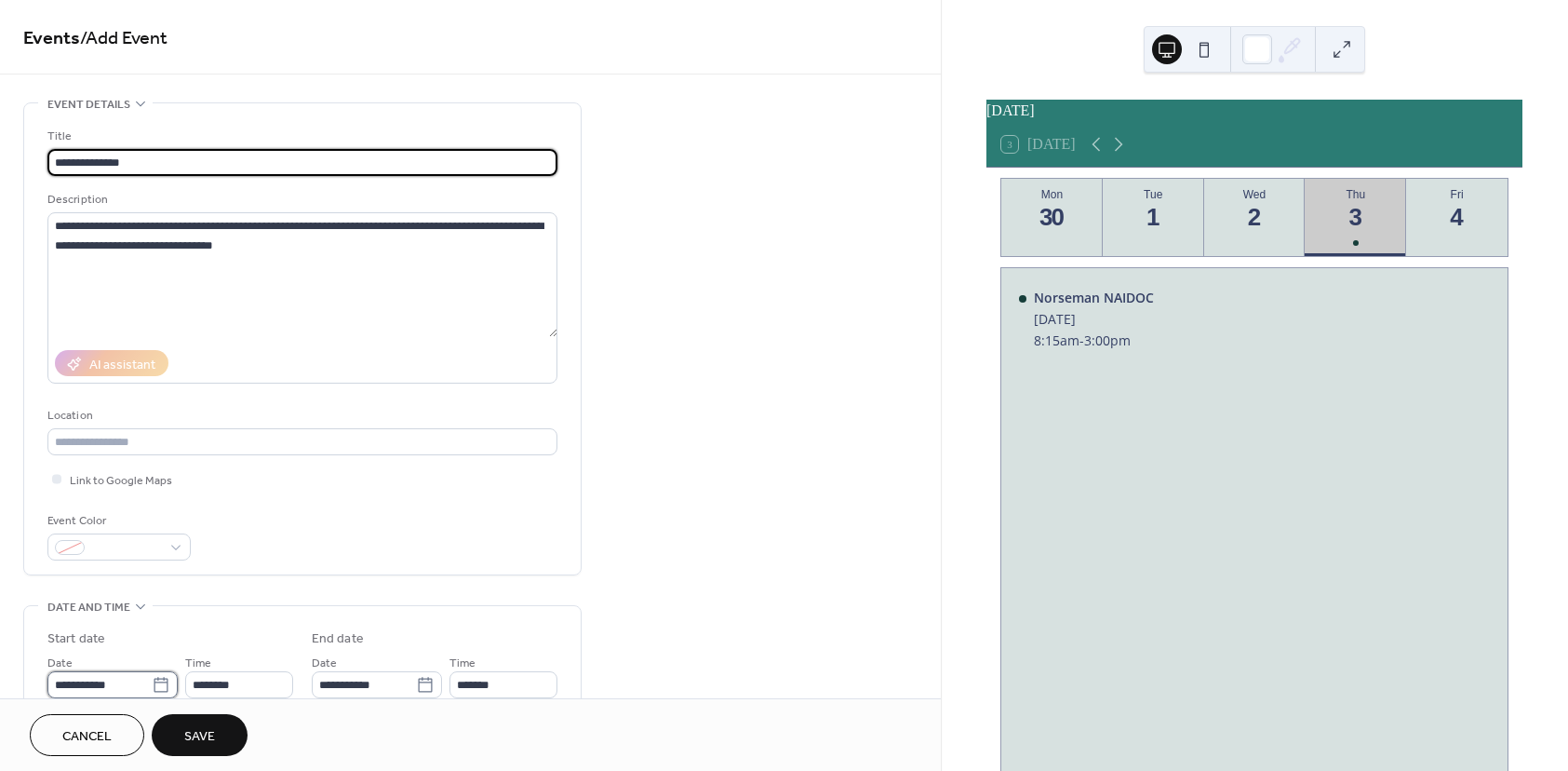 click on "**********" at bounding box center [100, 684] 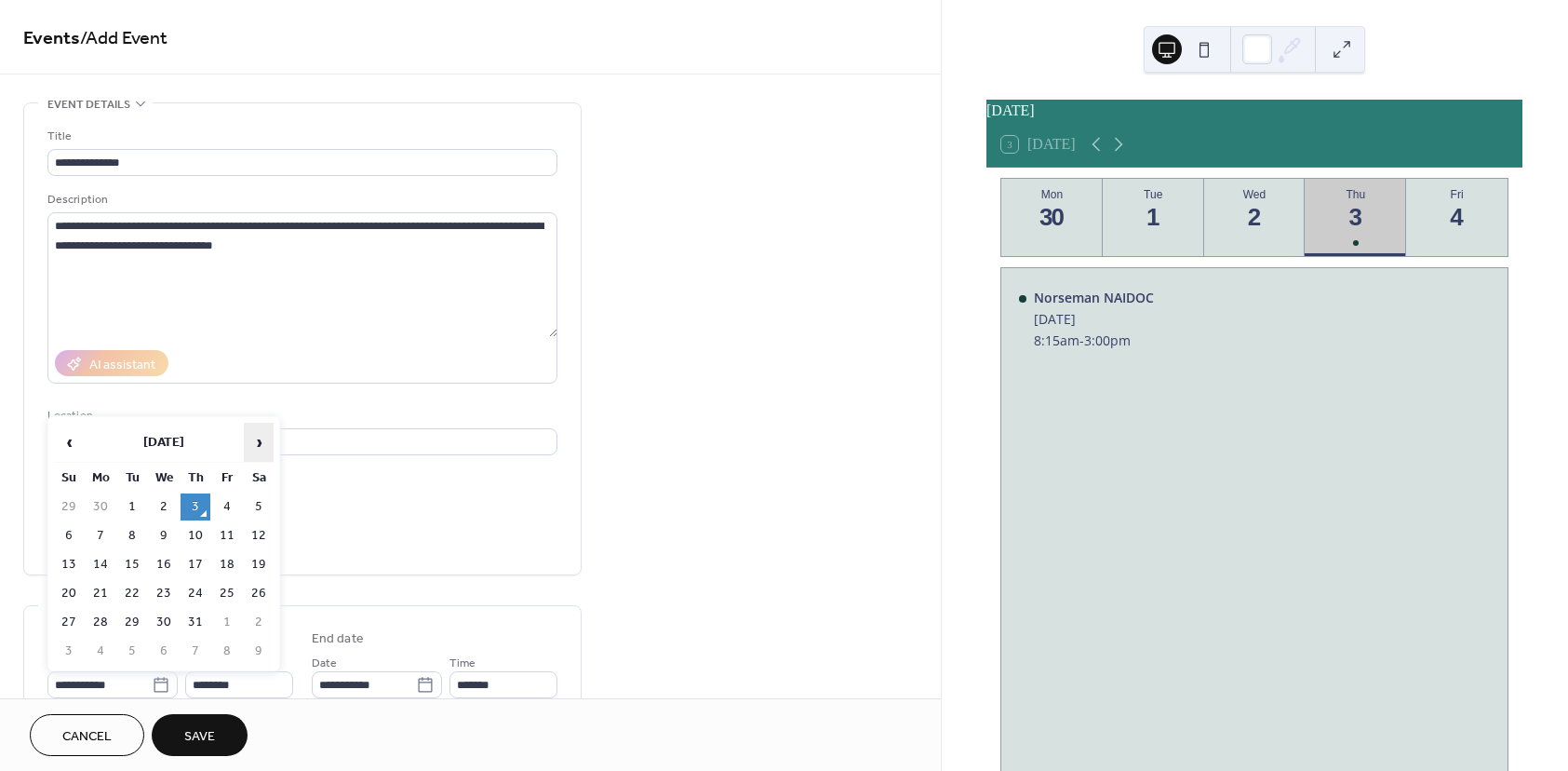 click on "›" at bounding box center [259, 442] 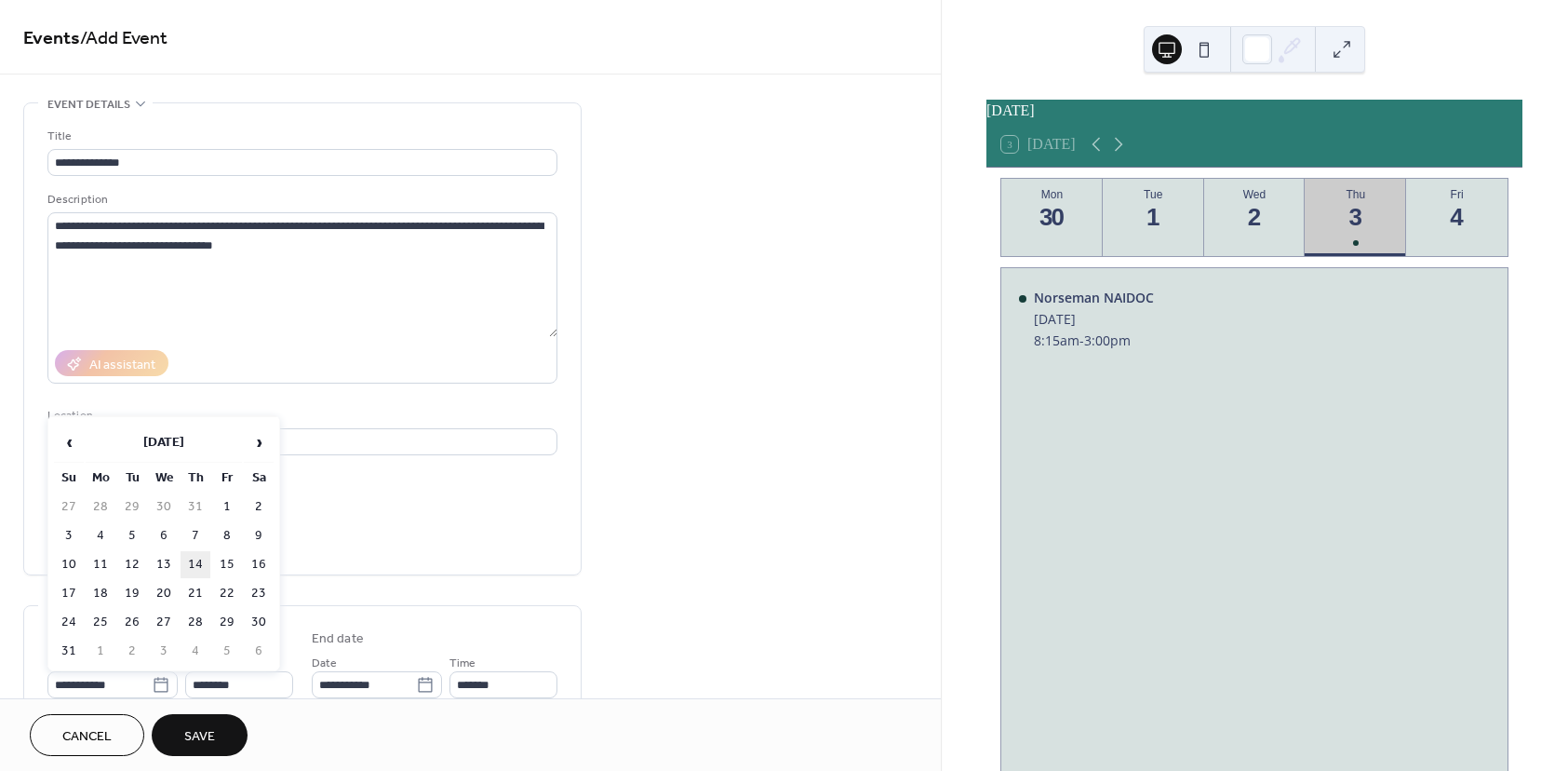 click on "14" at bounding box center [195, 564] 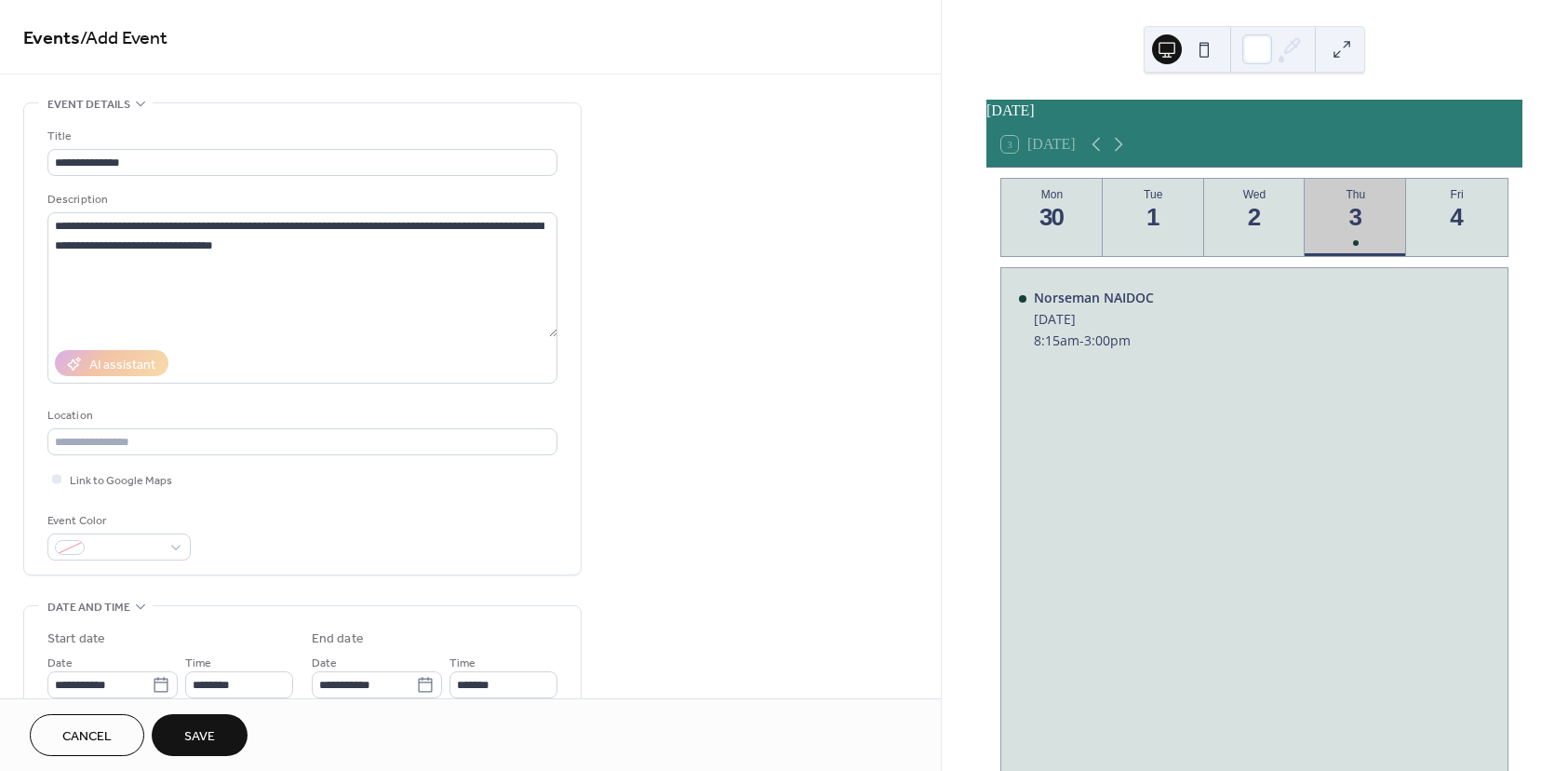 type on "**********" 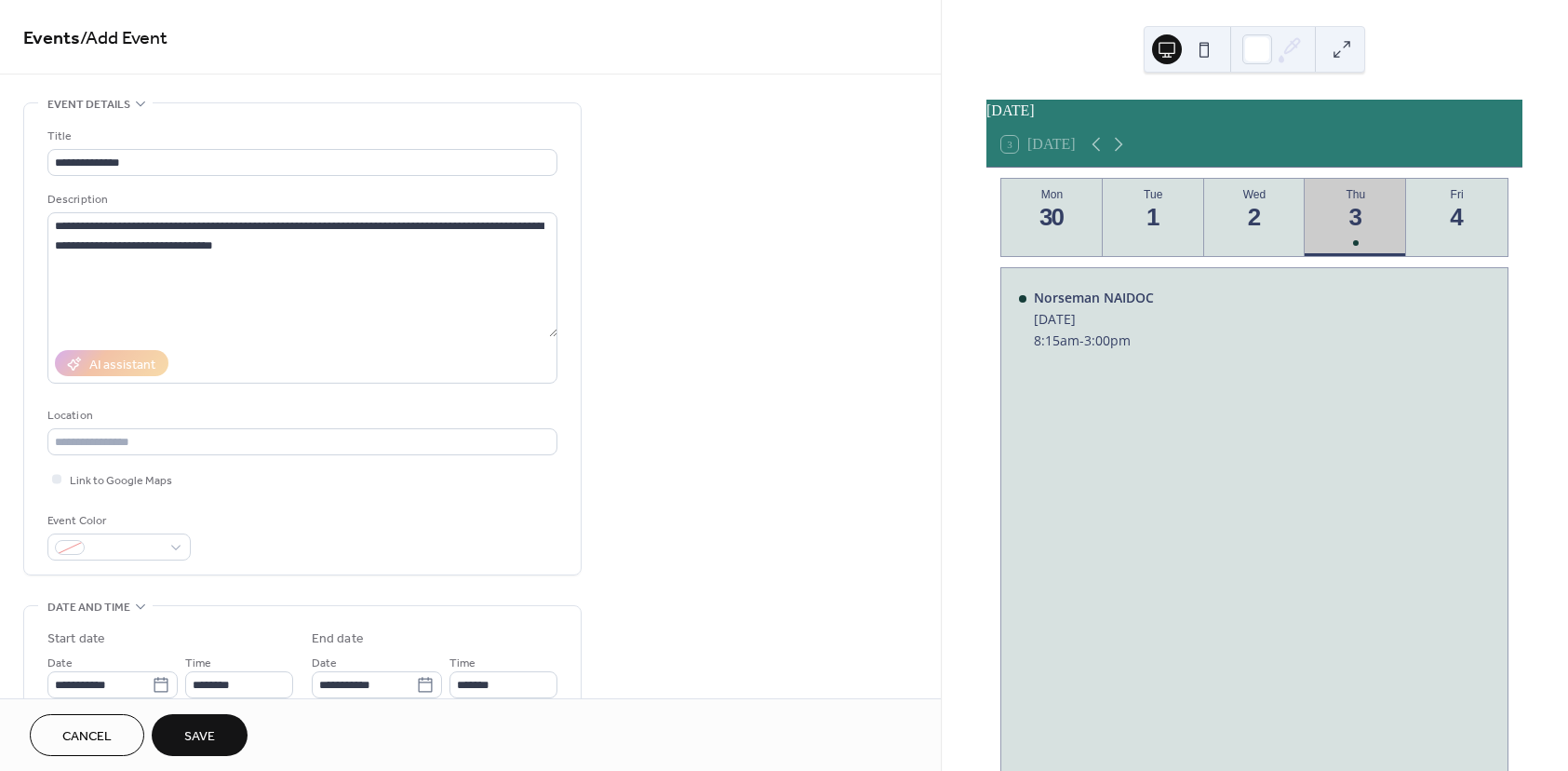 type on "**********" 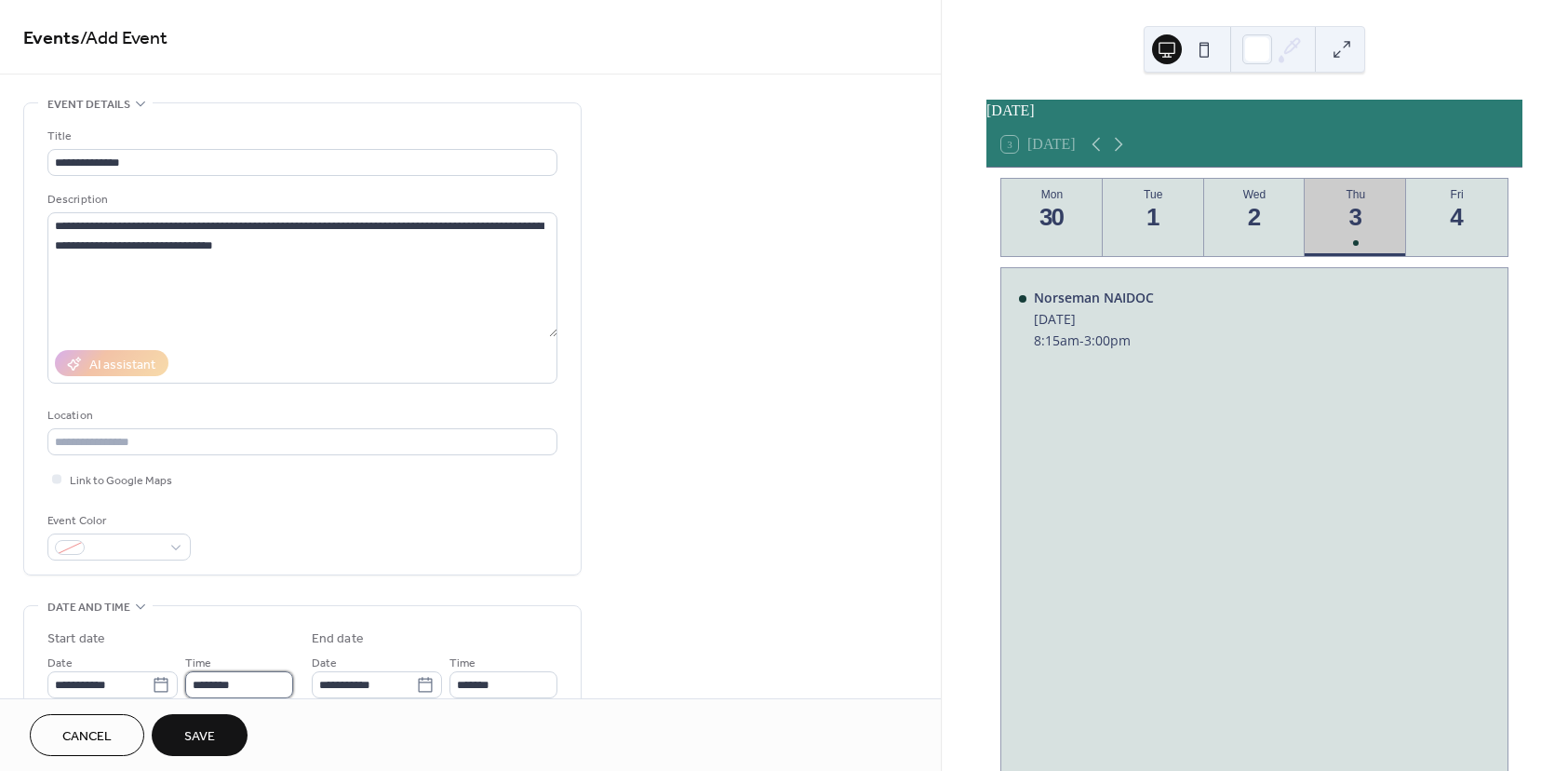 click on "********" at bounding box center (239, 684) 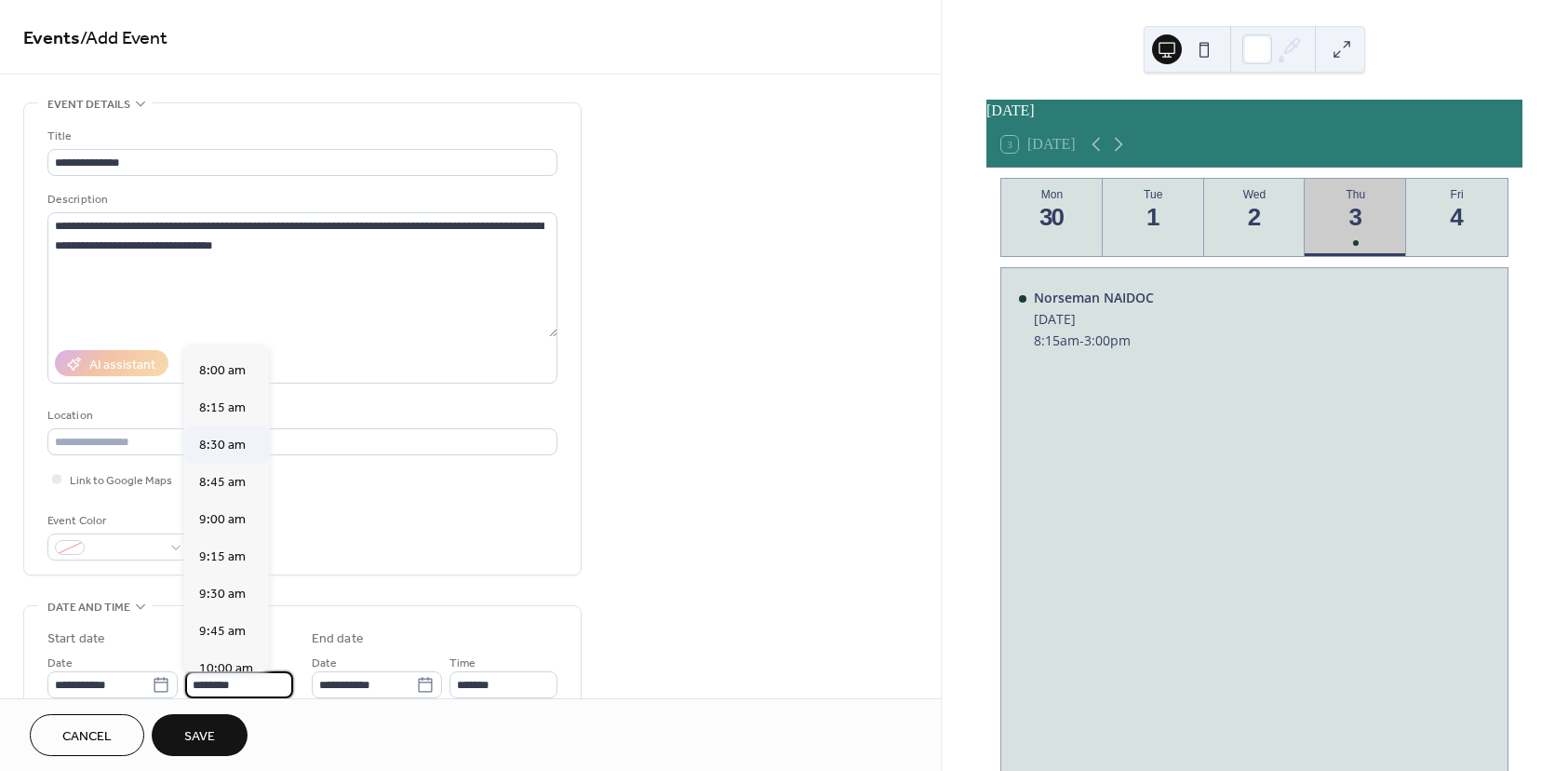 scroll, scrollTop: 1181, scrollLeft: 0, axis: vertical 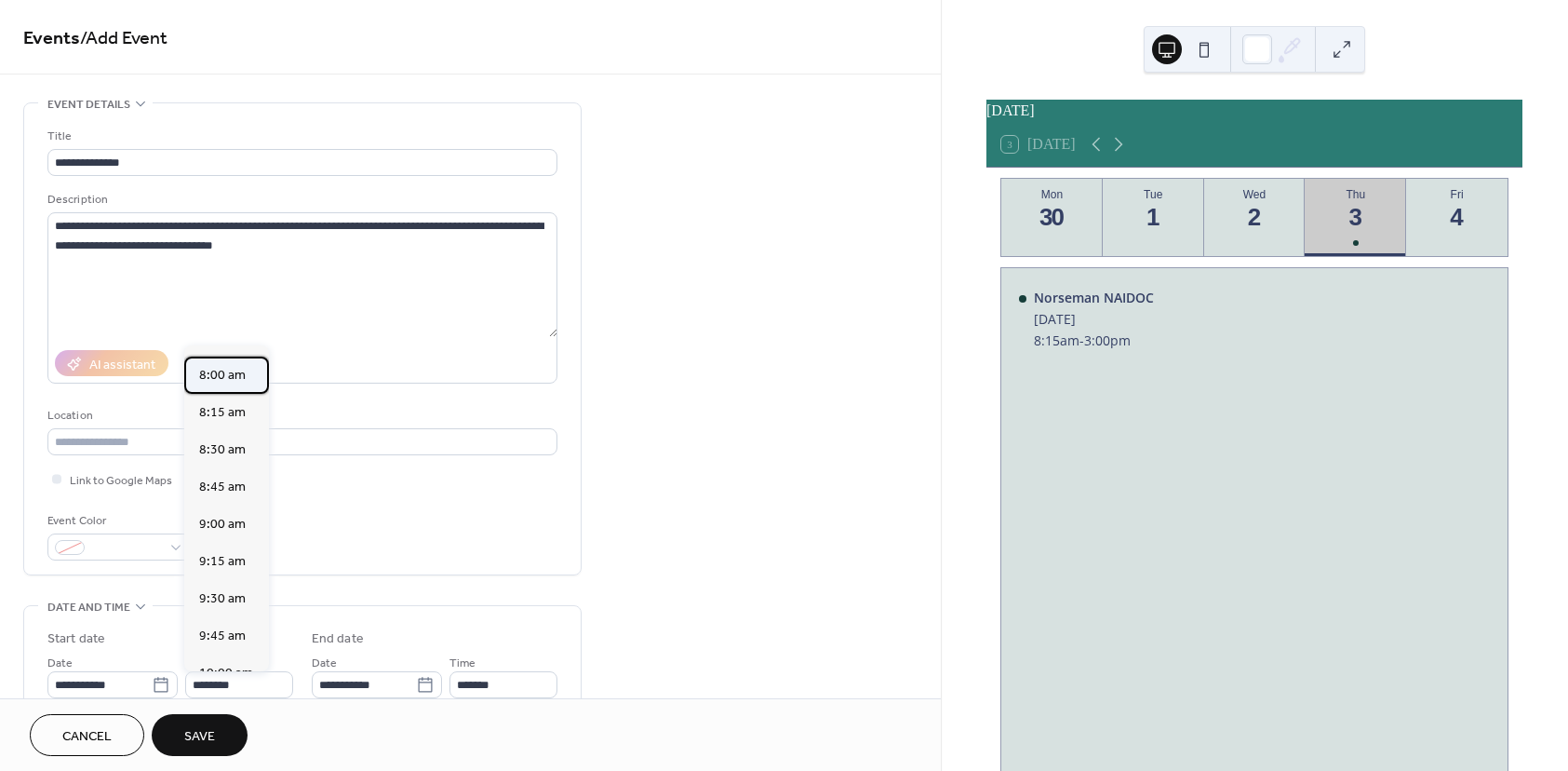 click on "8:00 am" at bounding box center (222, 375) 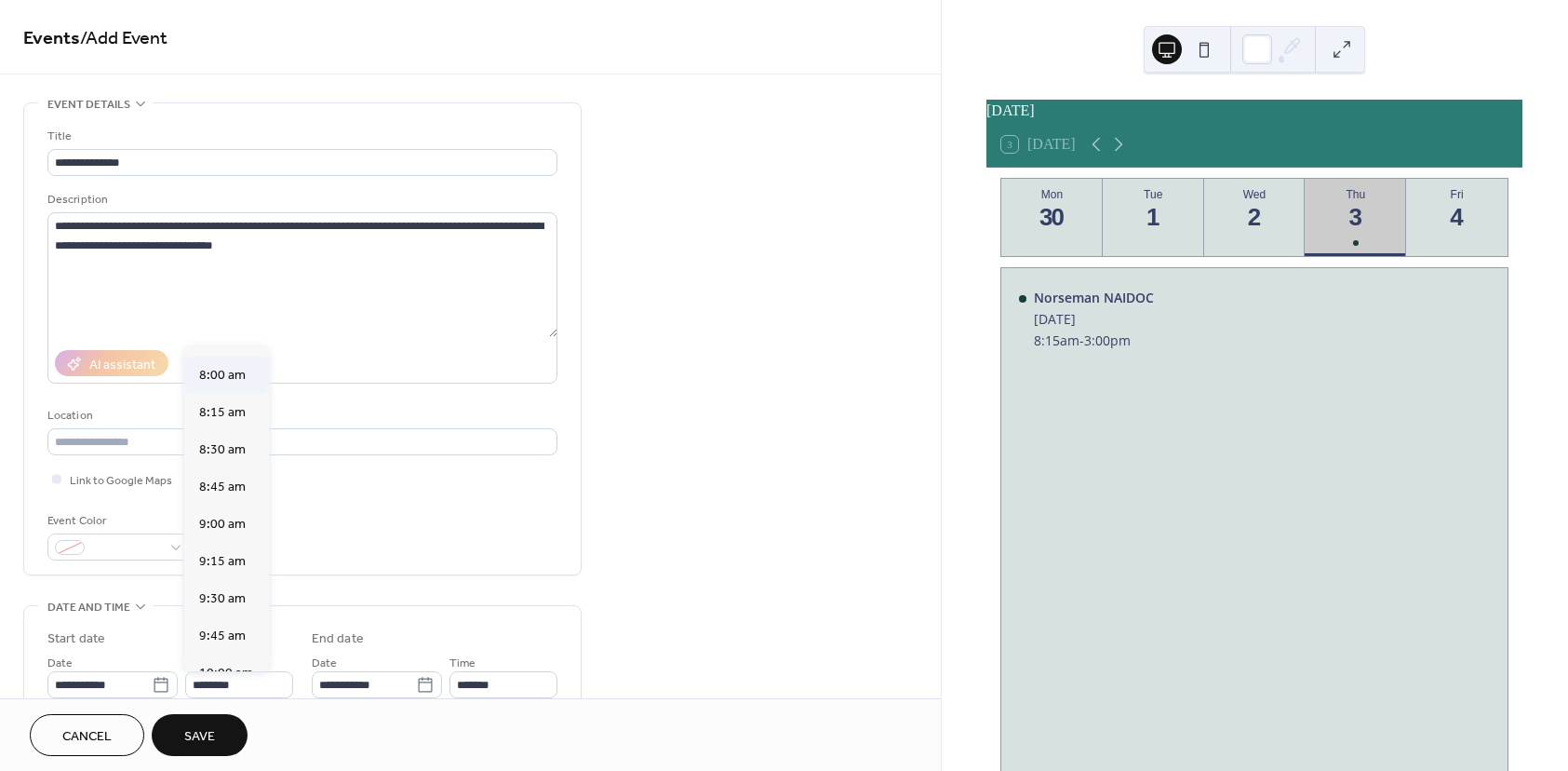 type on "*******" 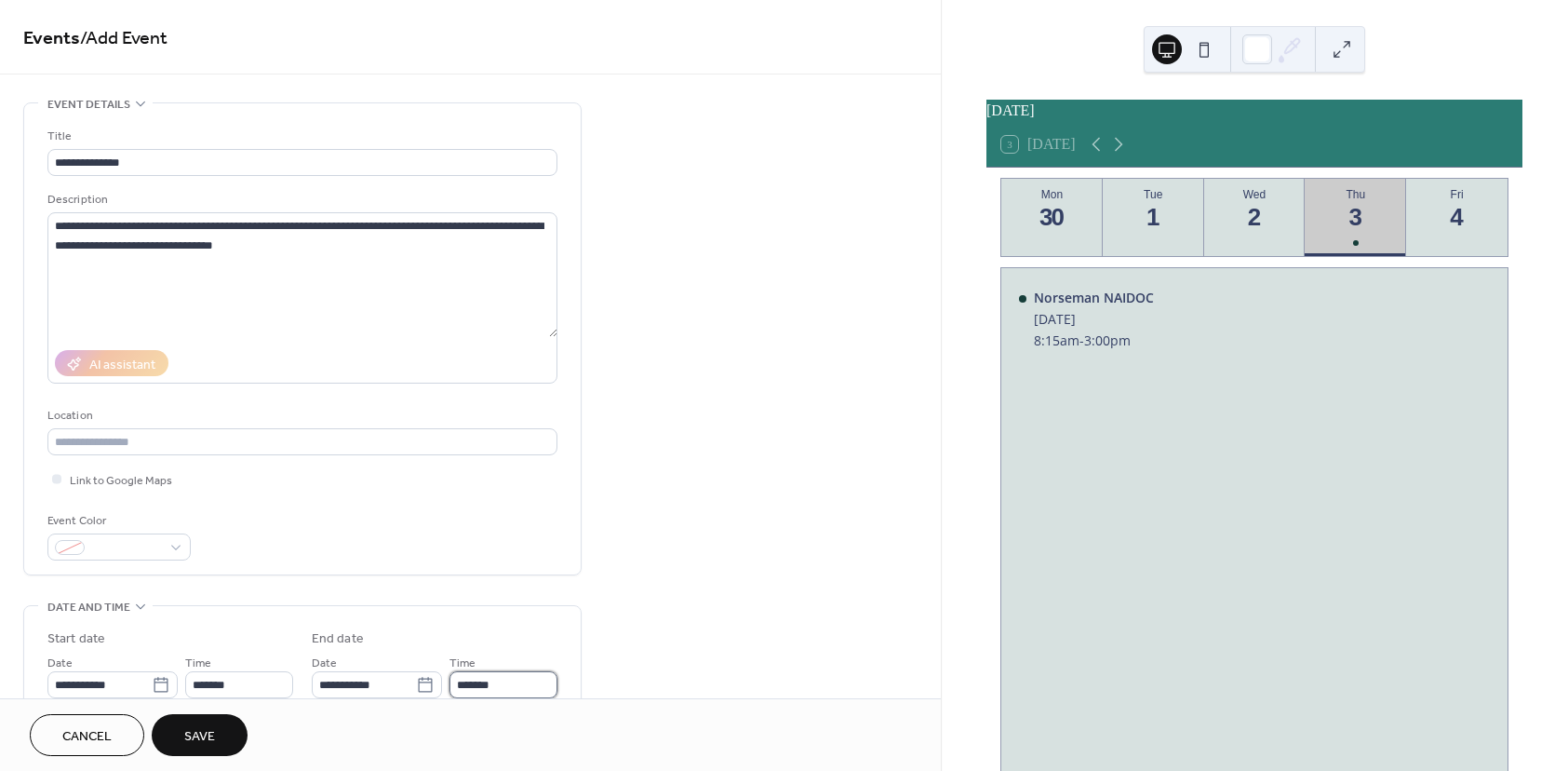 click on "*******" at bounding box center [503, 684] 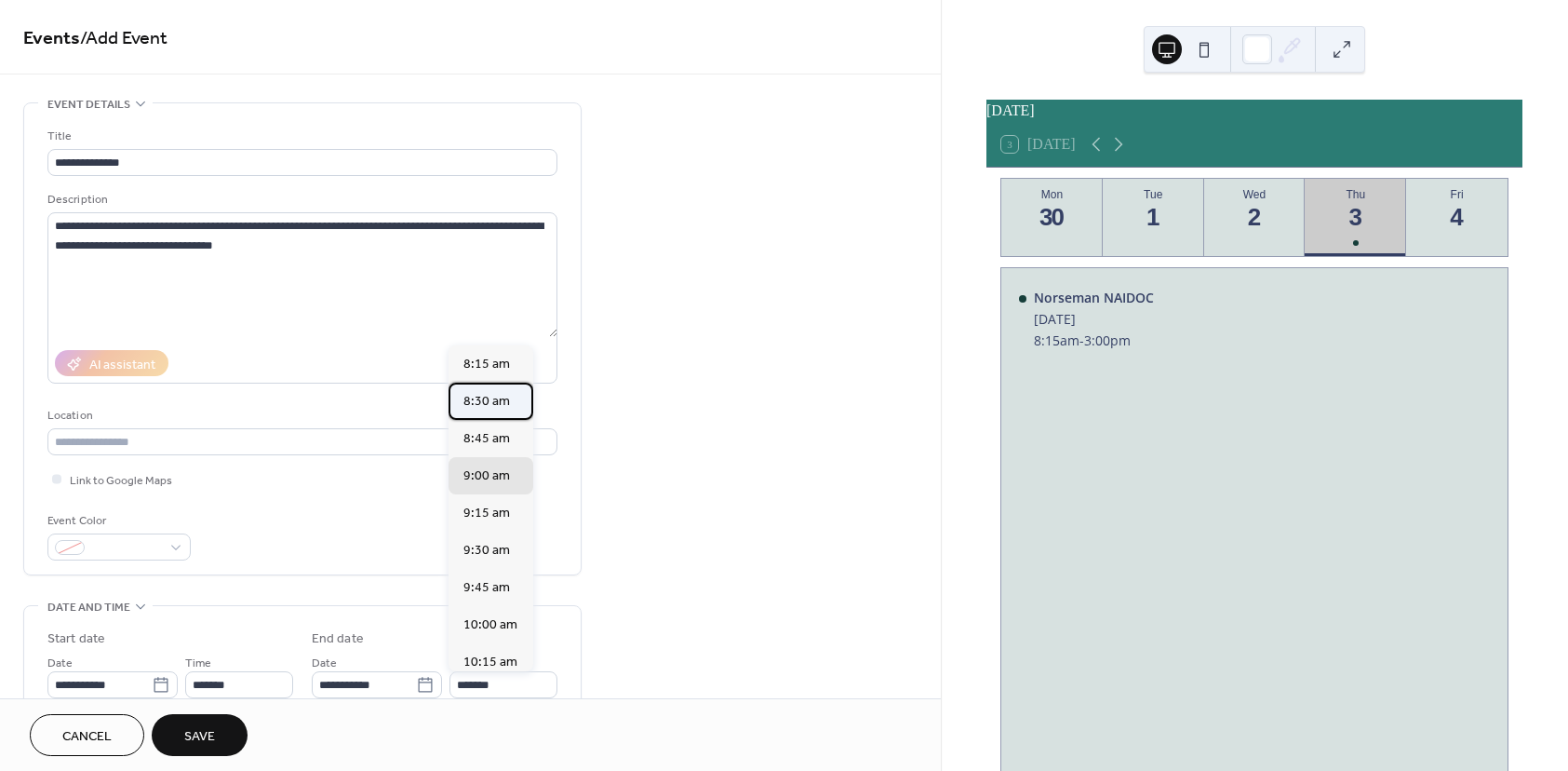 click on "8:30 am" at bounding box center [487, 401] 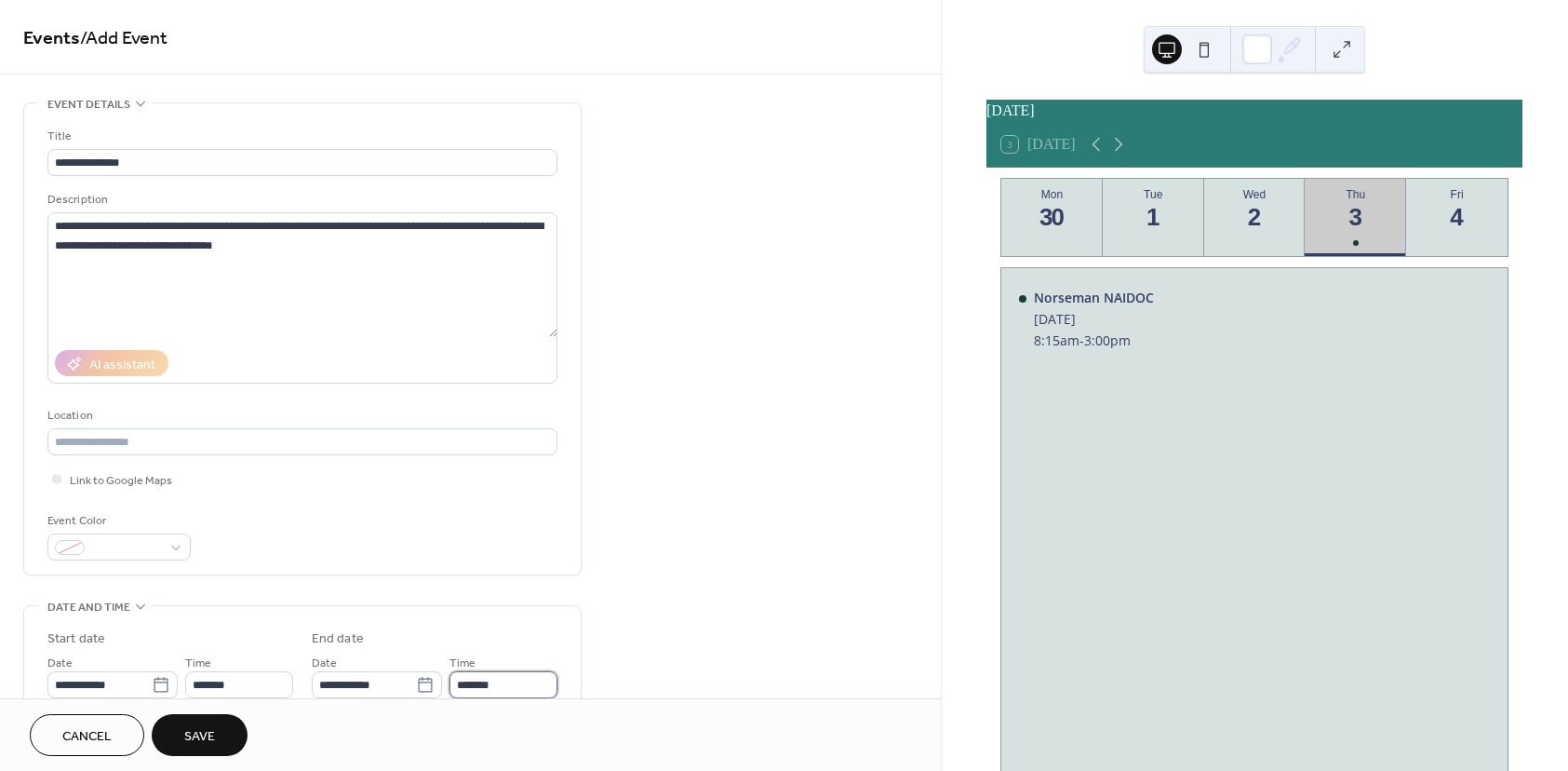 click on "*******" at bounding box center (503, 684) 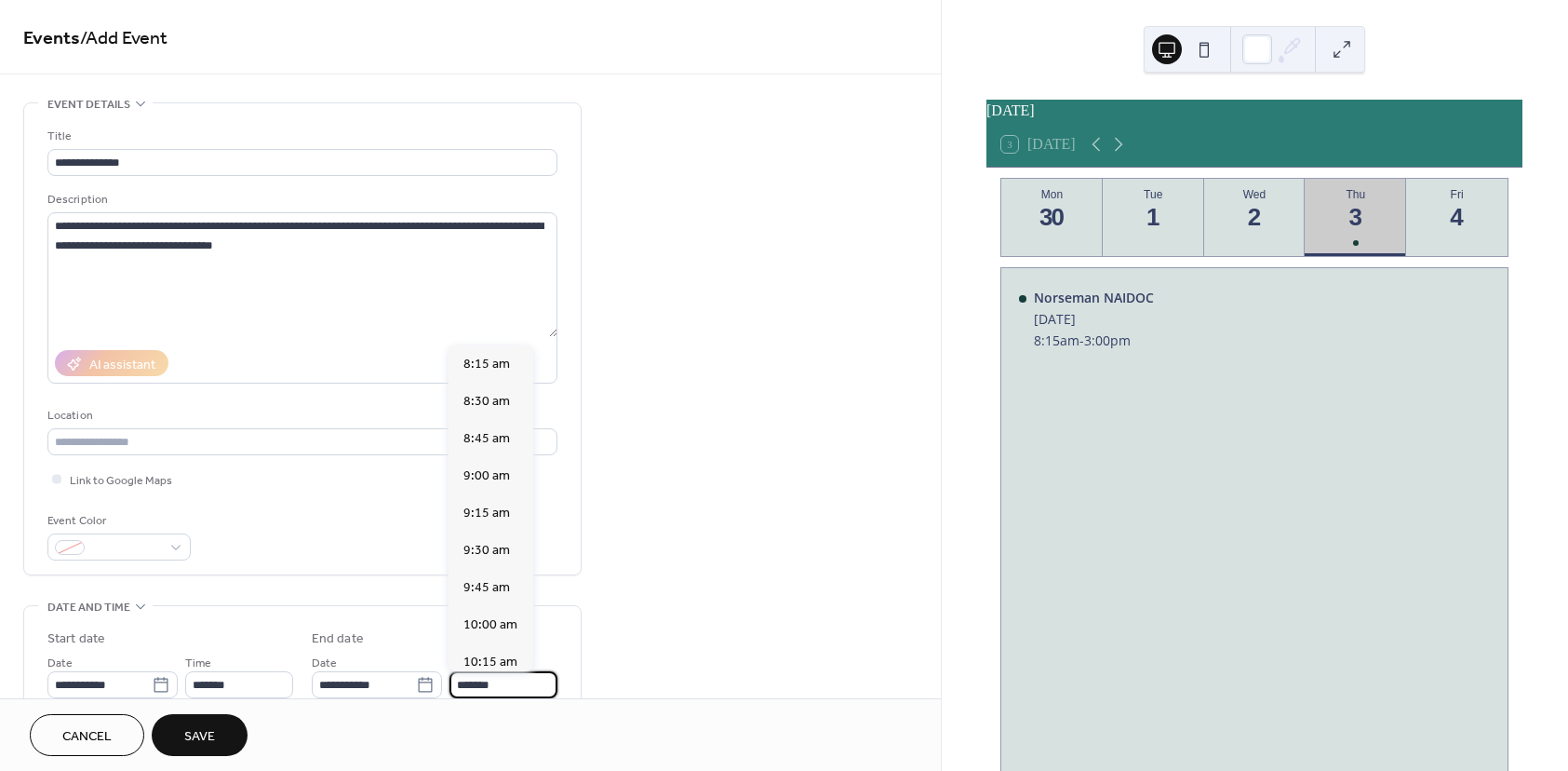 type on "*******" 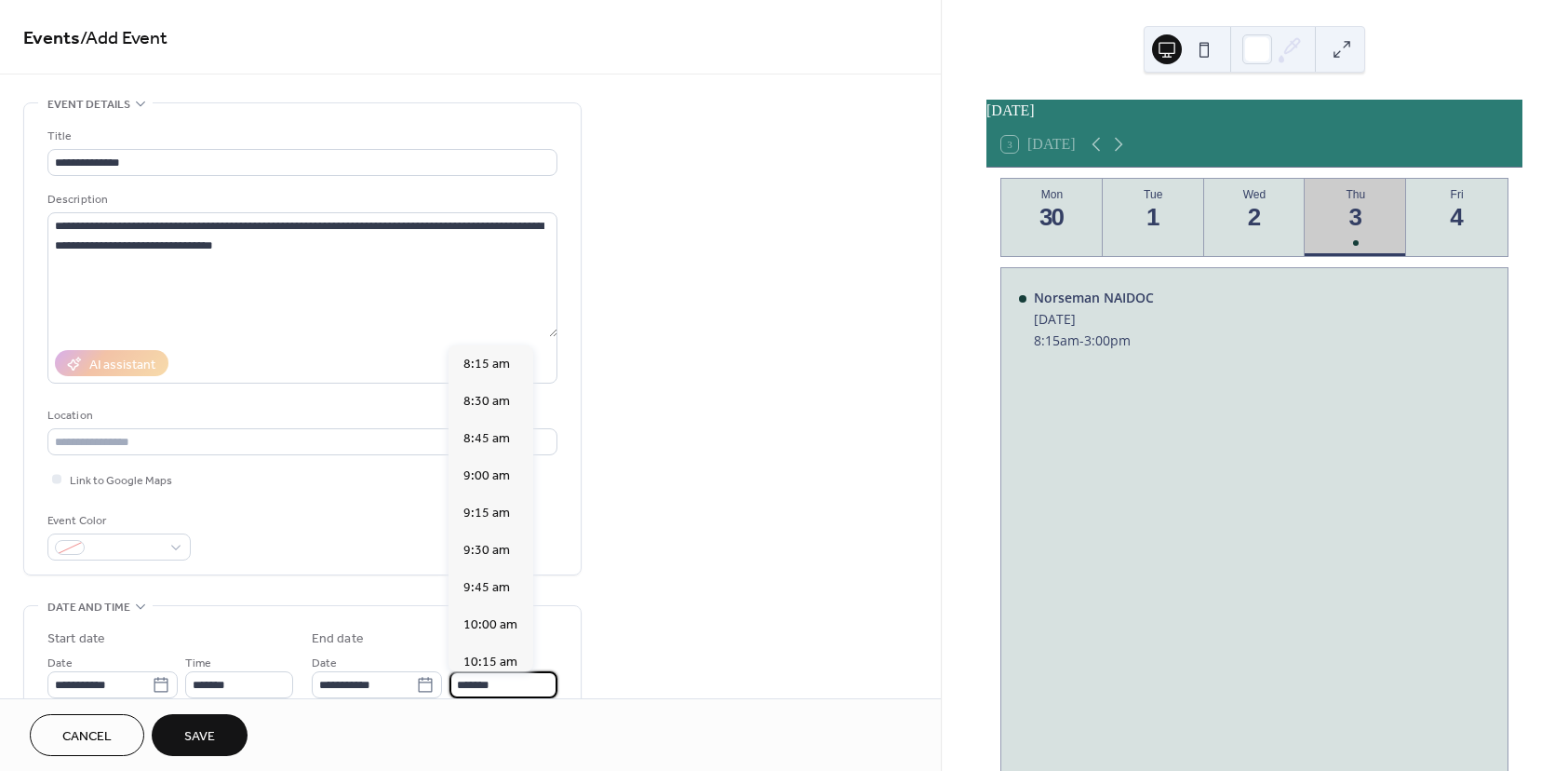 click on "Save" at bounding box center [199, 737] 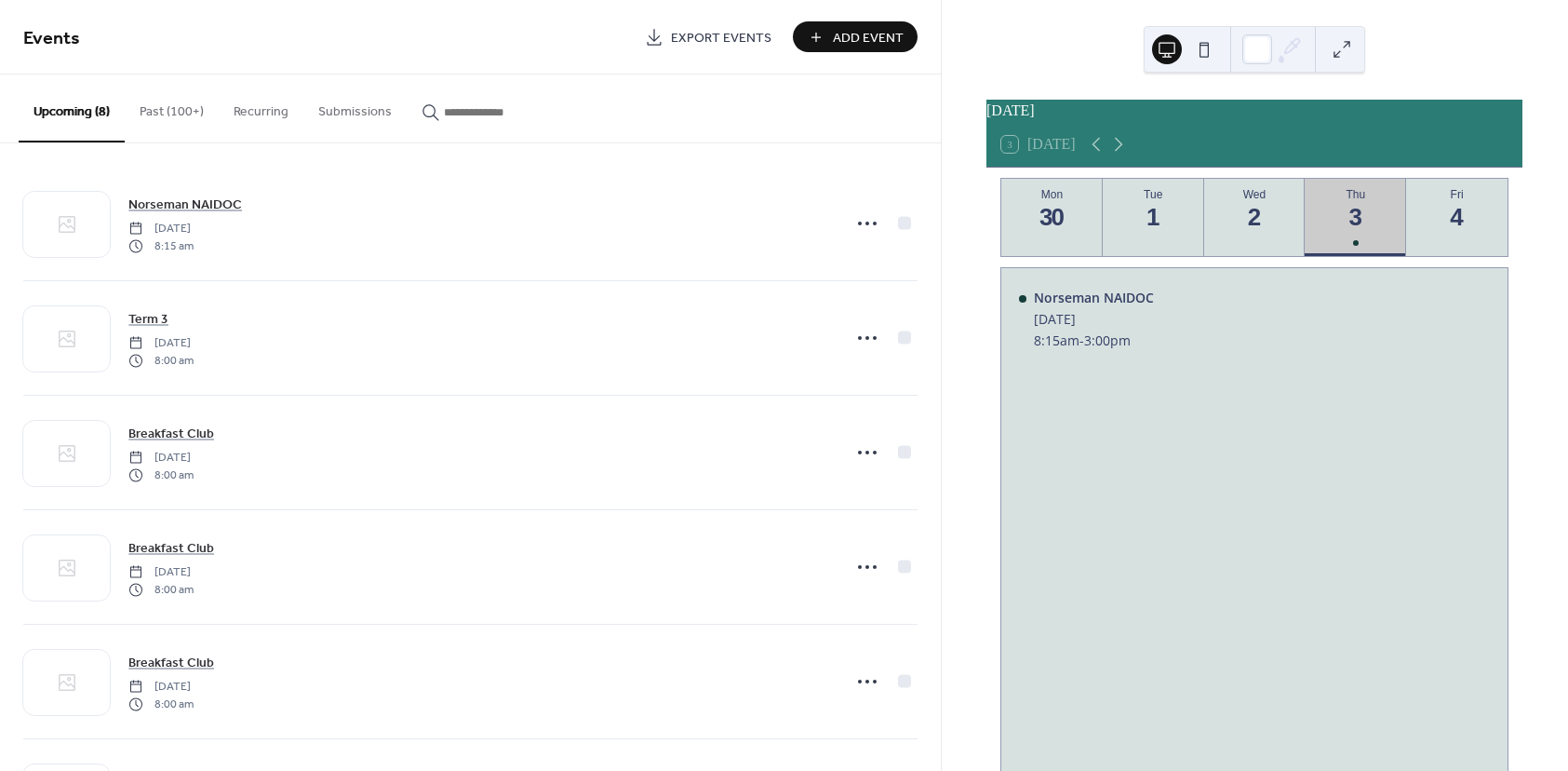 scroll, scrollTop: 0, scrollLeft: 0, axis: both 